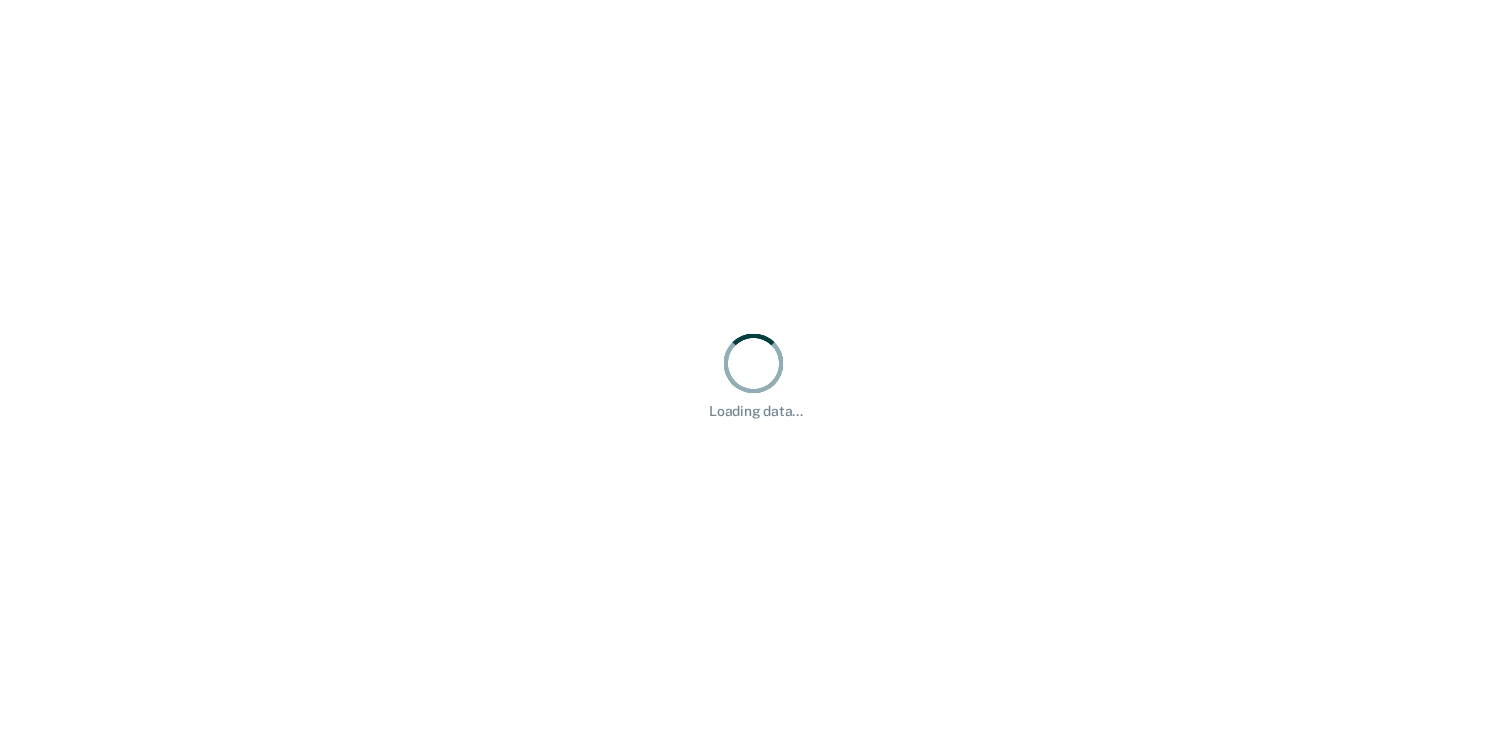 scroll, scrollTop: 0, scrollLeft: 0, axis: both 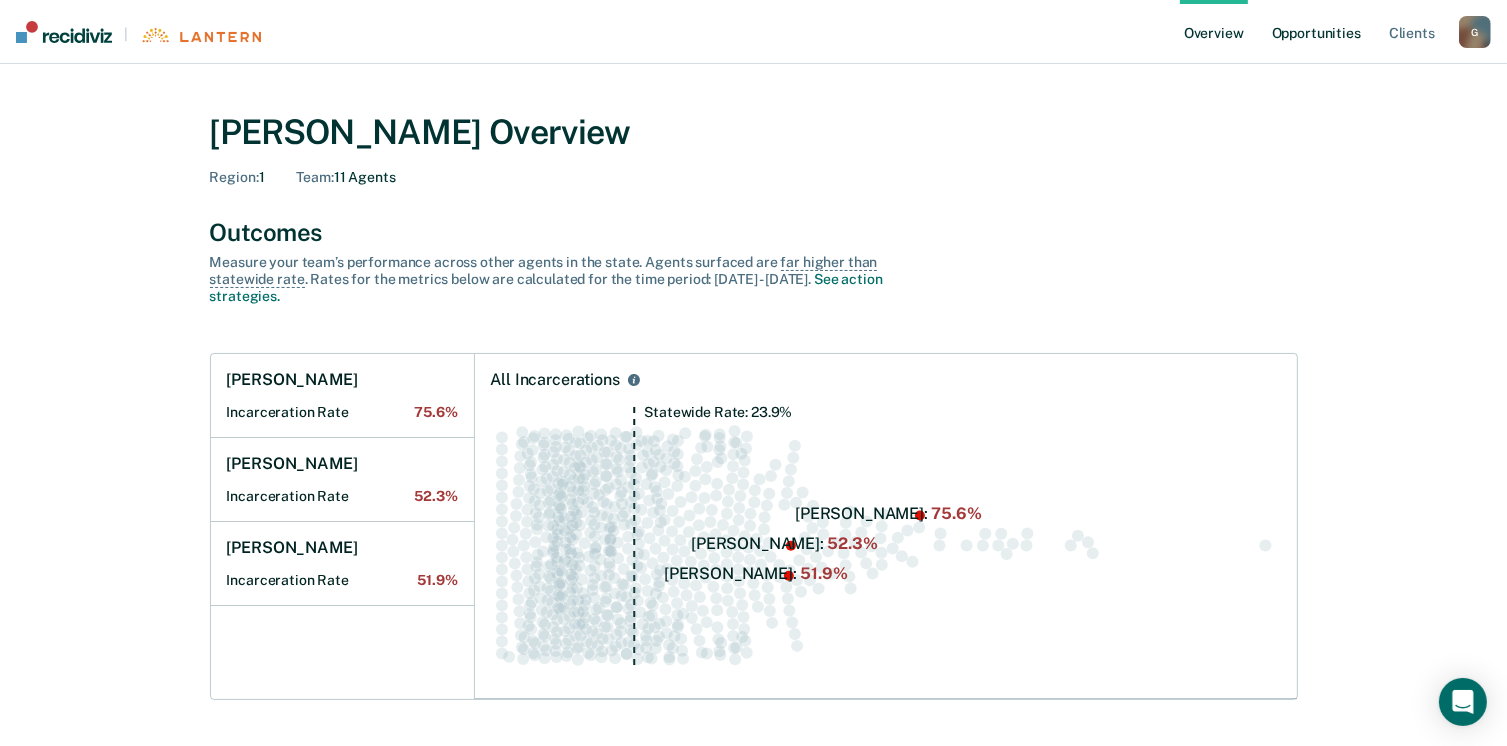 click on "Opportunities" at bounding box center [1316, 32] 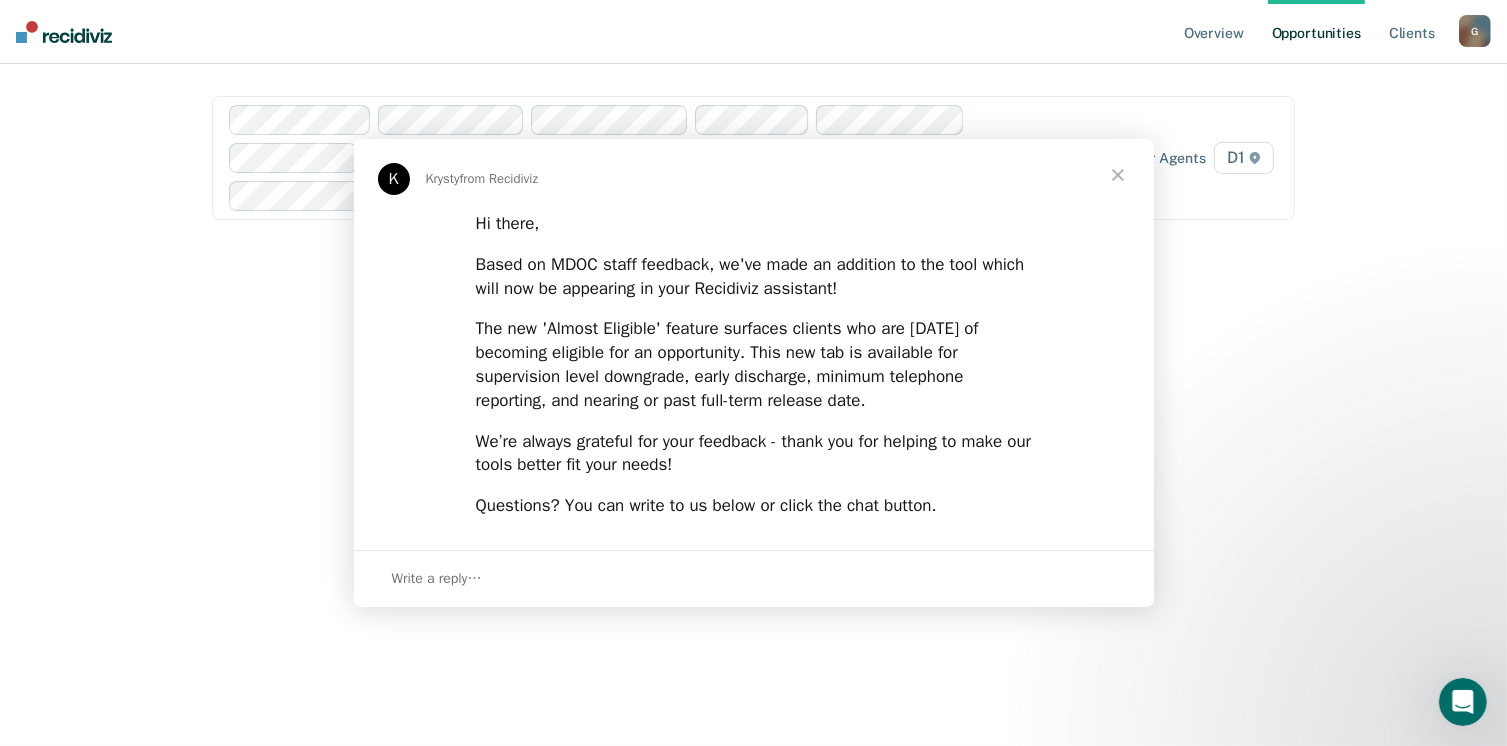 scroll, scrollTop: 0, scrollLeft: 0, axis: both 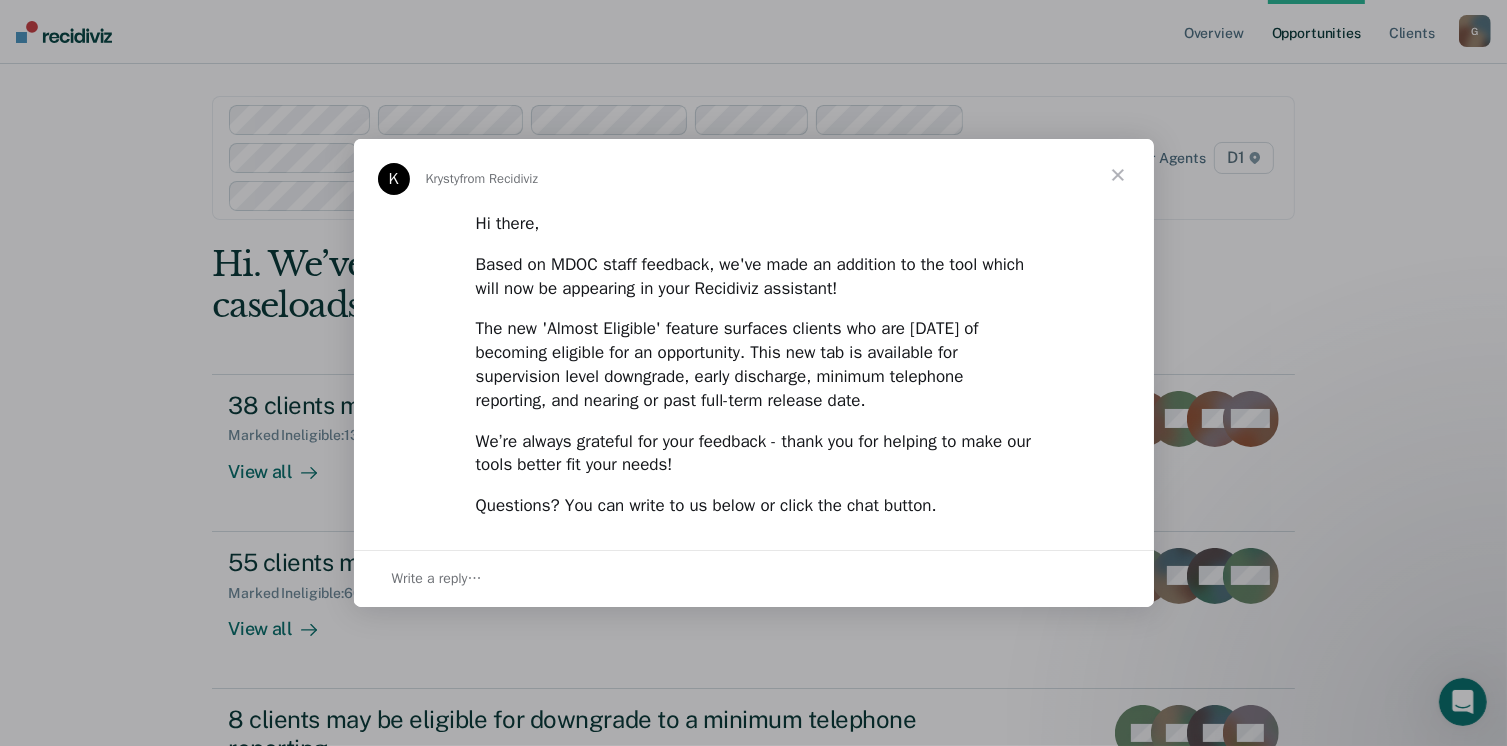 click at bounding box center [1118, 175] 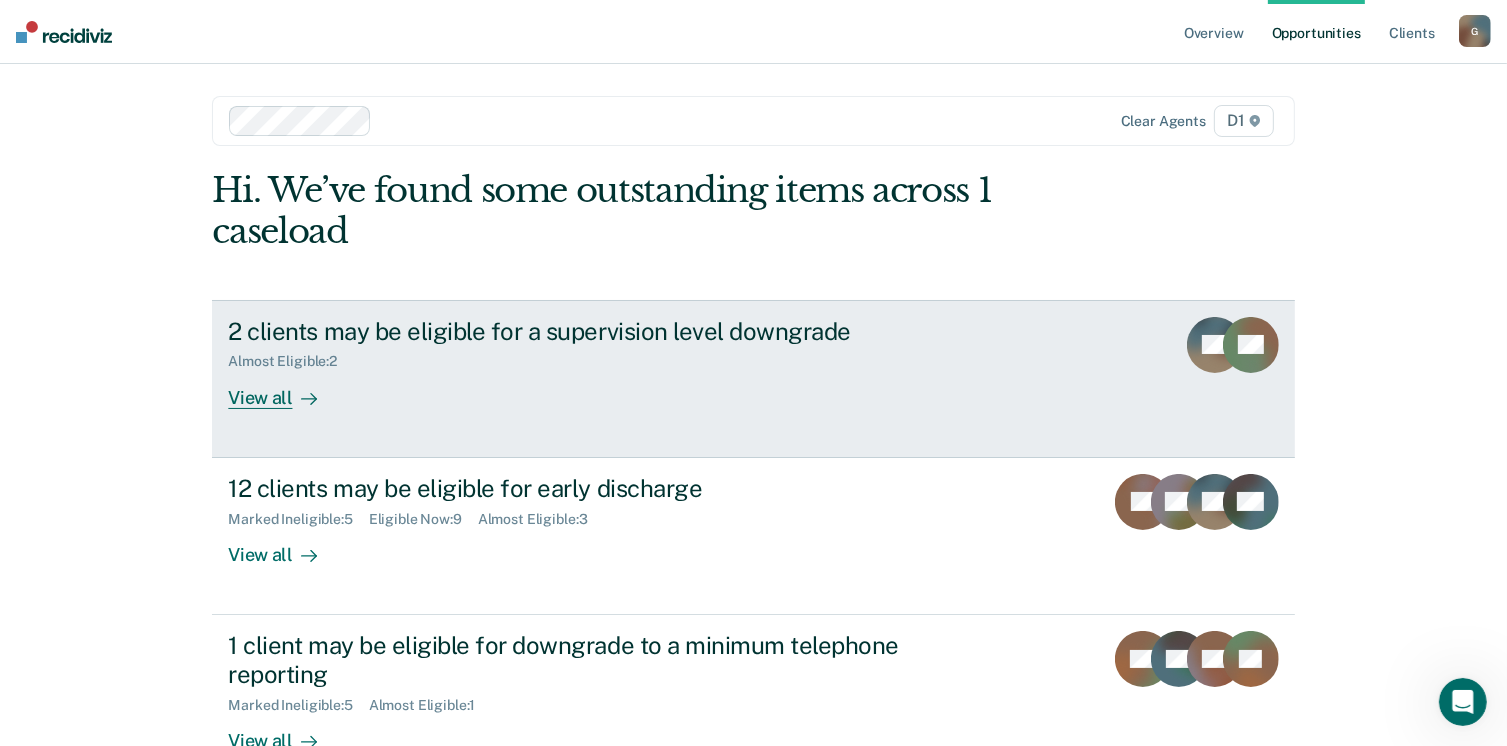 click on "View all" at bounding box center (284, 389) 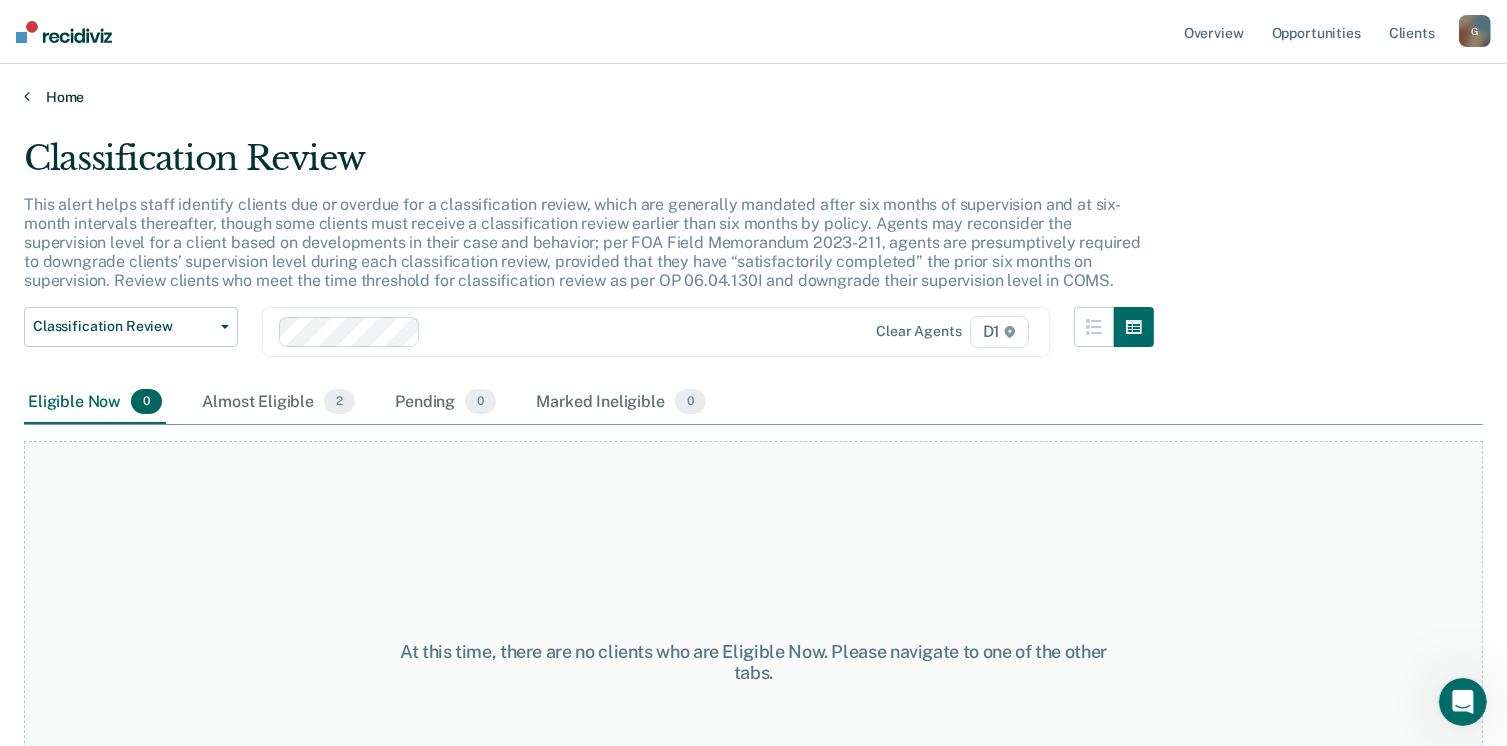 click on "Home" at bounding box center [753, 97] 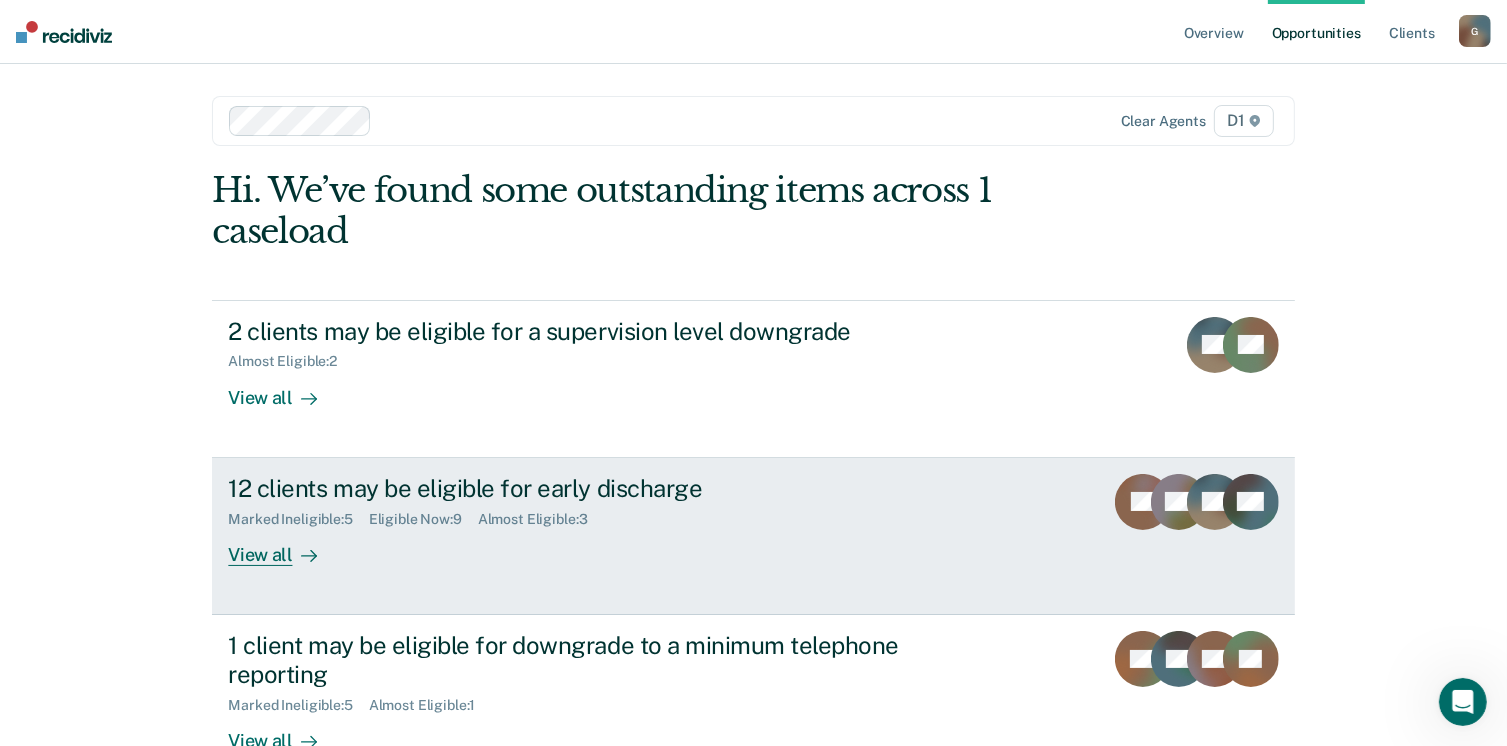 click on "View all" at bounding box center [284, 546] 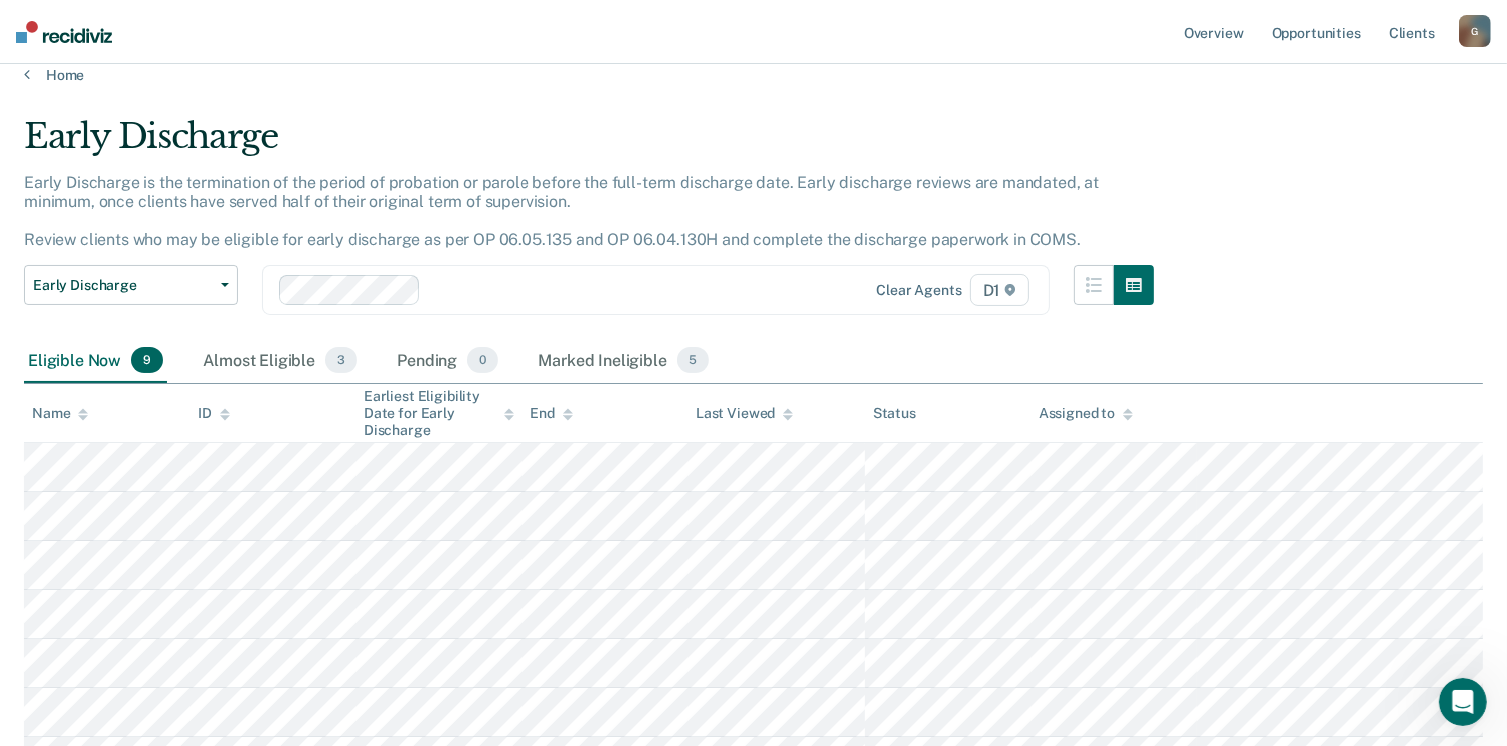 scroll, scrollTop: 24, scrollLeft: 0, axis: vertical 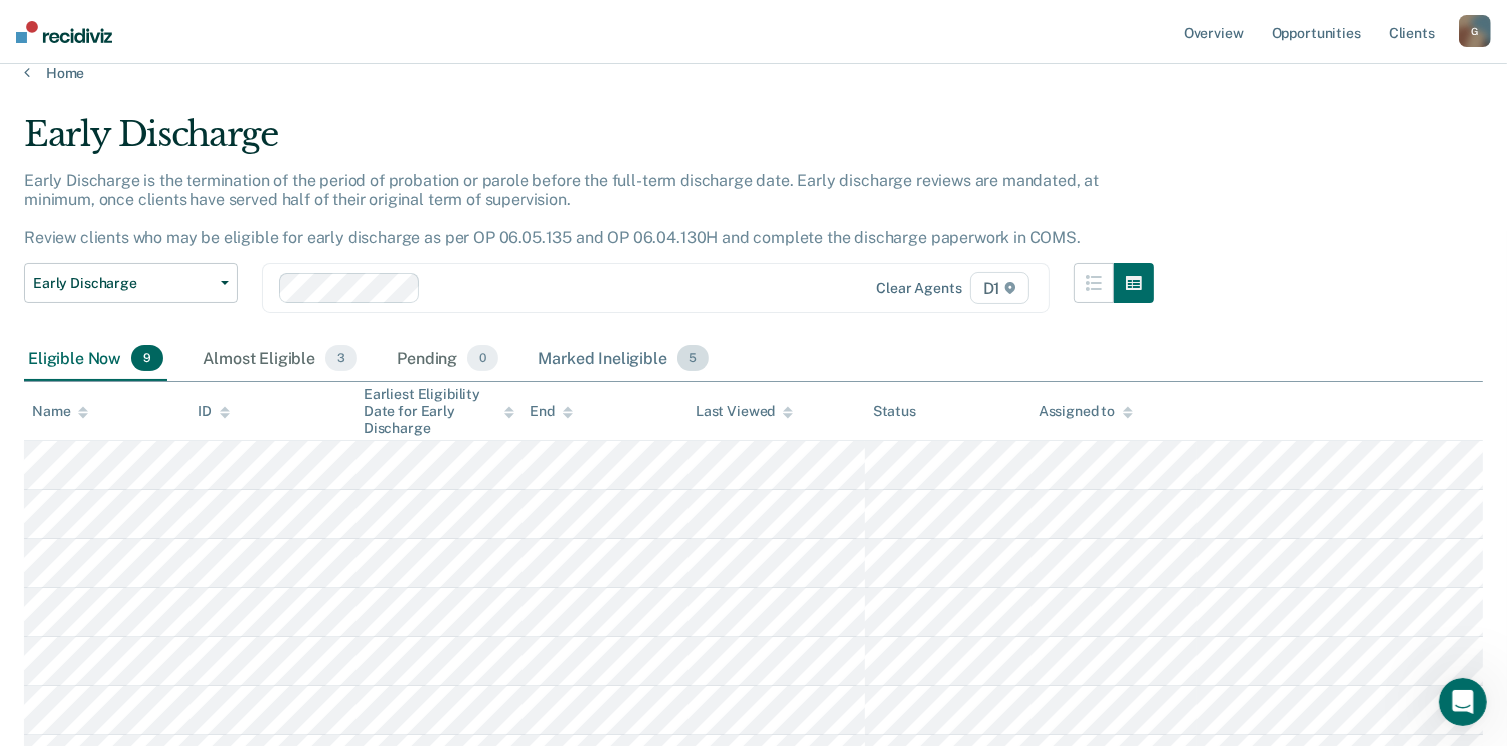 click on "5" at bounding box center (693, 358) 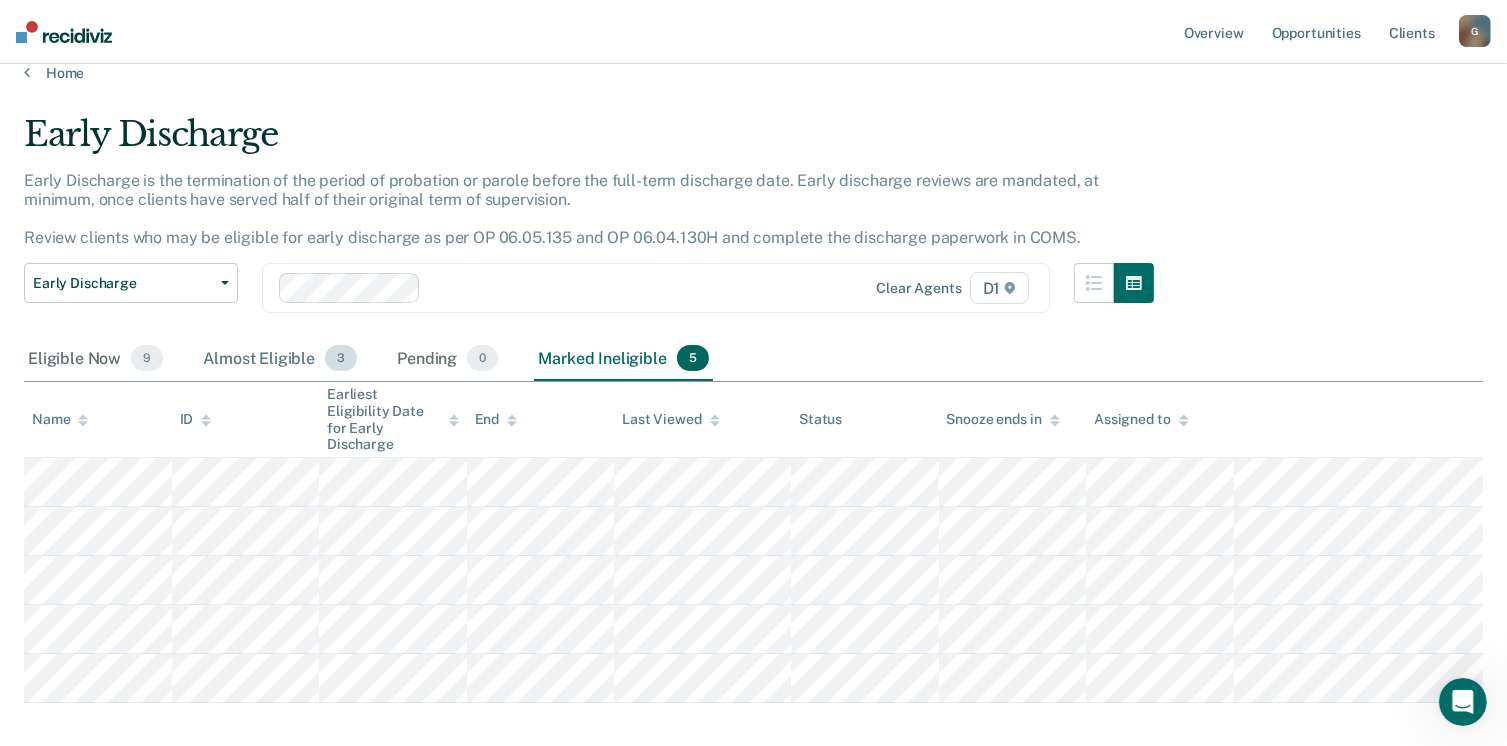 click on "3" at bounding box center [341, 358] 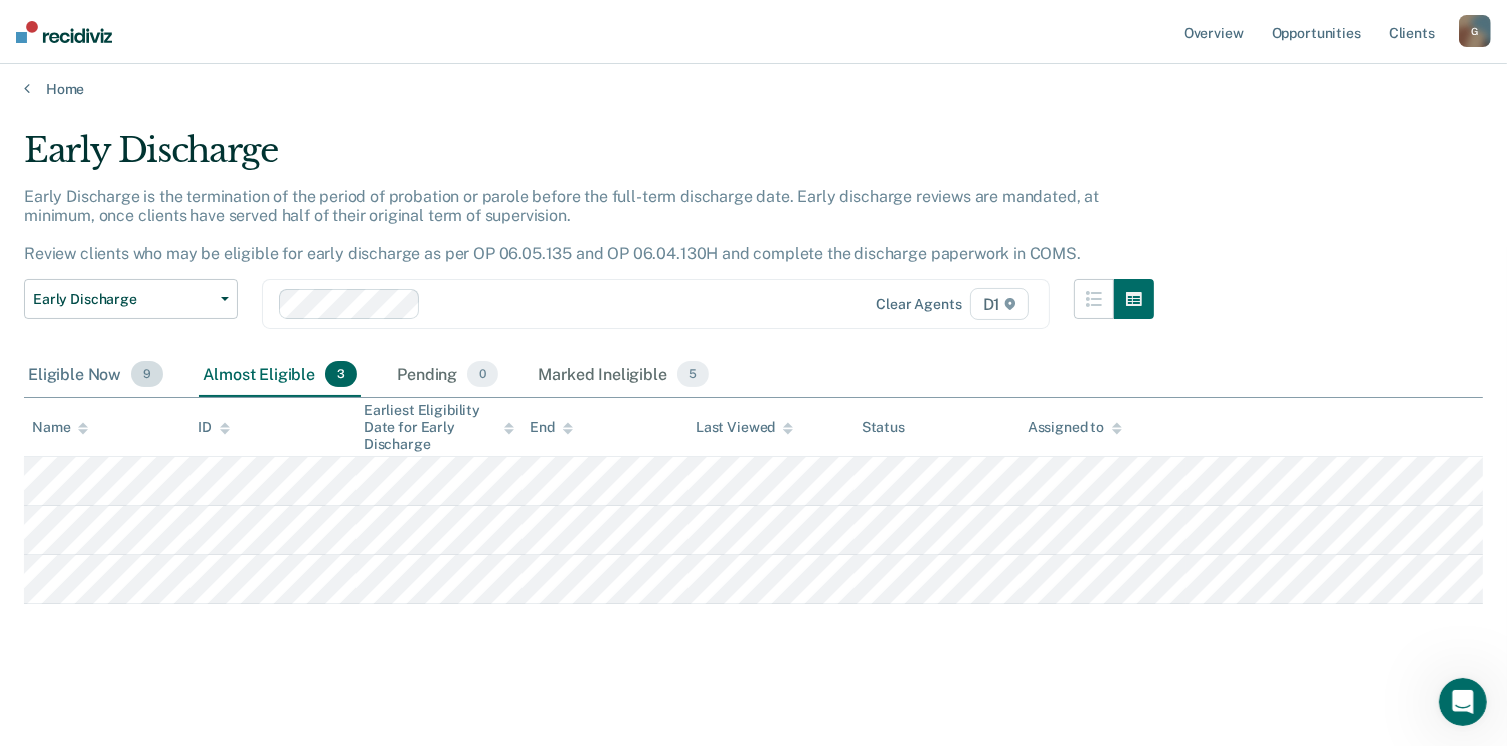 click on "Eligible Now 9" at bounding box center (95, 375) 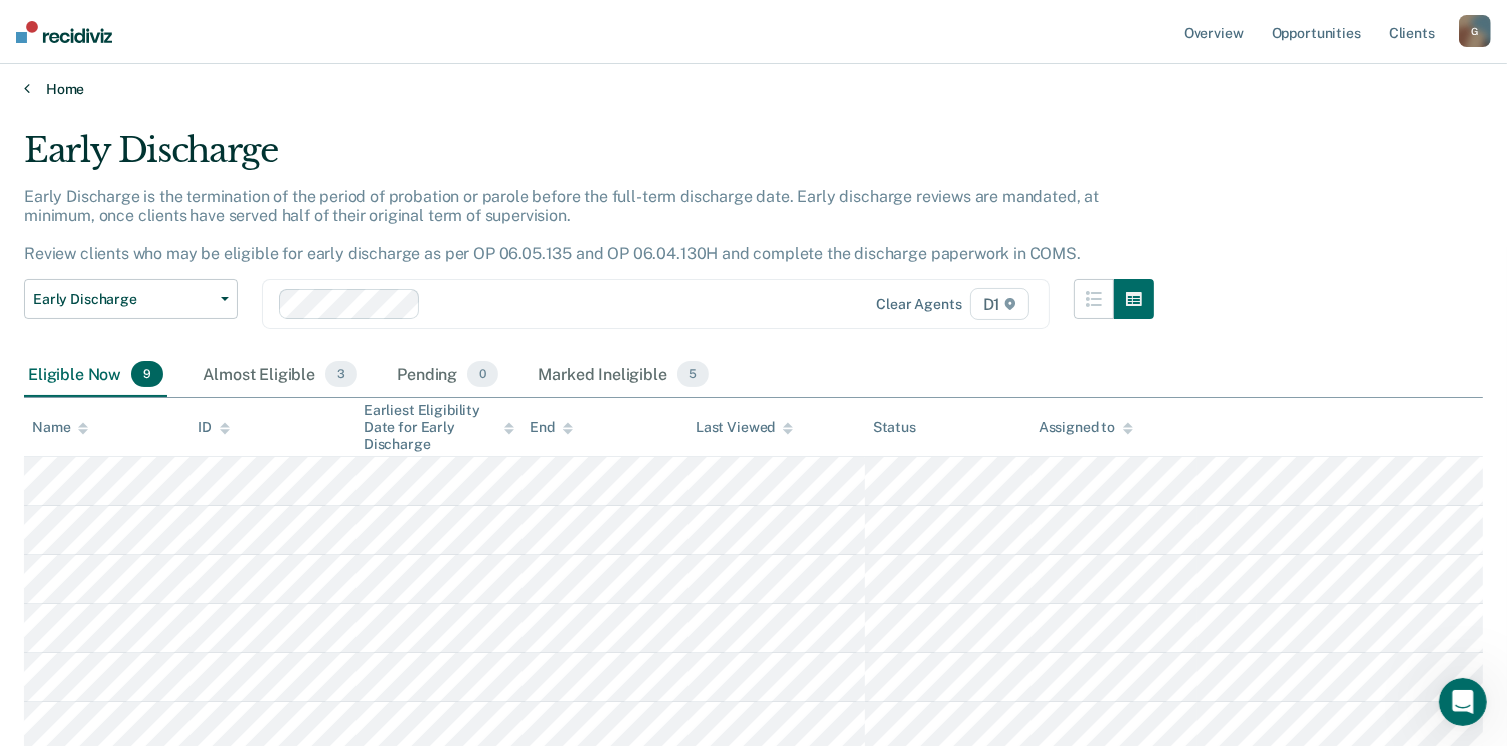 click on "Home" at bounding box center (753, 89) 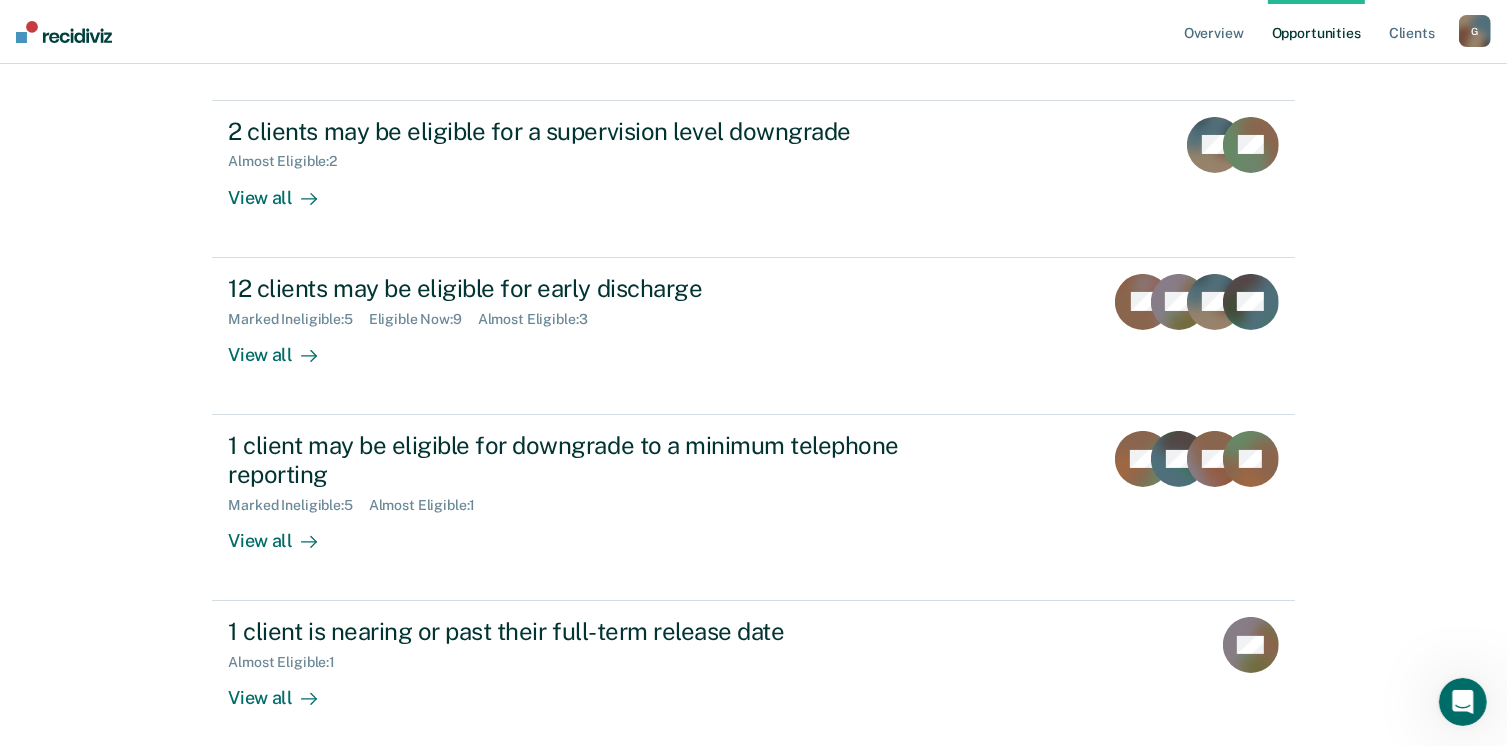 scroll, scrollTop: 205, scrollLeft: 0, axis: vertical 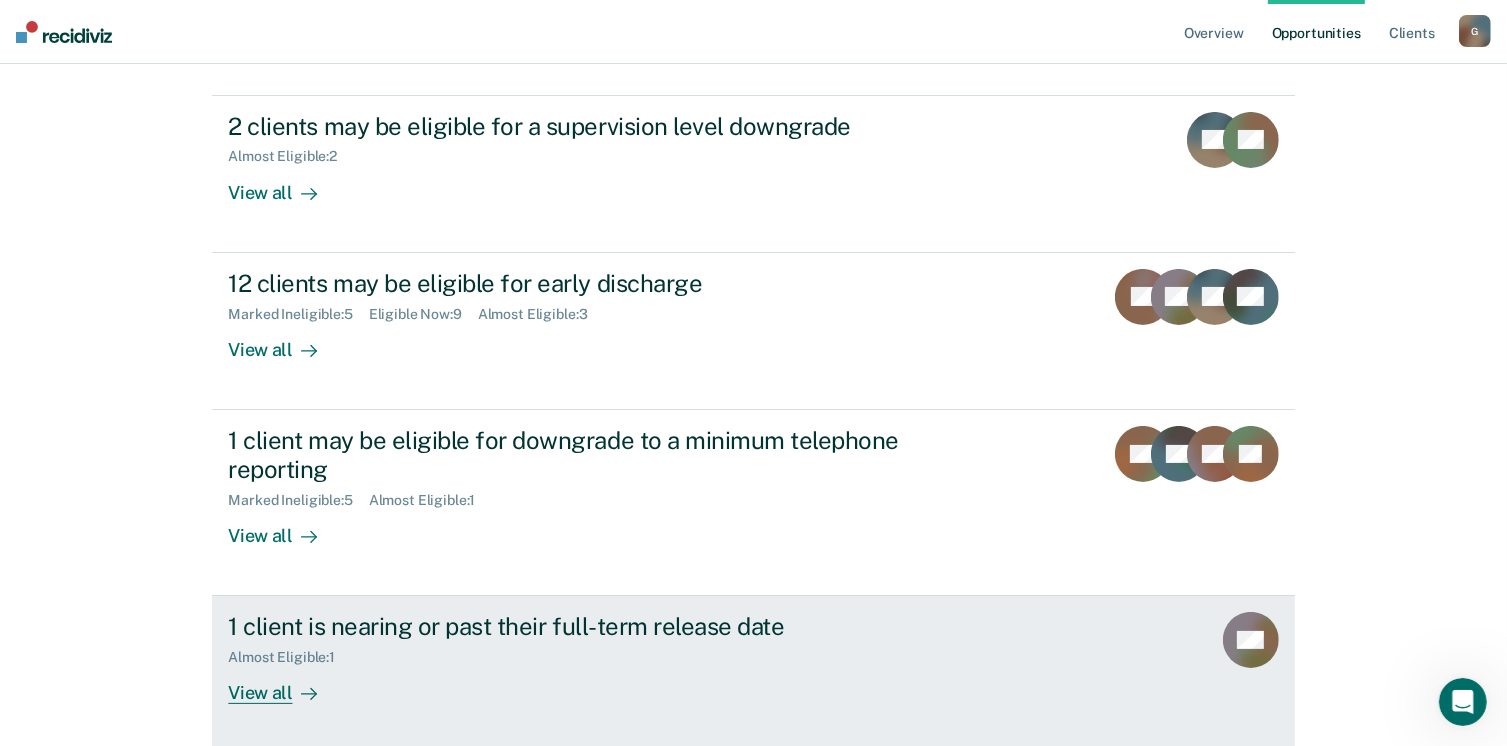 click on "View all" at bounding box center [284, 685] 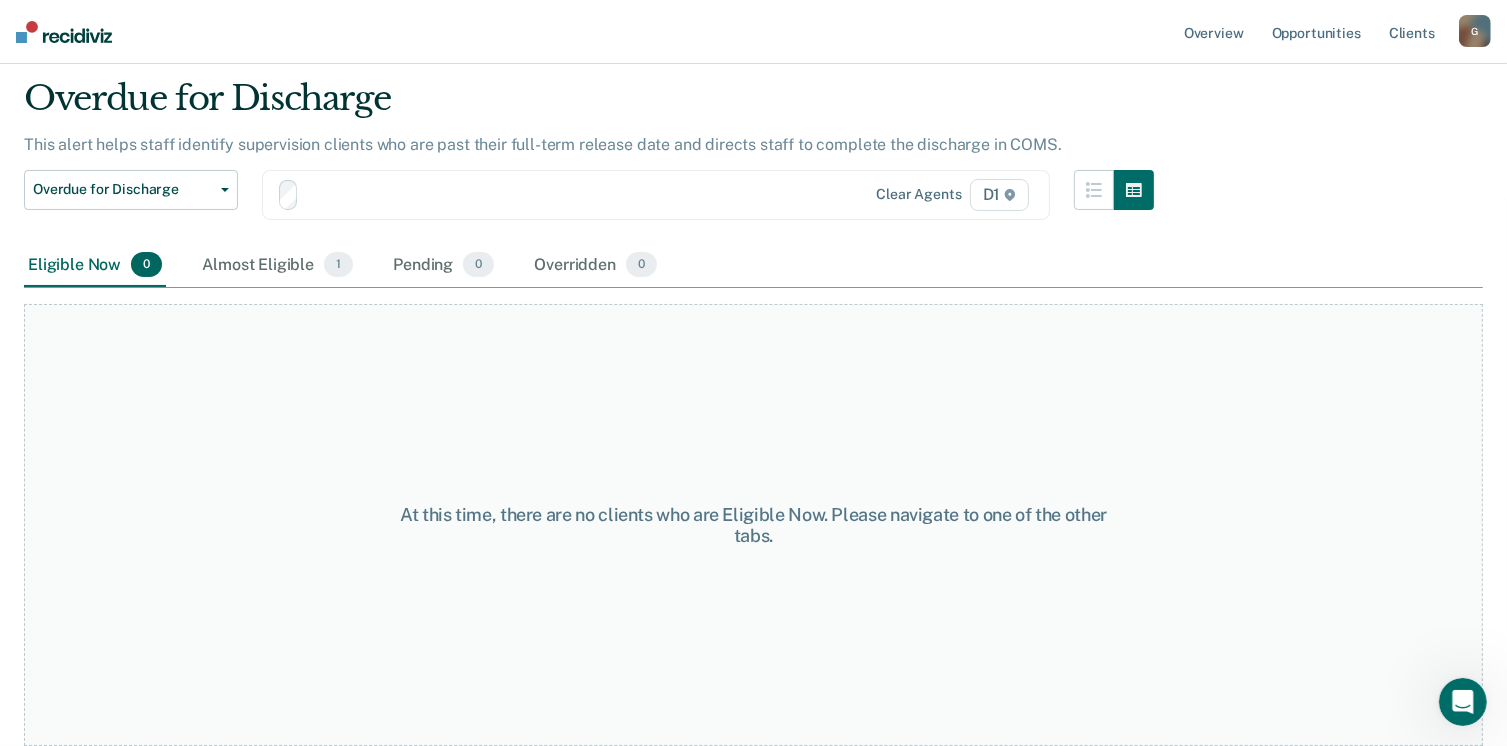 scroll, scrollTop: 0, scrollLeft: 0, axis: both 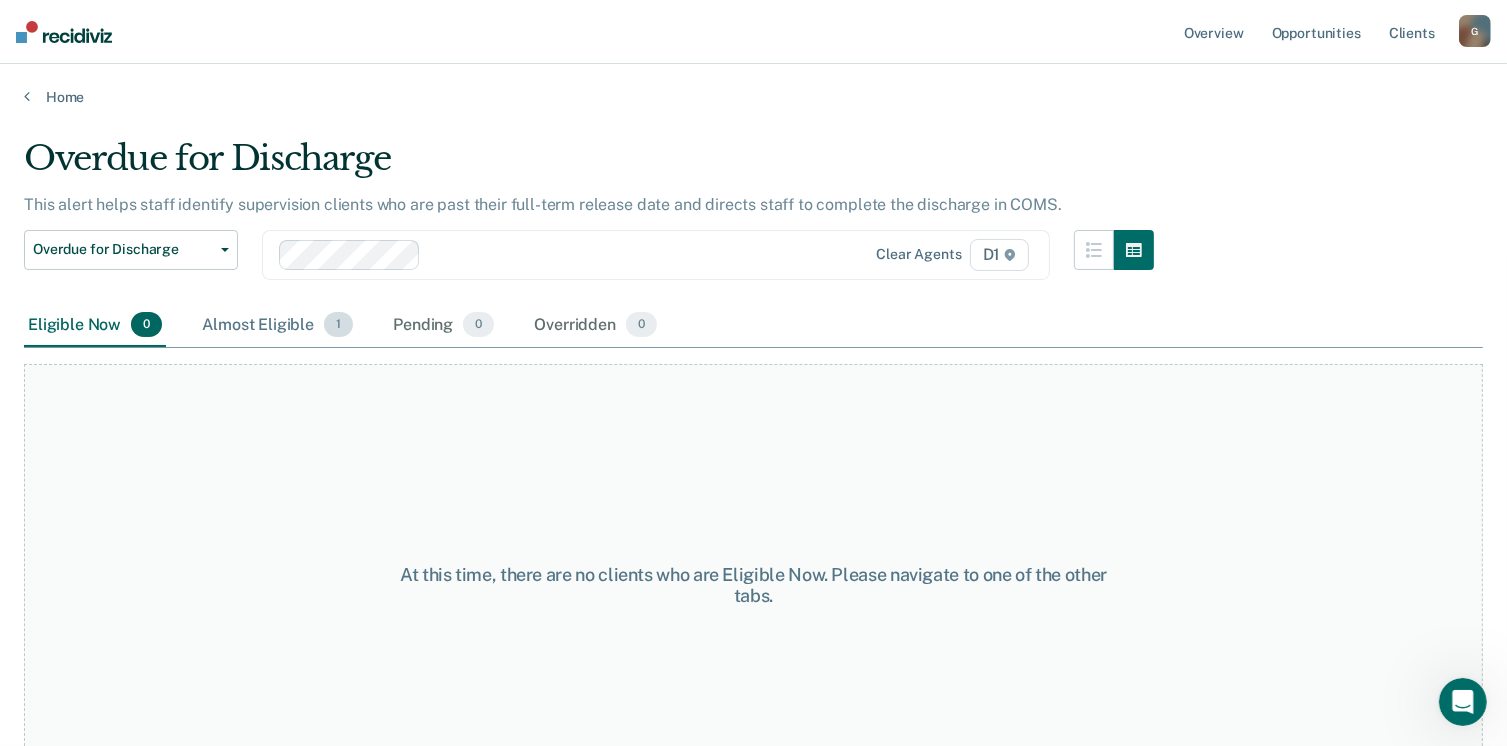 click on "Almost Eligible 1" at bounding box center (277, 326) 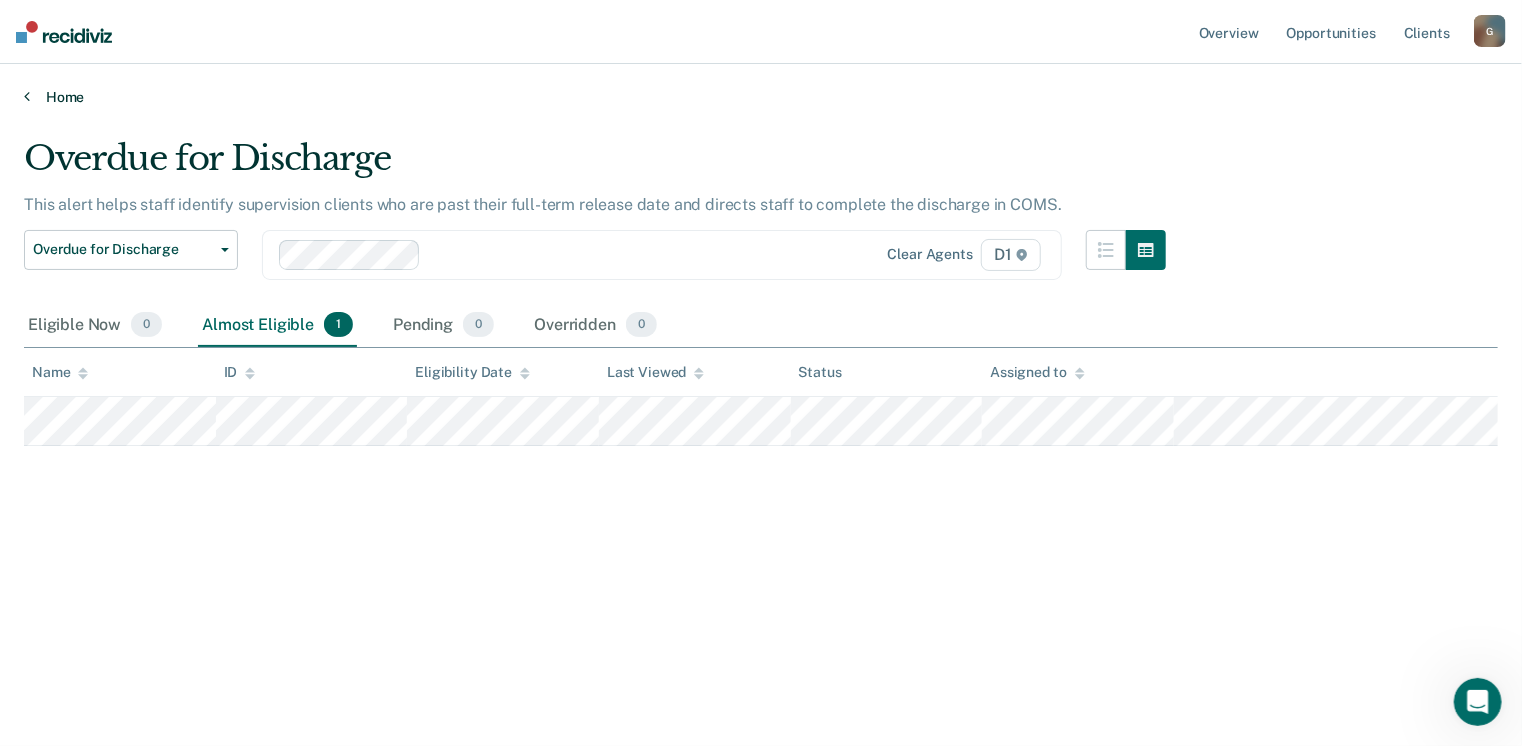 click at bounding box center (27, 96) 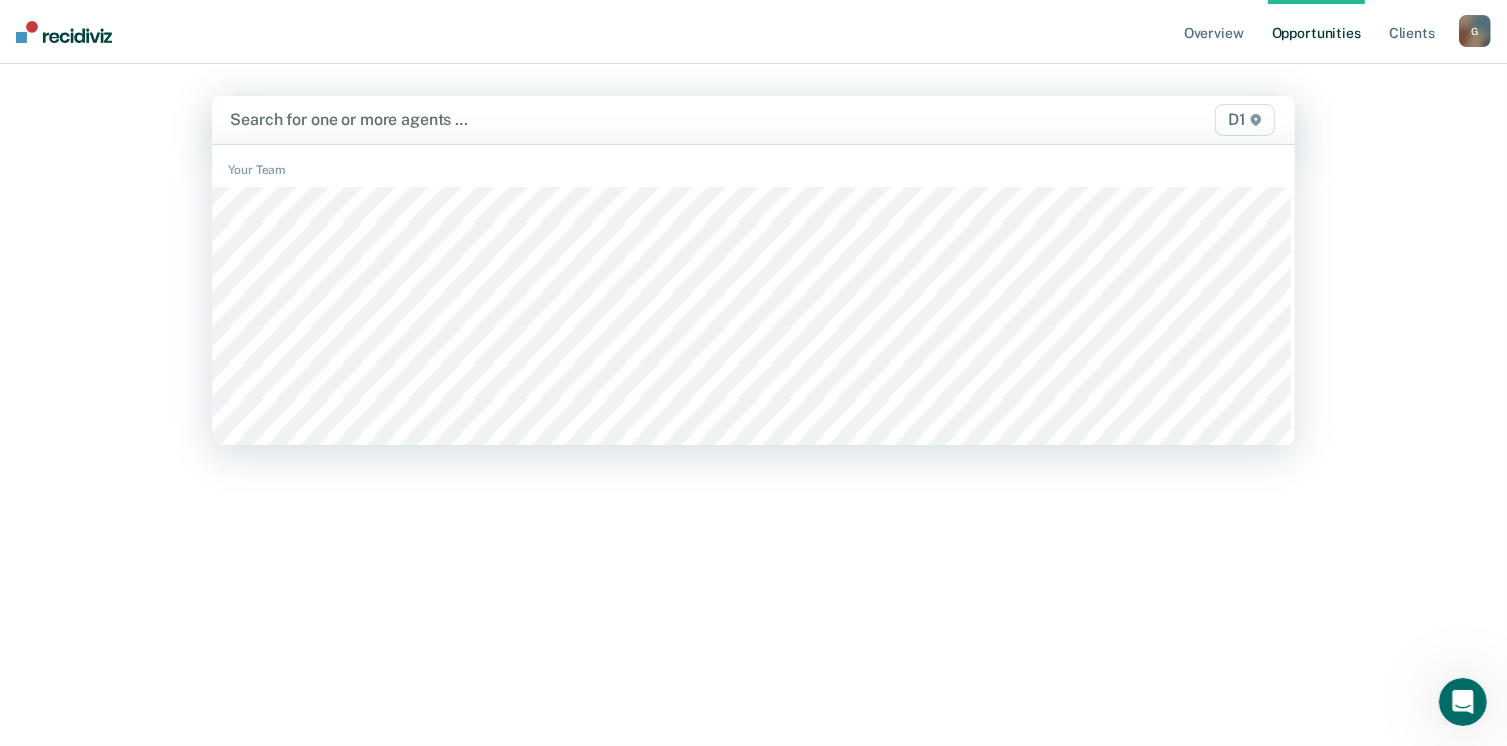 click on "D1" at bounding box center (1121, 120) 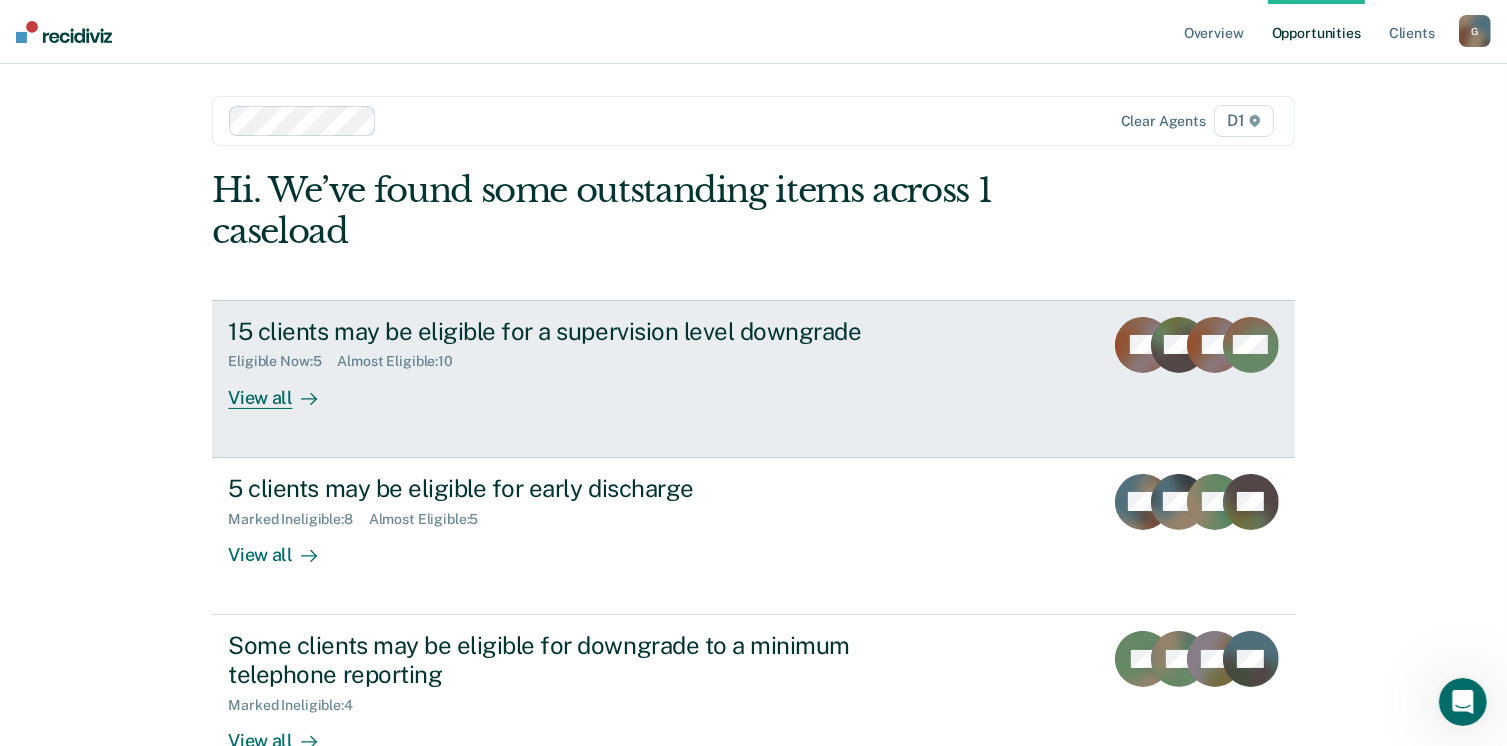 scroll, scrollTop: 0, scrollLeft: 0, axis: both 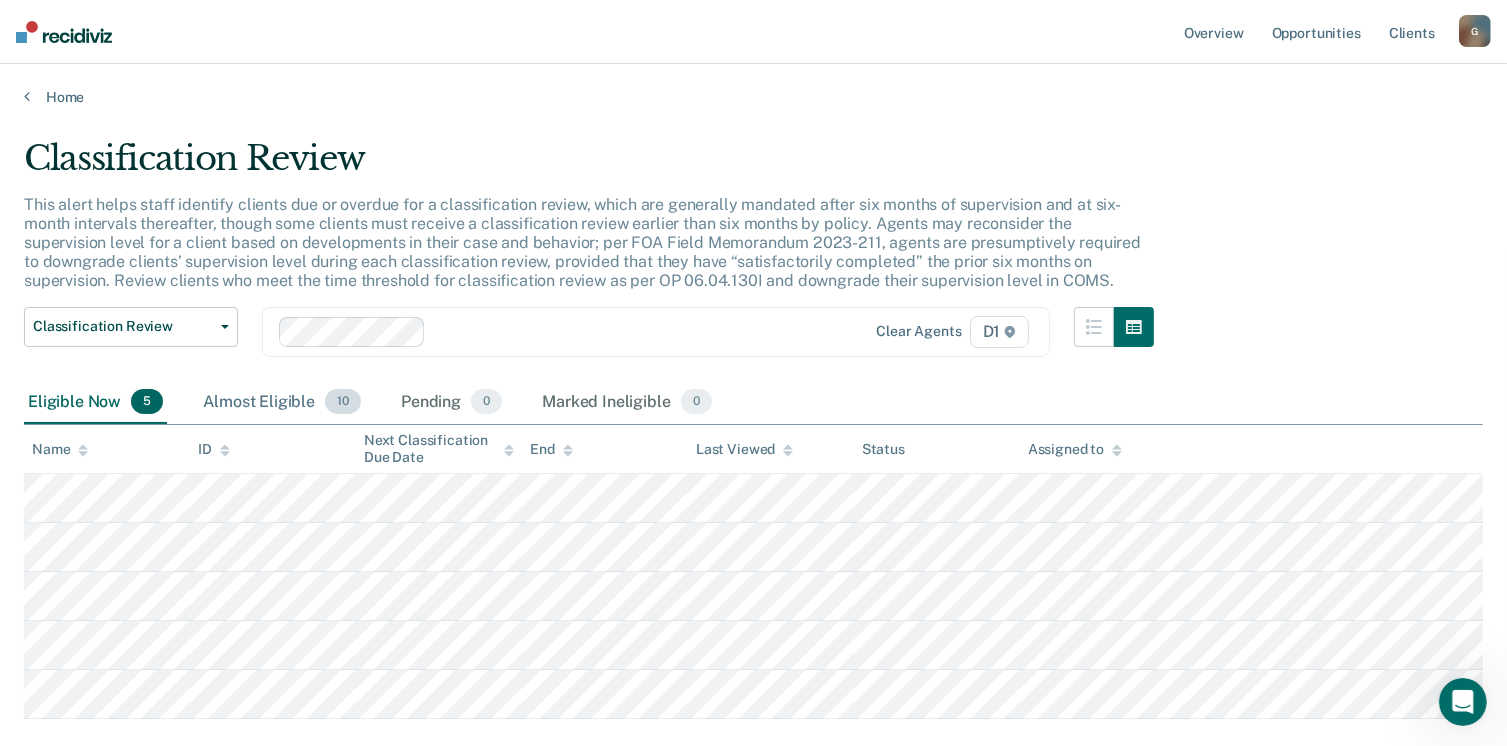 click on "Almost Eligible 10" at bounding box center [282, 403] 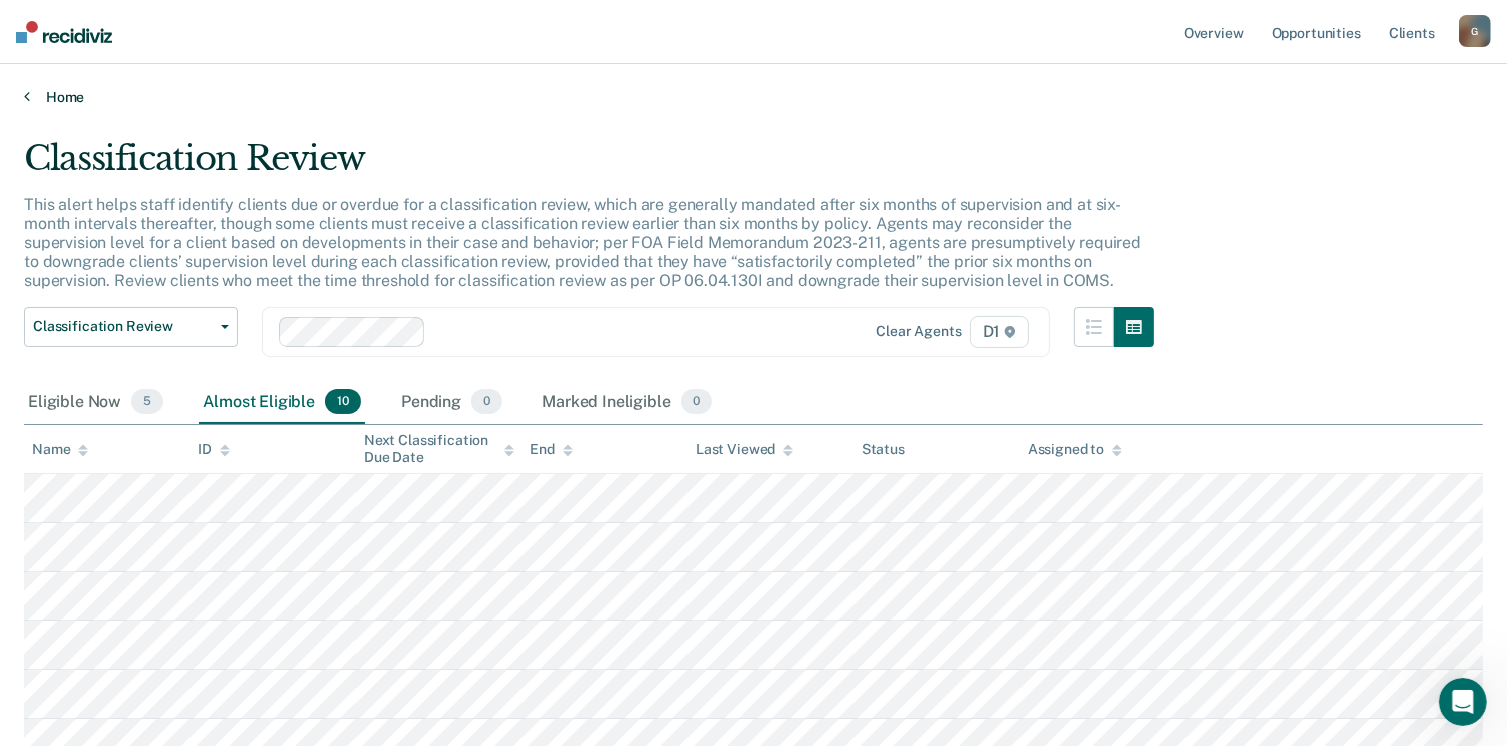 click on "Home" at bounding box center [753, 97] 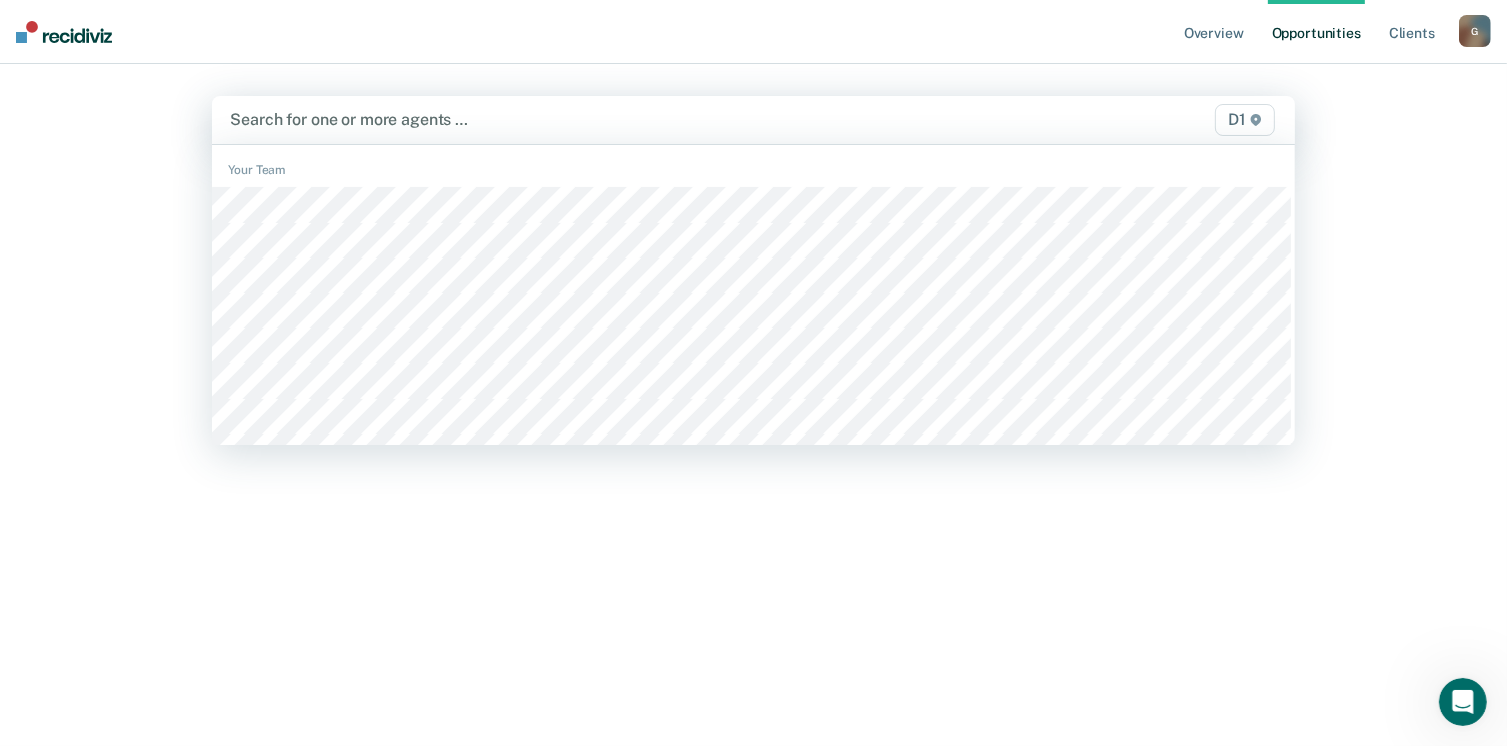 click on "D1" at bounding box center [1245, 120] 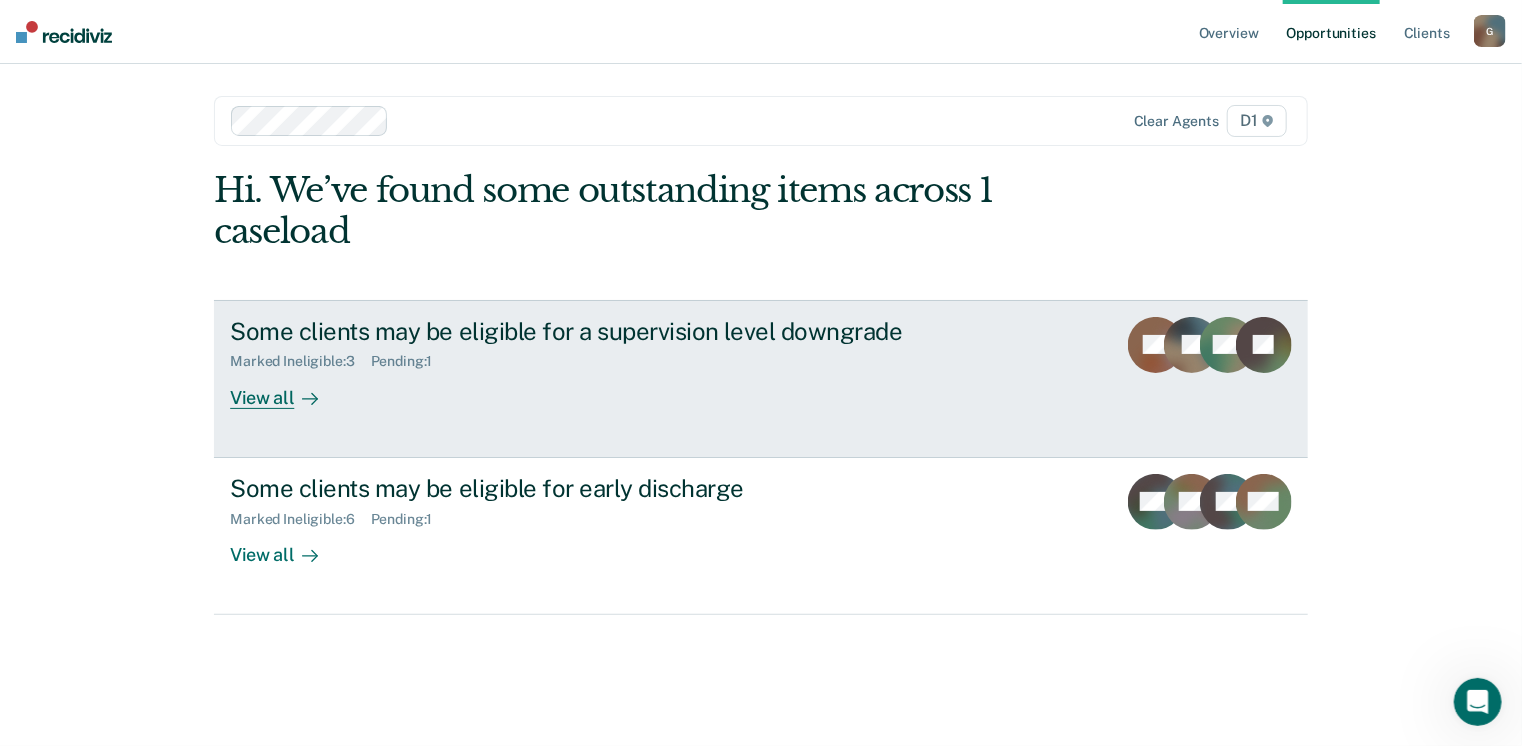 click on "View all" at bounding box center (286, 389) 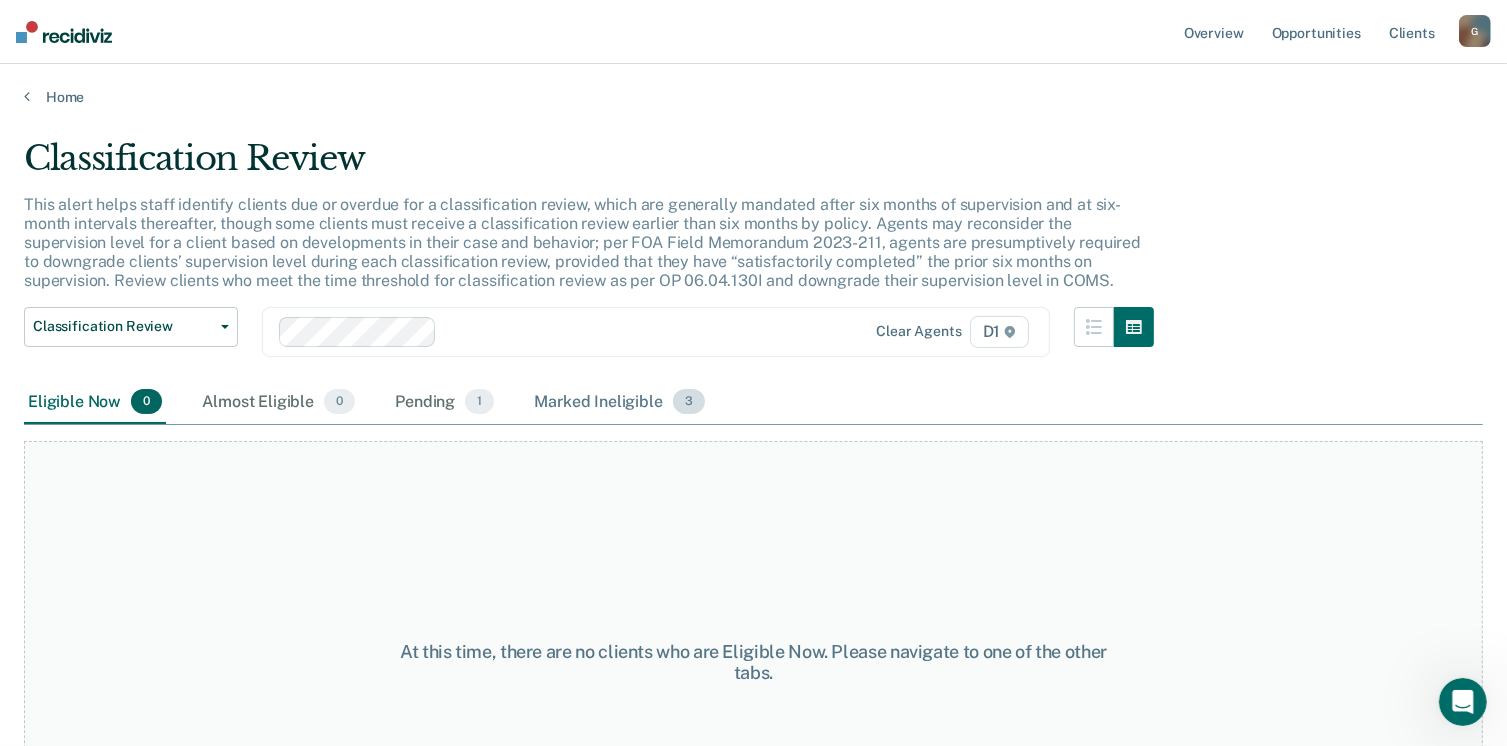 click on "3" at bounding box center (689, 402) 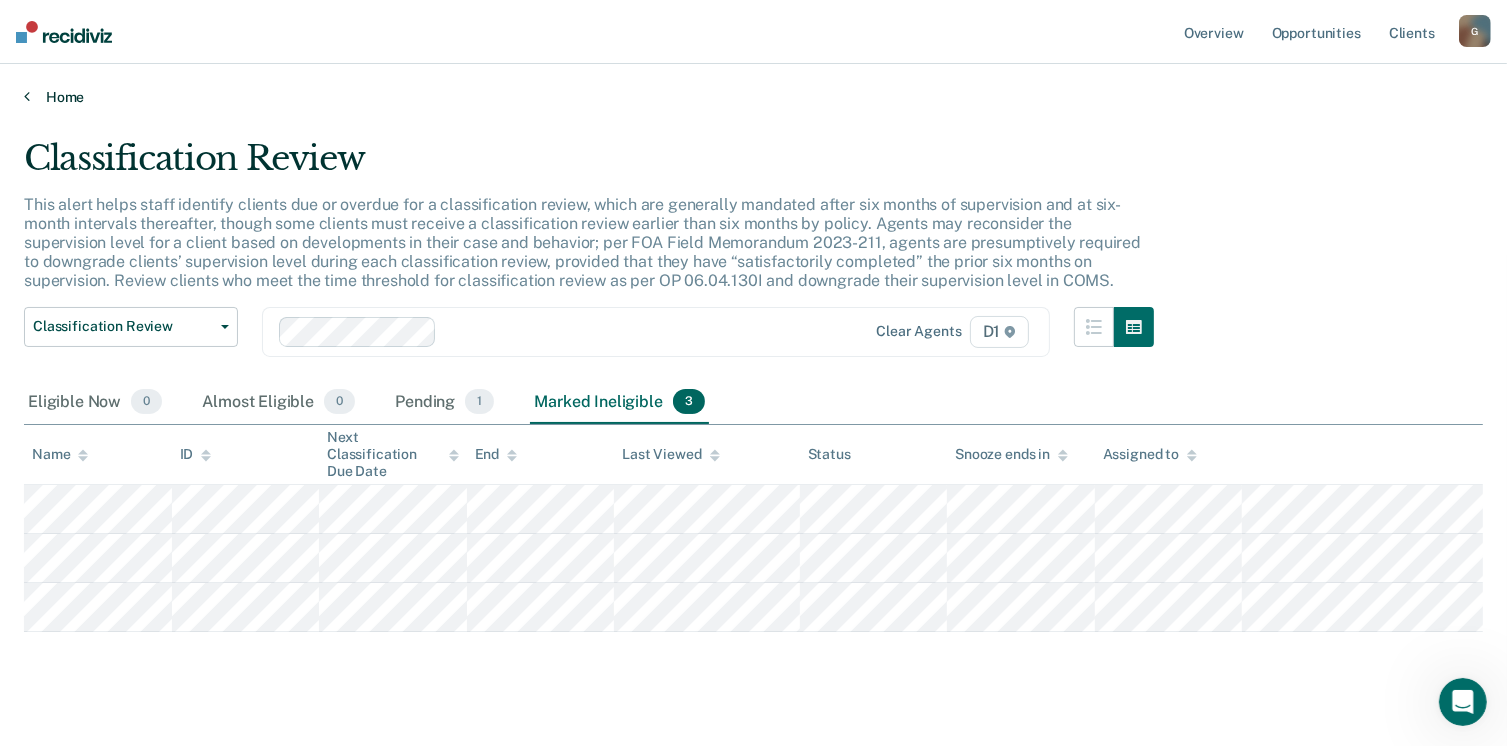 click on "Home" at bounding box center [753, 97] 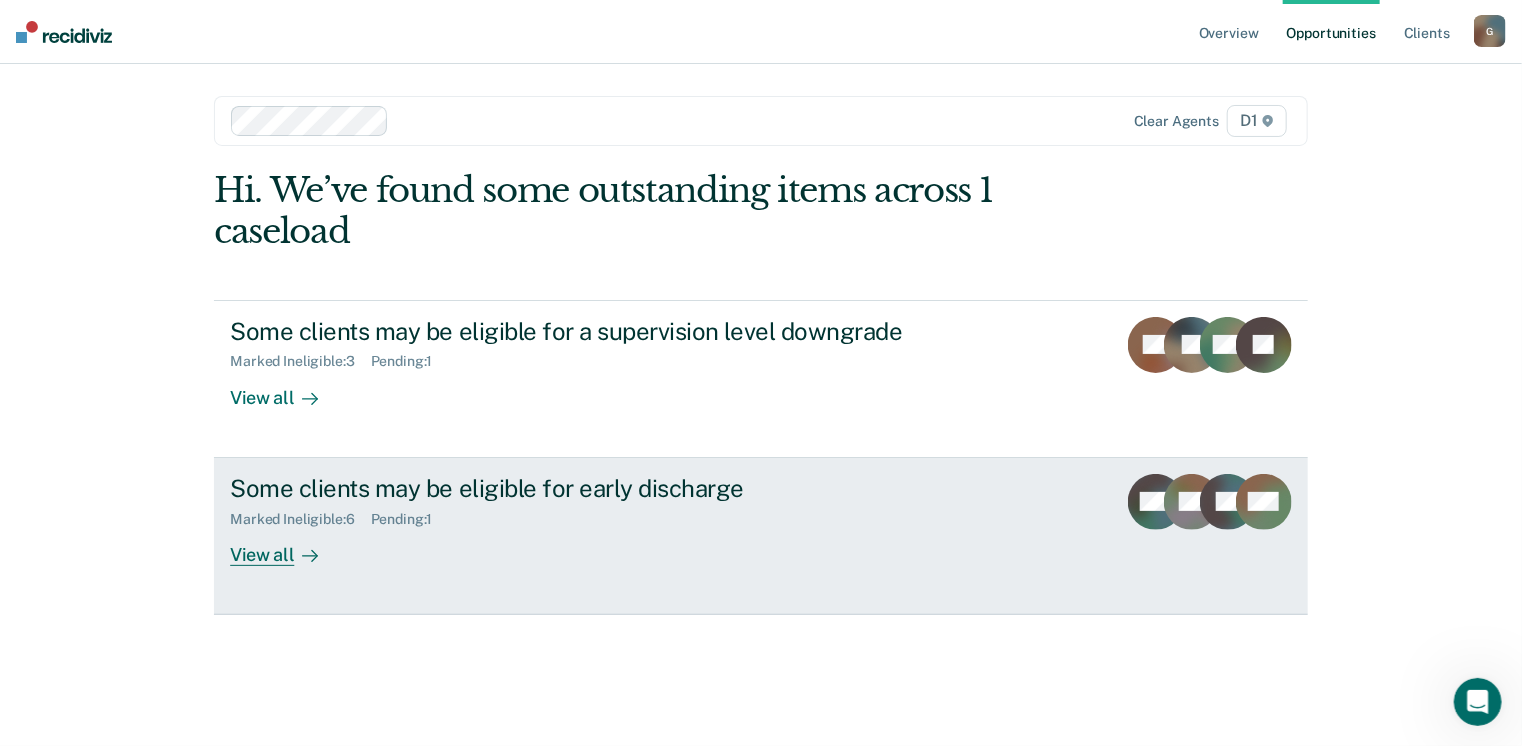 click on "View all" at bounding box center (286, 546) 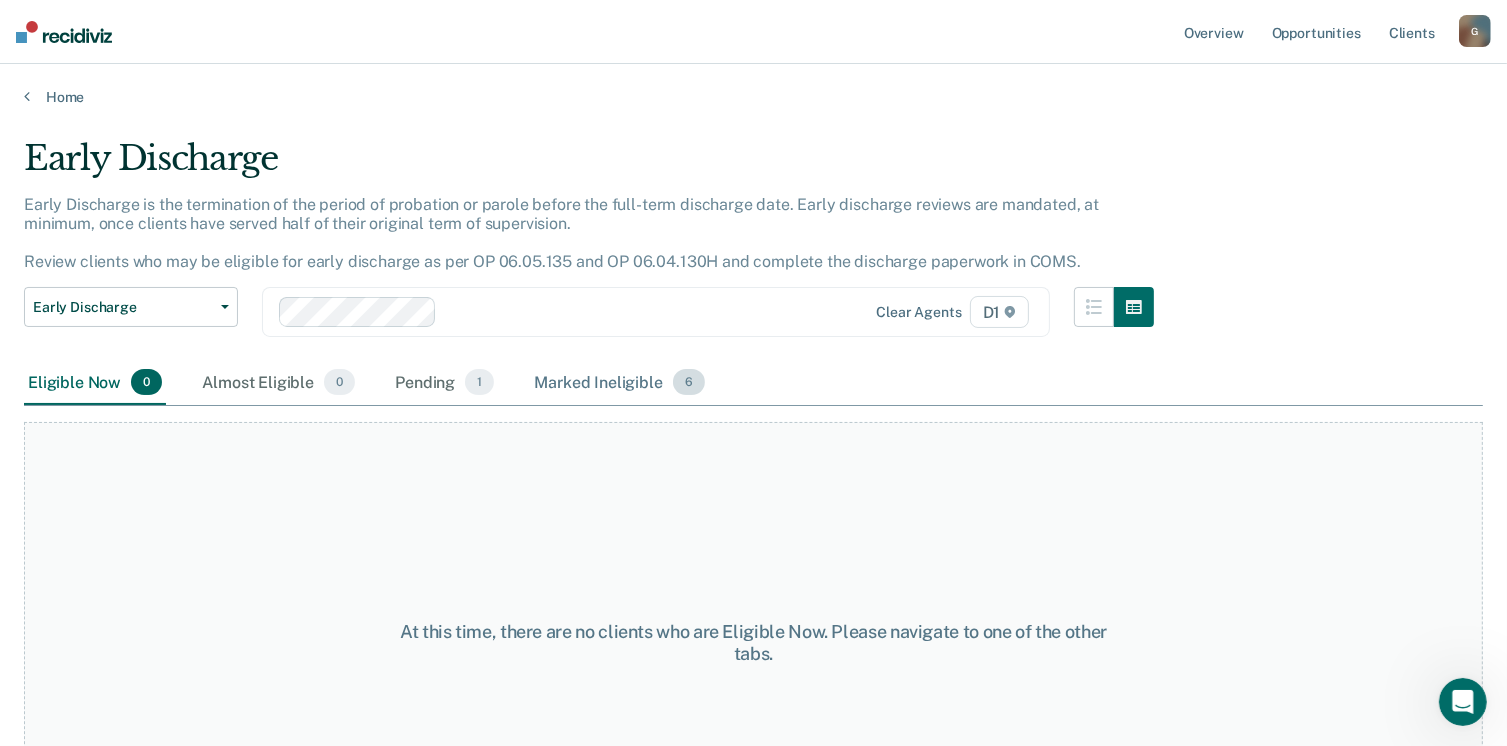 click on "6" at bounding box center [689, 382] 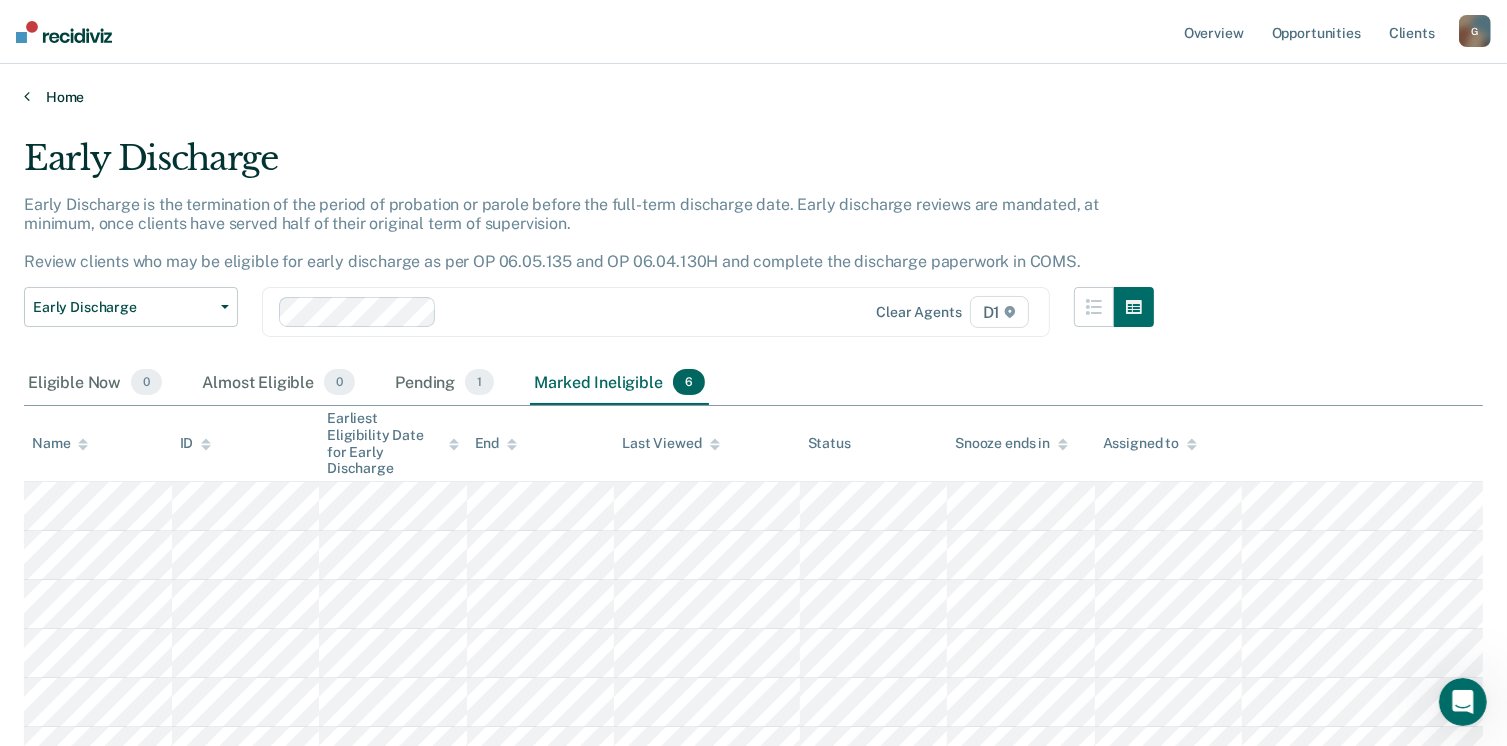 click on "Home" at bounding box center [753, 97] 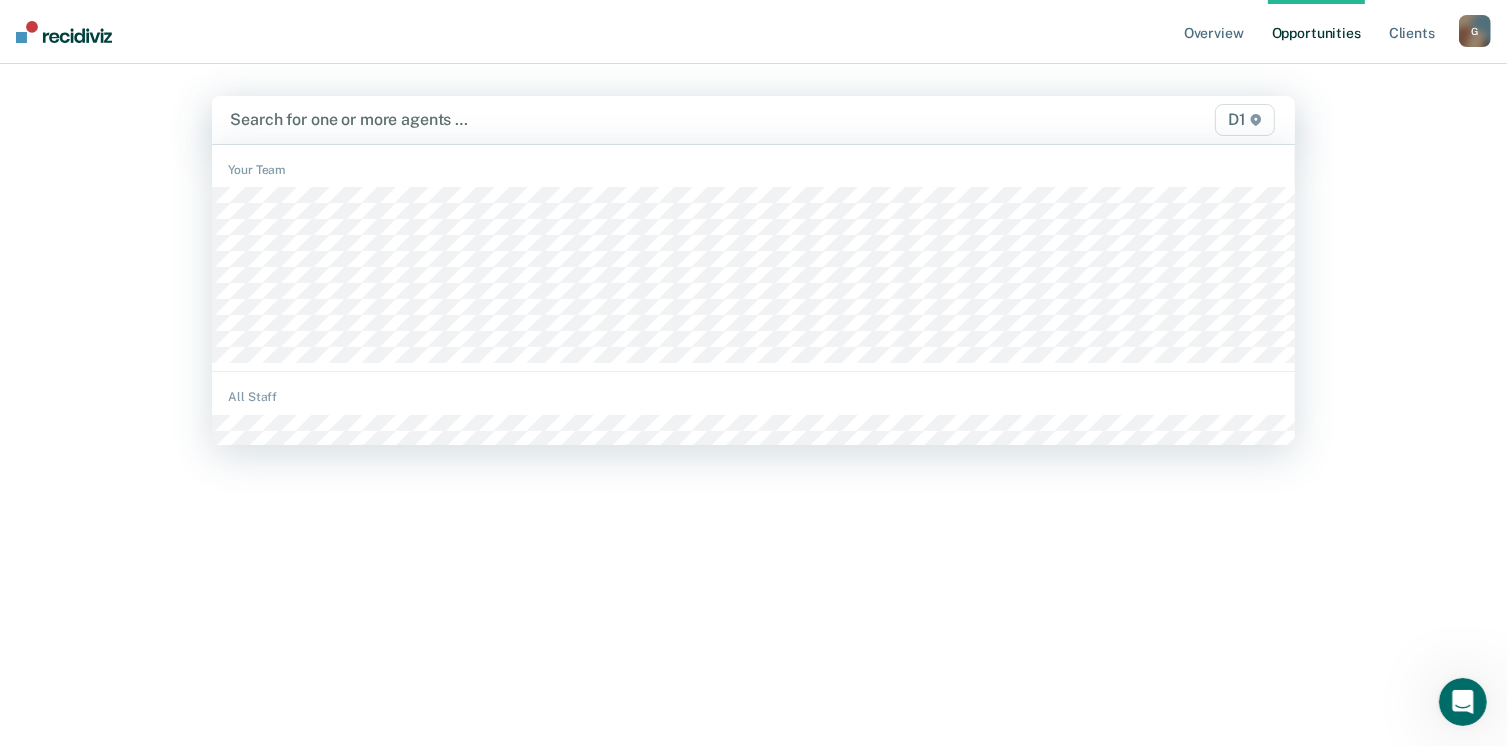 click on "D1" at bounding box center (1245, 120) 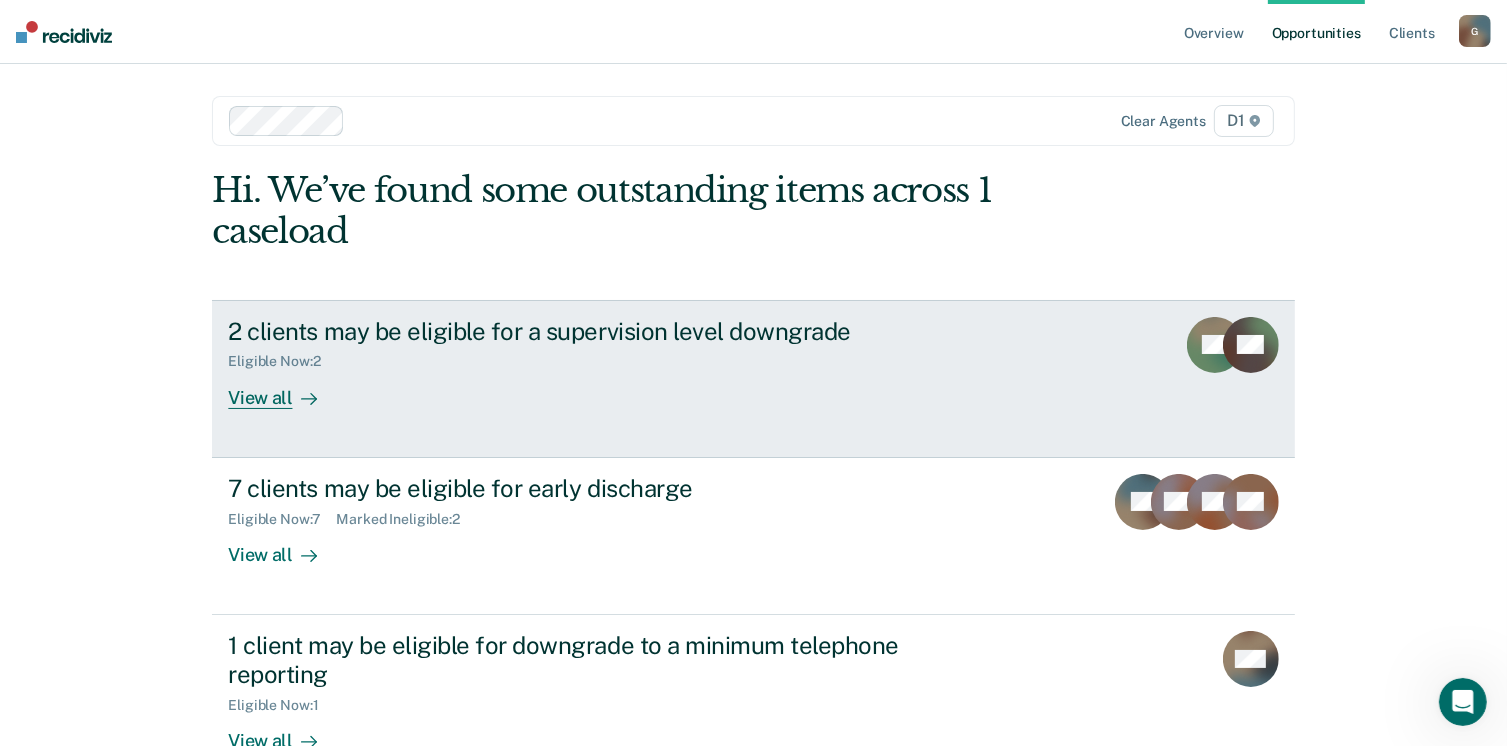 click on "View all" at bounding box center [284, 389] 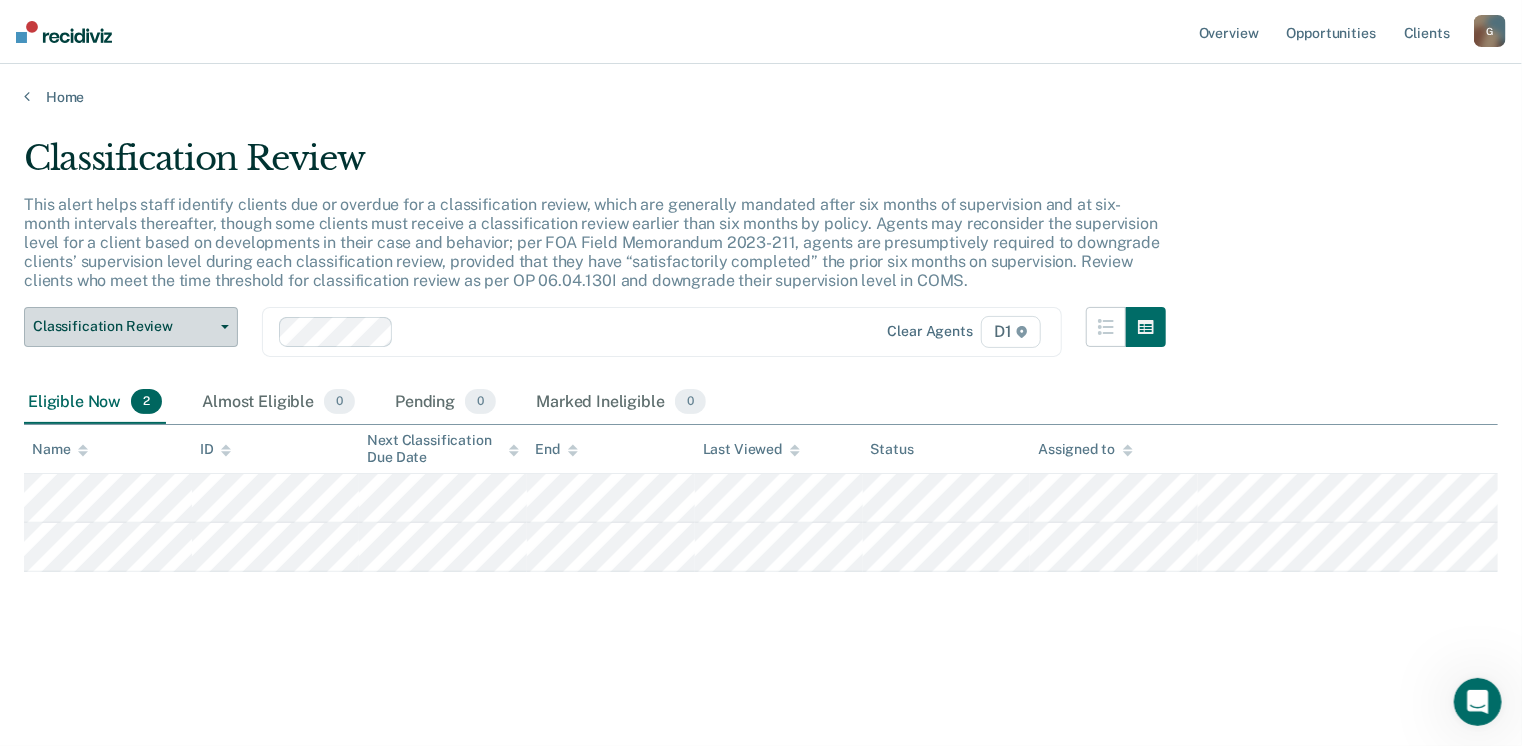 click on "Classification Review" at bounding box center [131, 327] 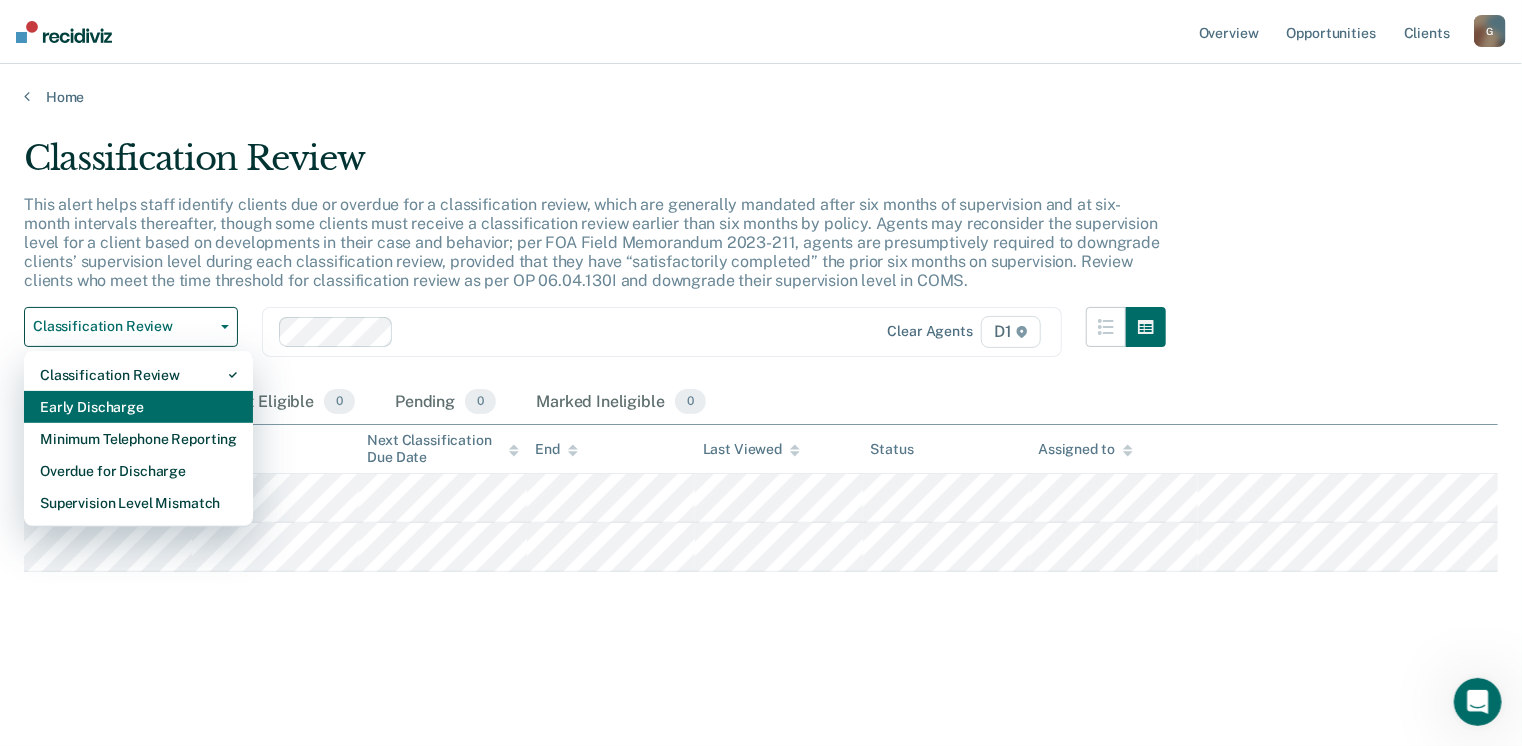 click on "Early Discharge" at bounding box center [138, 407] 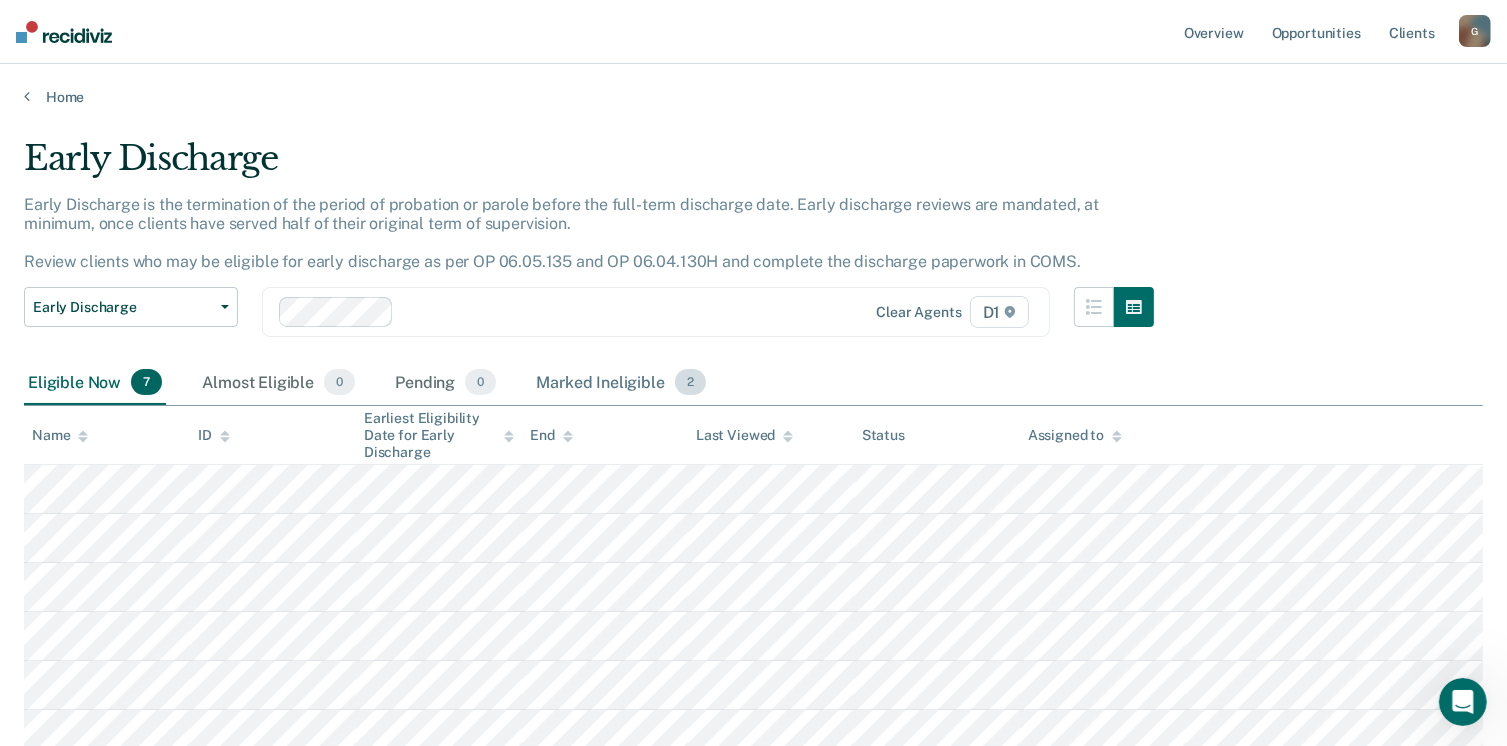 click on "Marked Ineligible 2" at bounding box center [621, 383] 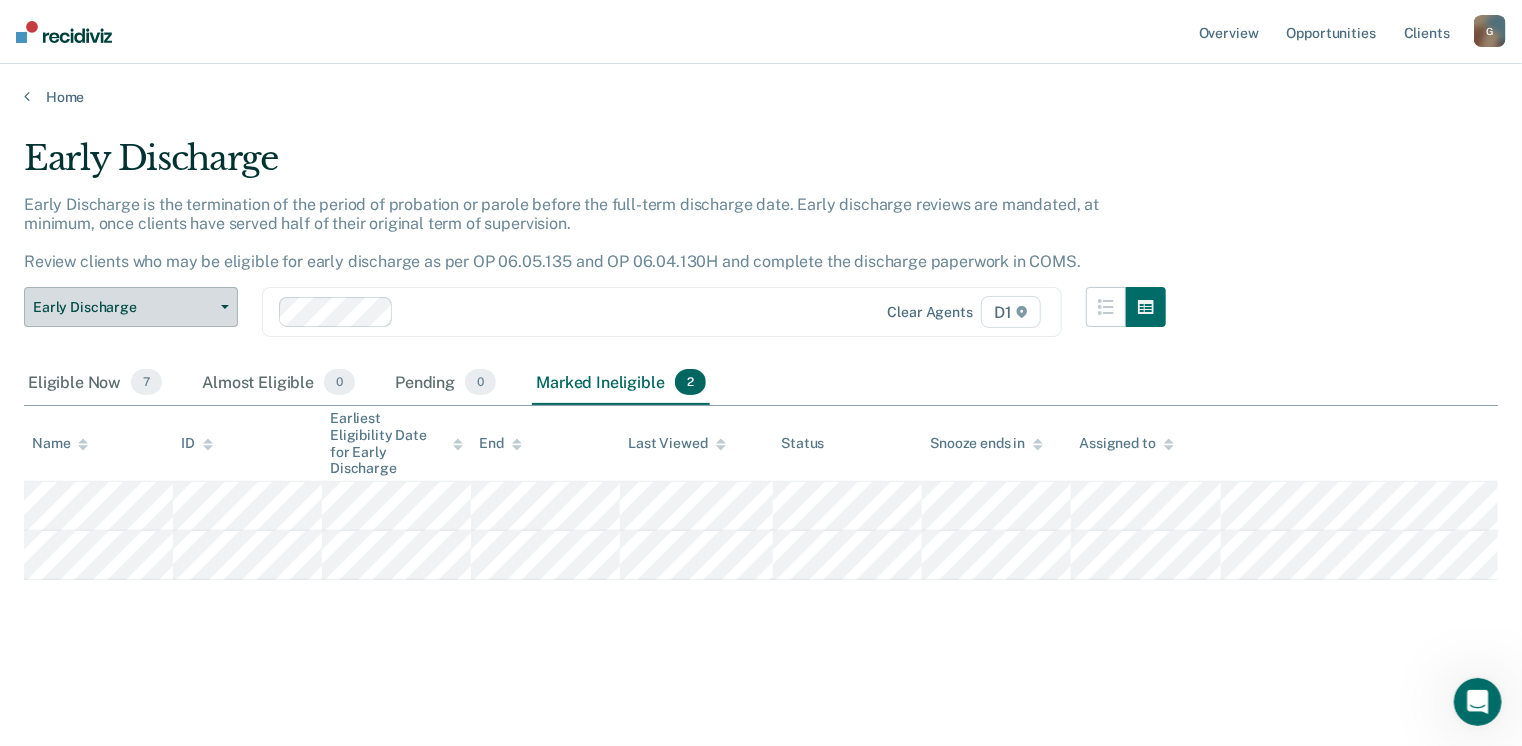 click 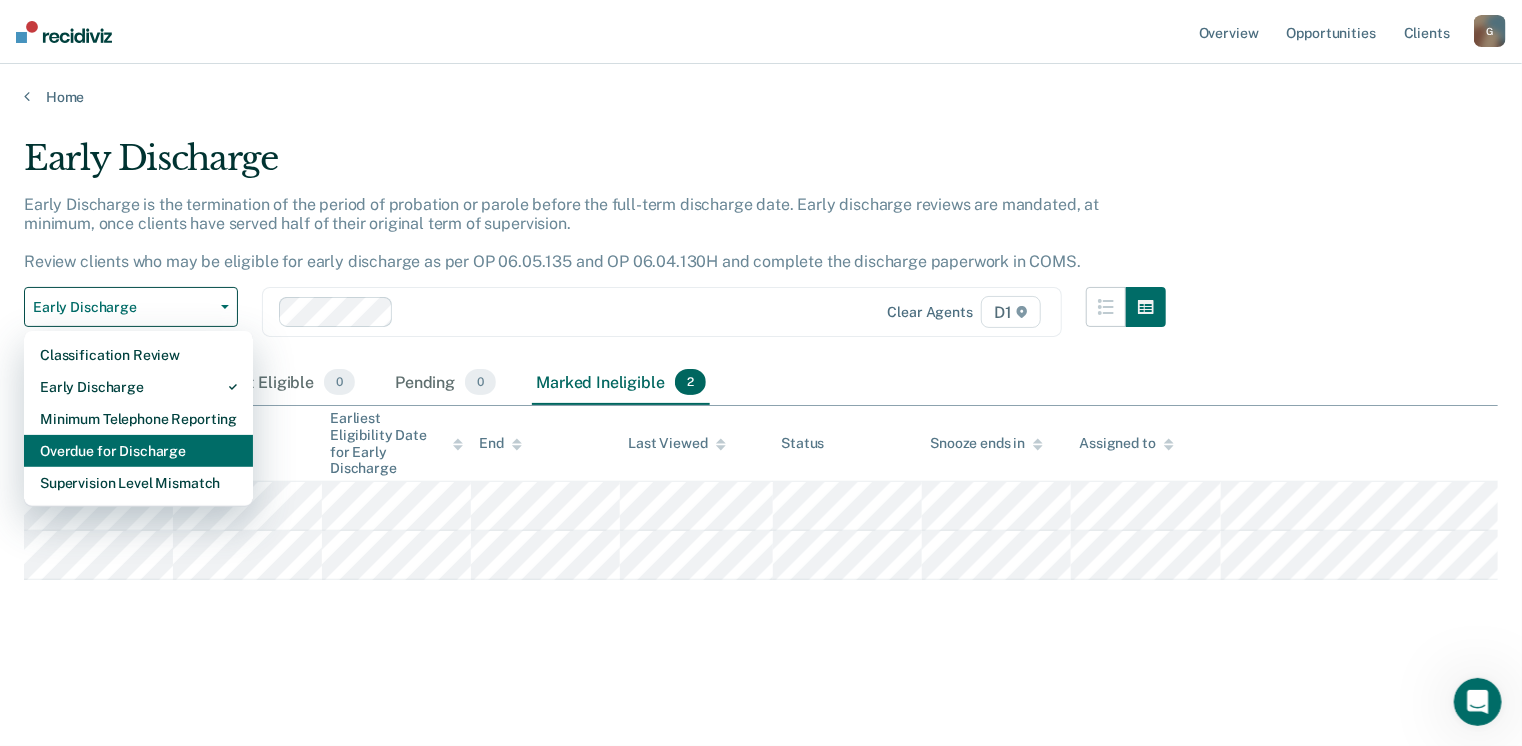 click on "Overdue for Discharge" at bounding box center [138, 451] 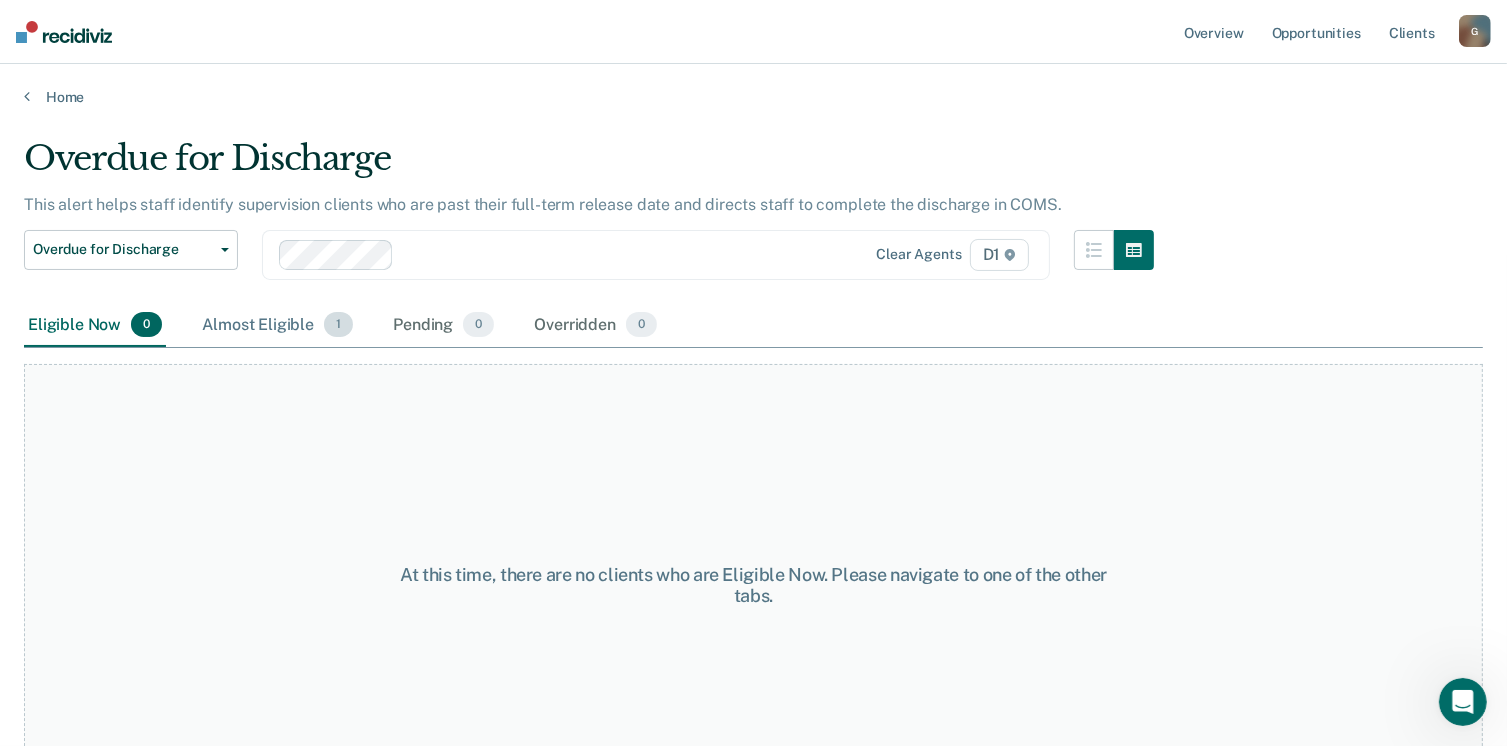 click on "Almost Eligible 1" at bounding box center [277, 326] 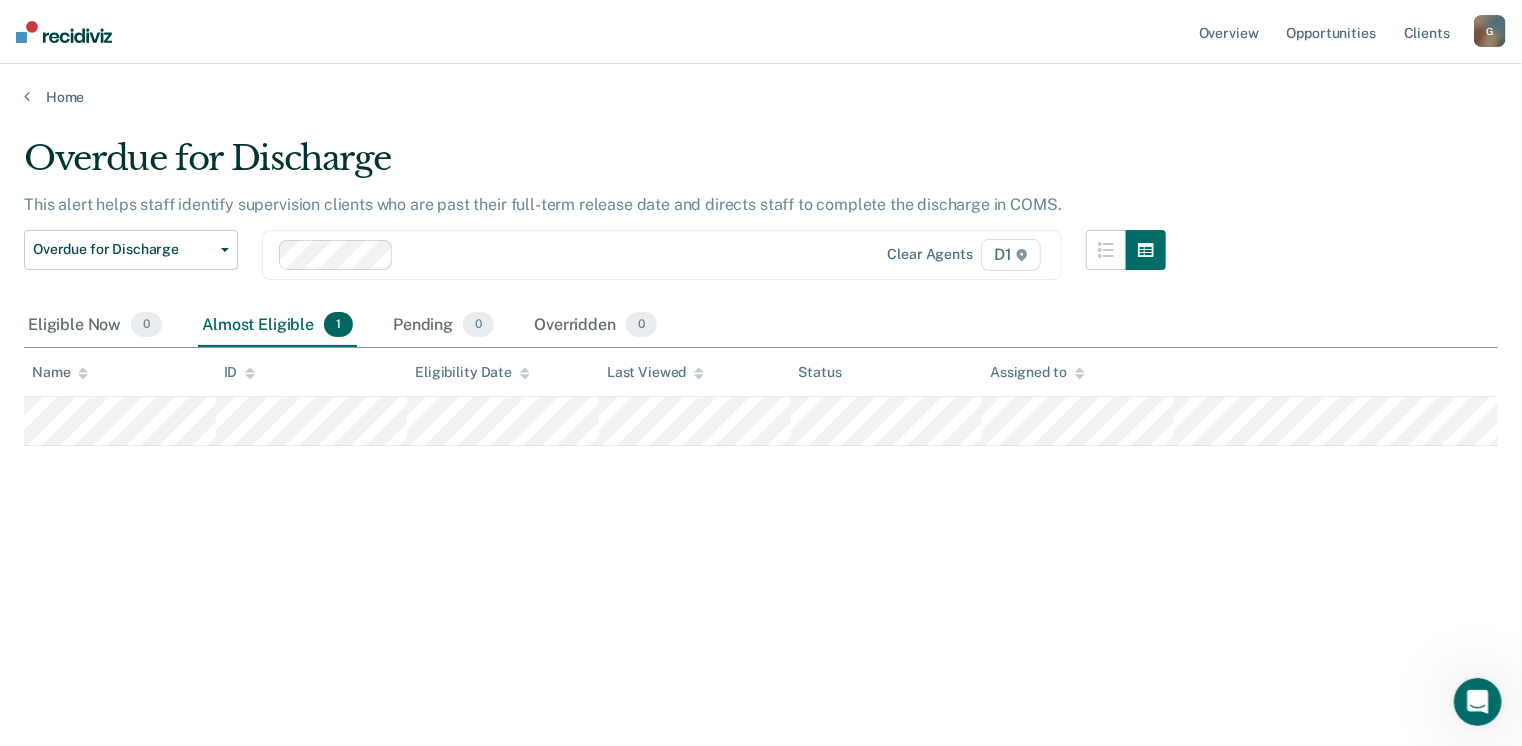 click on "Overdue for Discharge   This alert helps staff identify supervision clients who are past their full-term release date and directs staff to complete the discharge in COMS. Overdue for Discharge Classification Review Early Discharge Minimum Telephone Reporting Overdue for Discharge Supervision Level Mismatch Clear   agents D1   Eligible Now 0 Almost Eligible 1 Pending 0 Overridden 0
To pick up a draggable item, press the space bar.
While dragging, use the arrow keys to move the item.
Press space again to drop the item in its new position, or press escape to cancel.
Name ID Eligibility Date Last Viewed Status Assigned to" at bounding box center [761, 423] 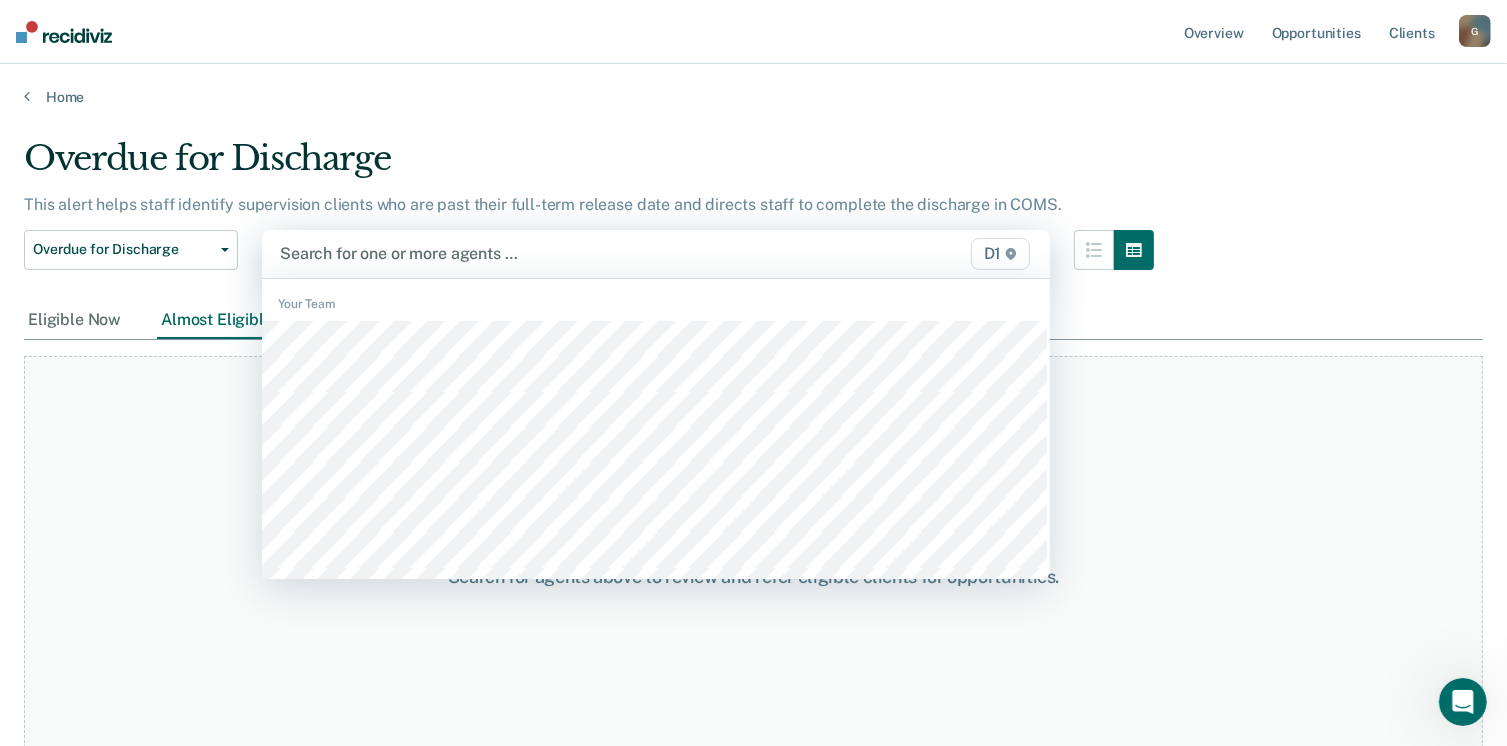 click on "D1" at bounding box center (1001, 254) 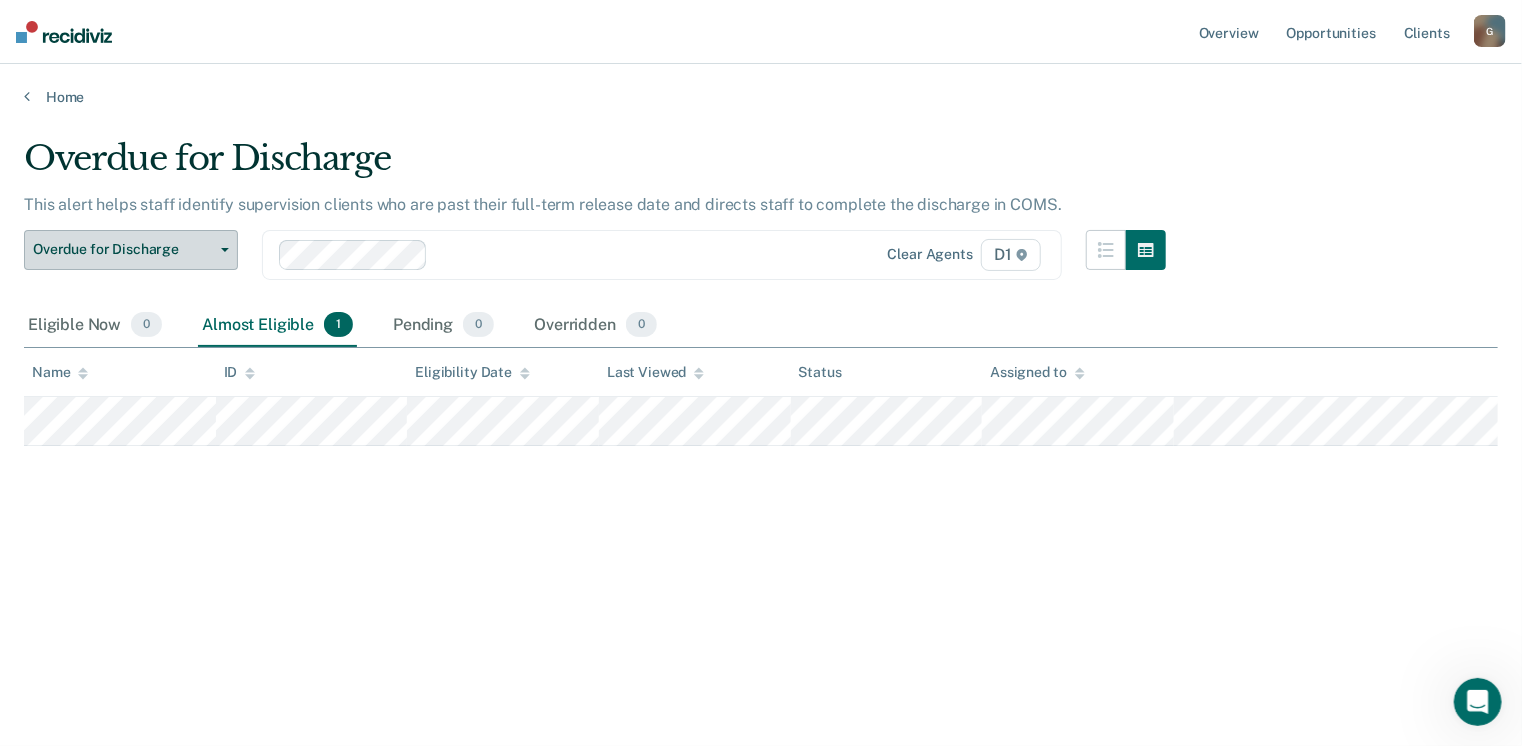 click on "Overdue for Discharge" at bounding box center (131, 250) 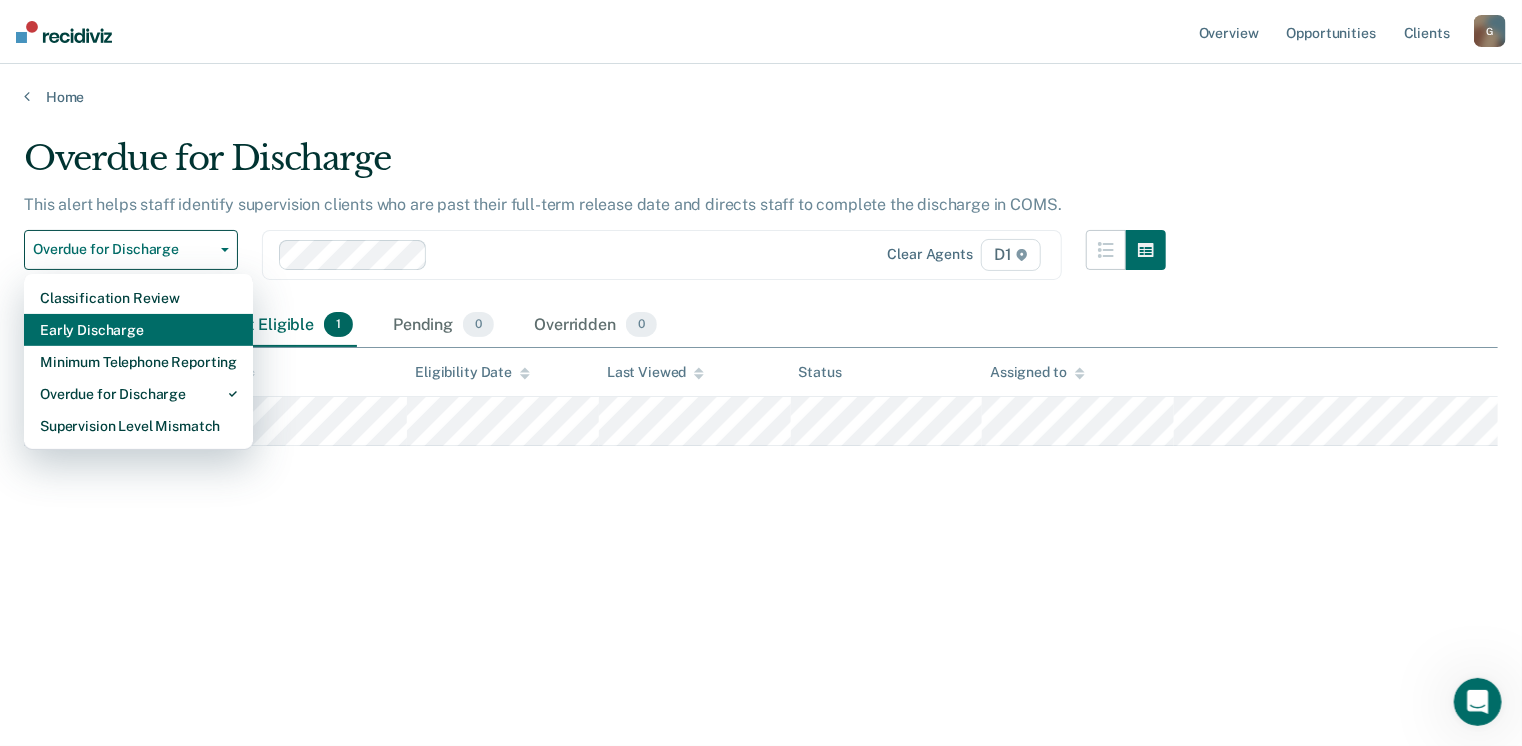 click on "Early Discharge" at bounding box center (138, 330) 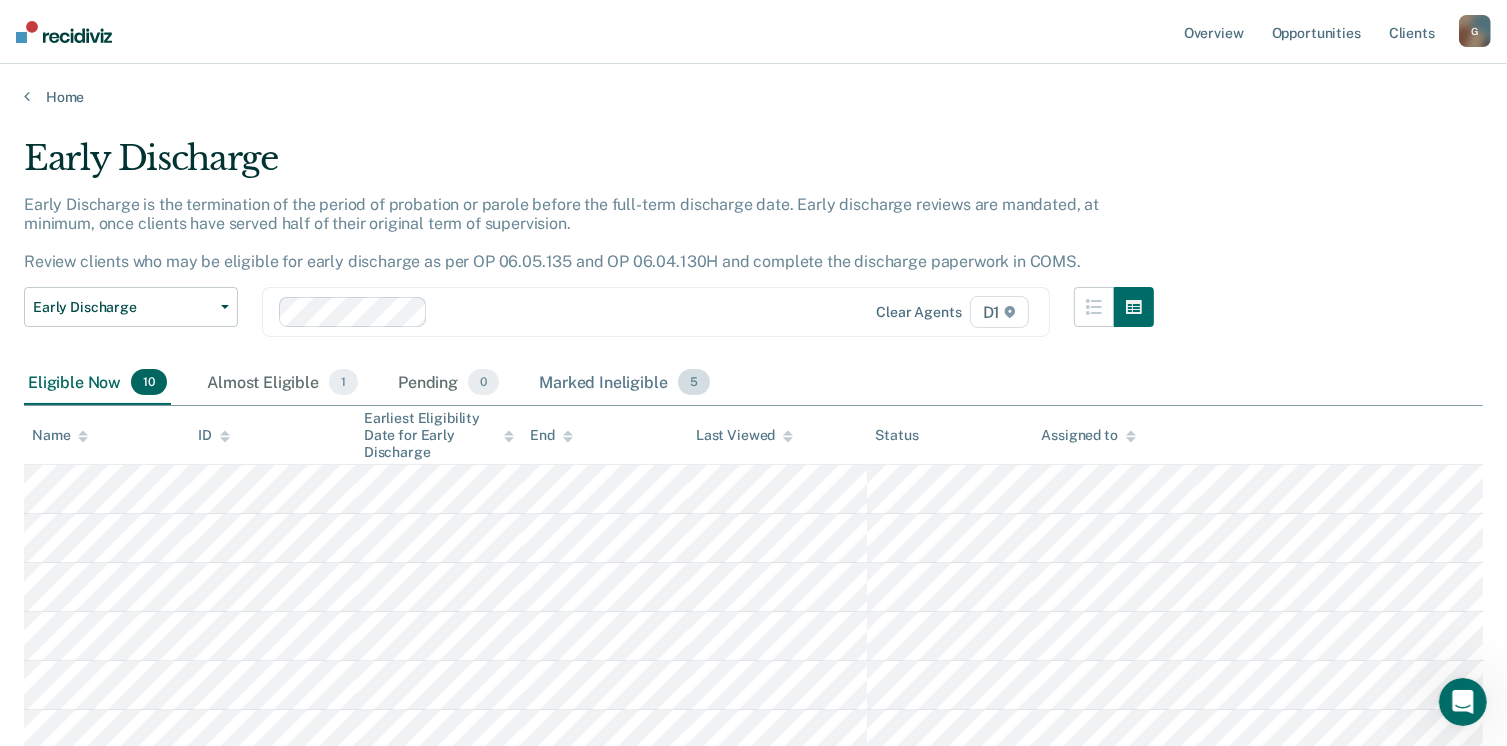 click on "Marked Ineligible 5" at bounding box center (624, 383) 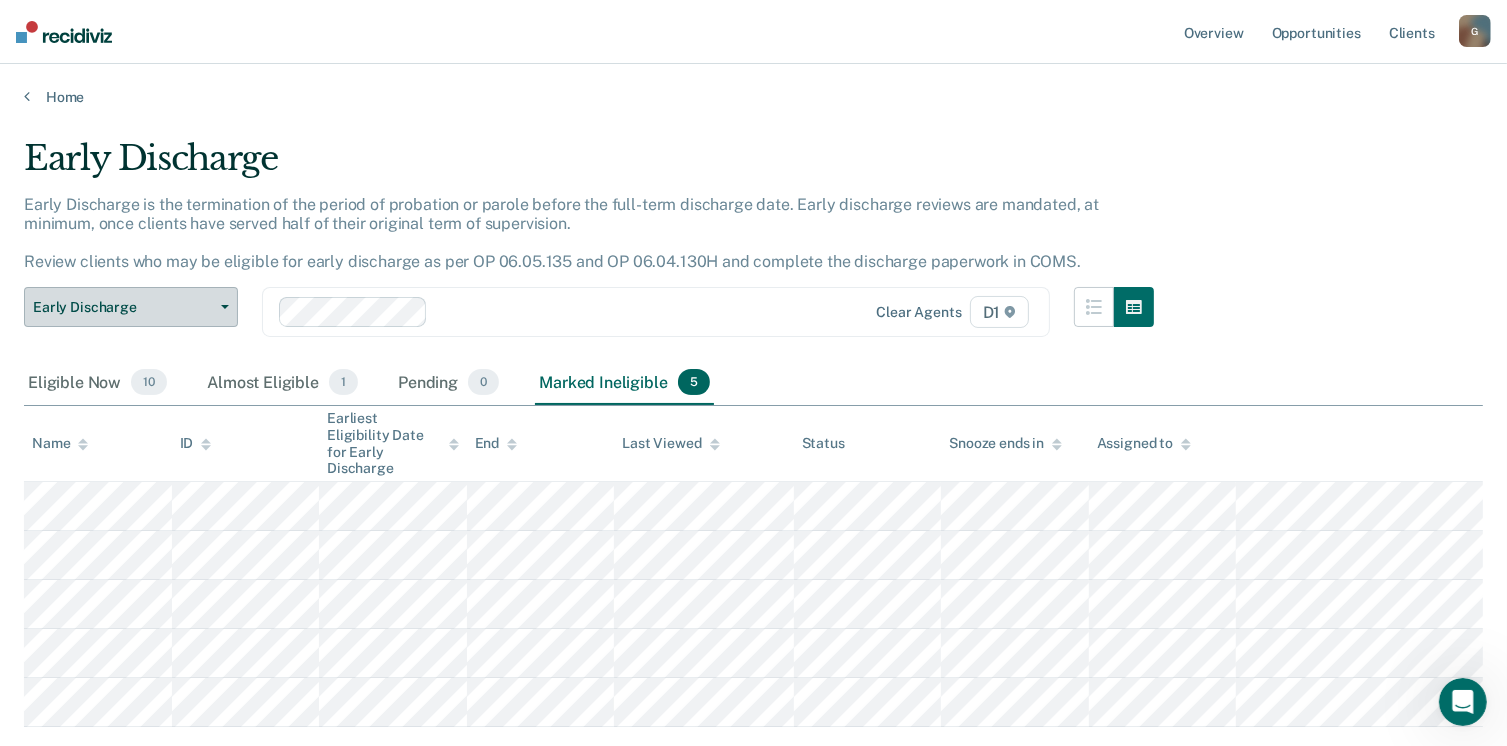 click on "Early Discharge" at bounding box center (131, 307) 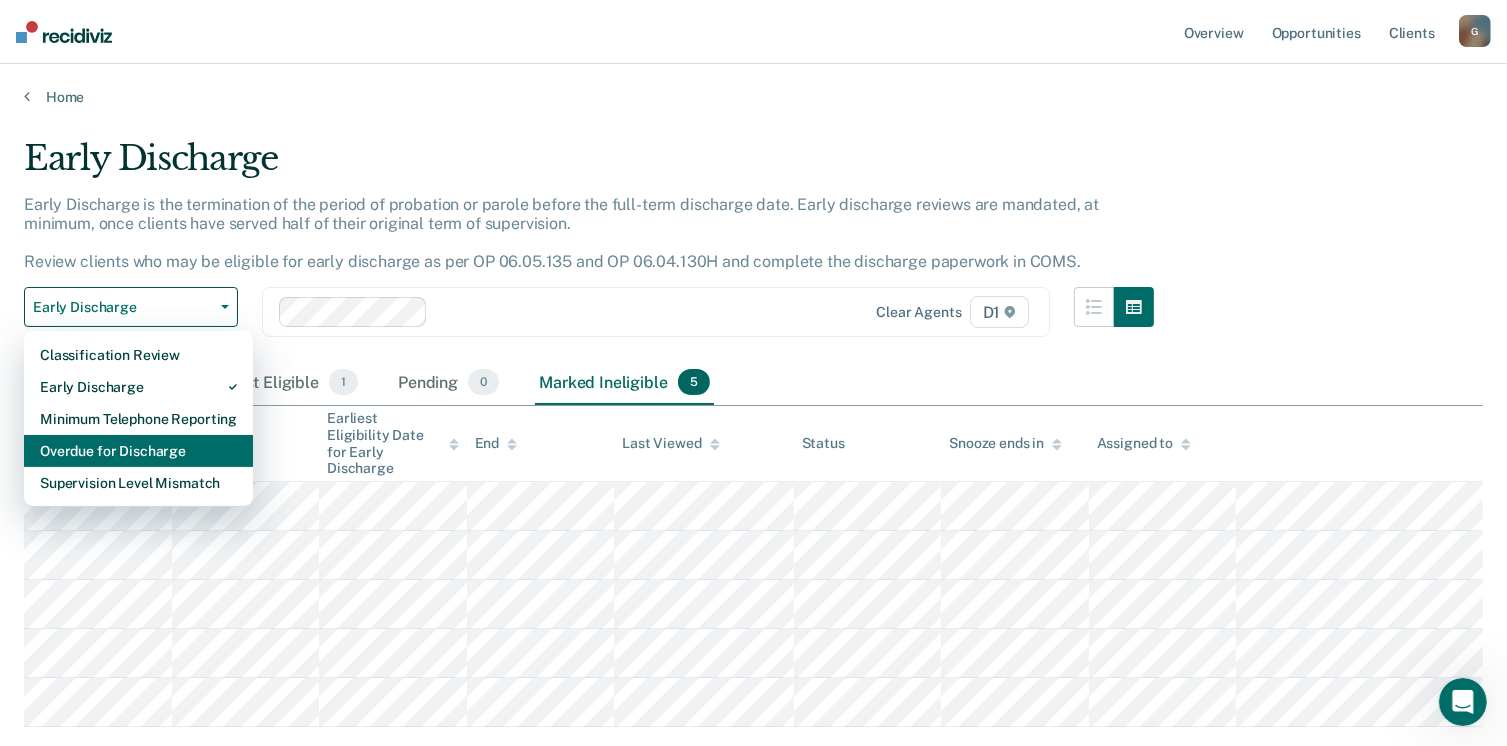 click on "Overdue for Discharge" at bounding box center (138, 451) 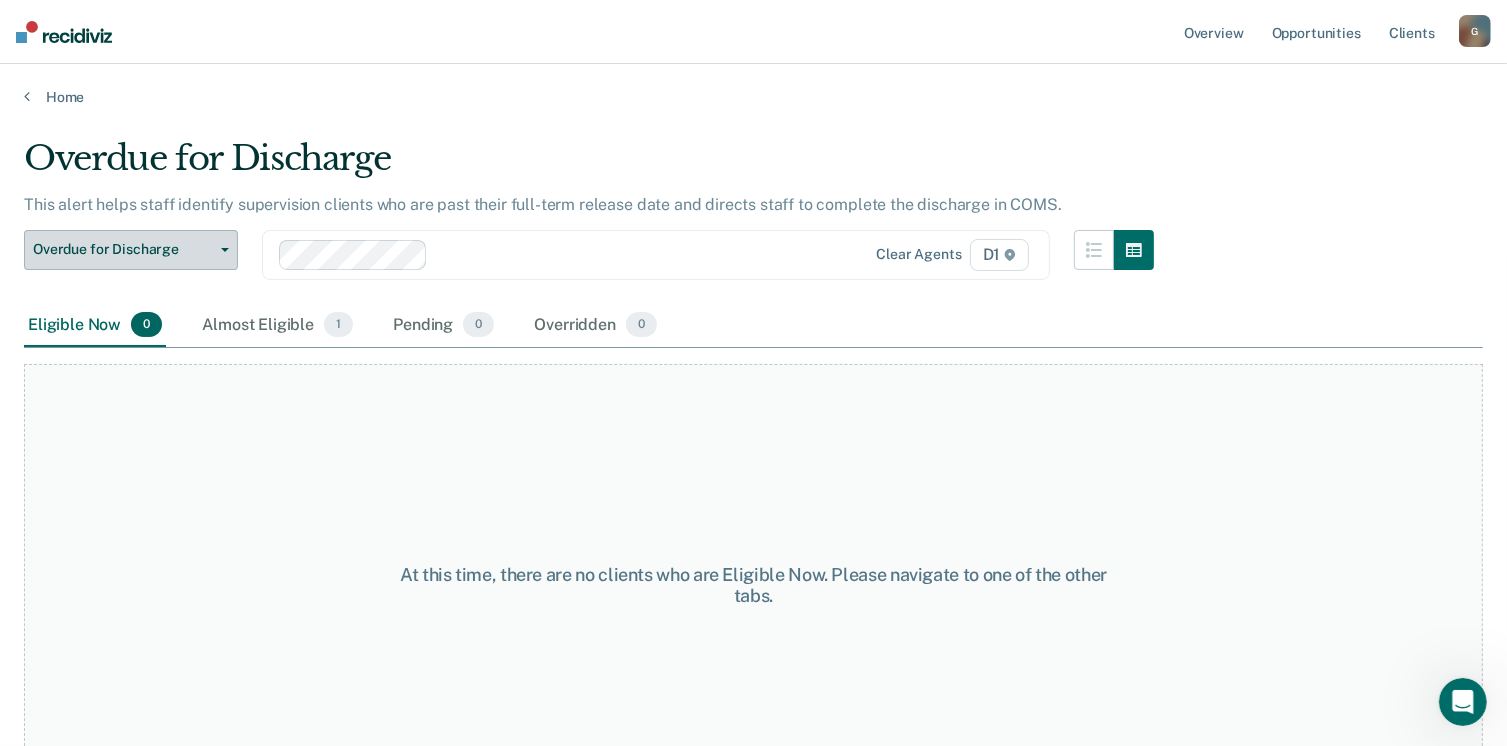 click on "Overdue for Discharge" at bounding box center (131, 250) 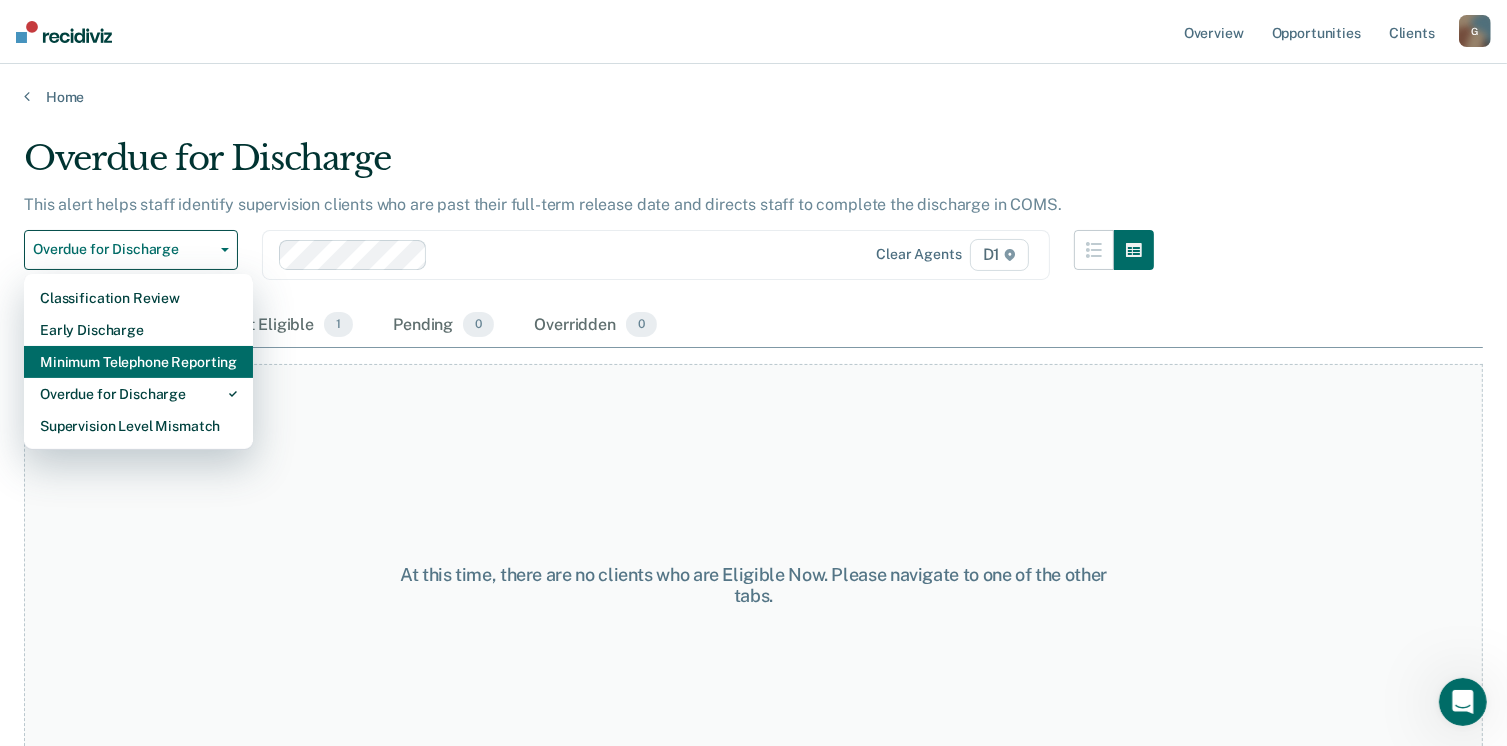 click on "Minimum Telephone Reporting" at bounding box center (138, 362) 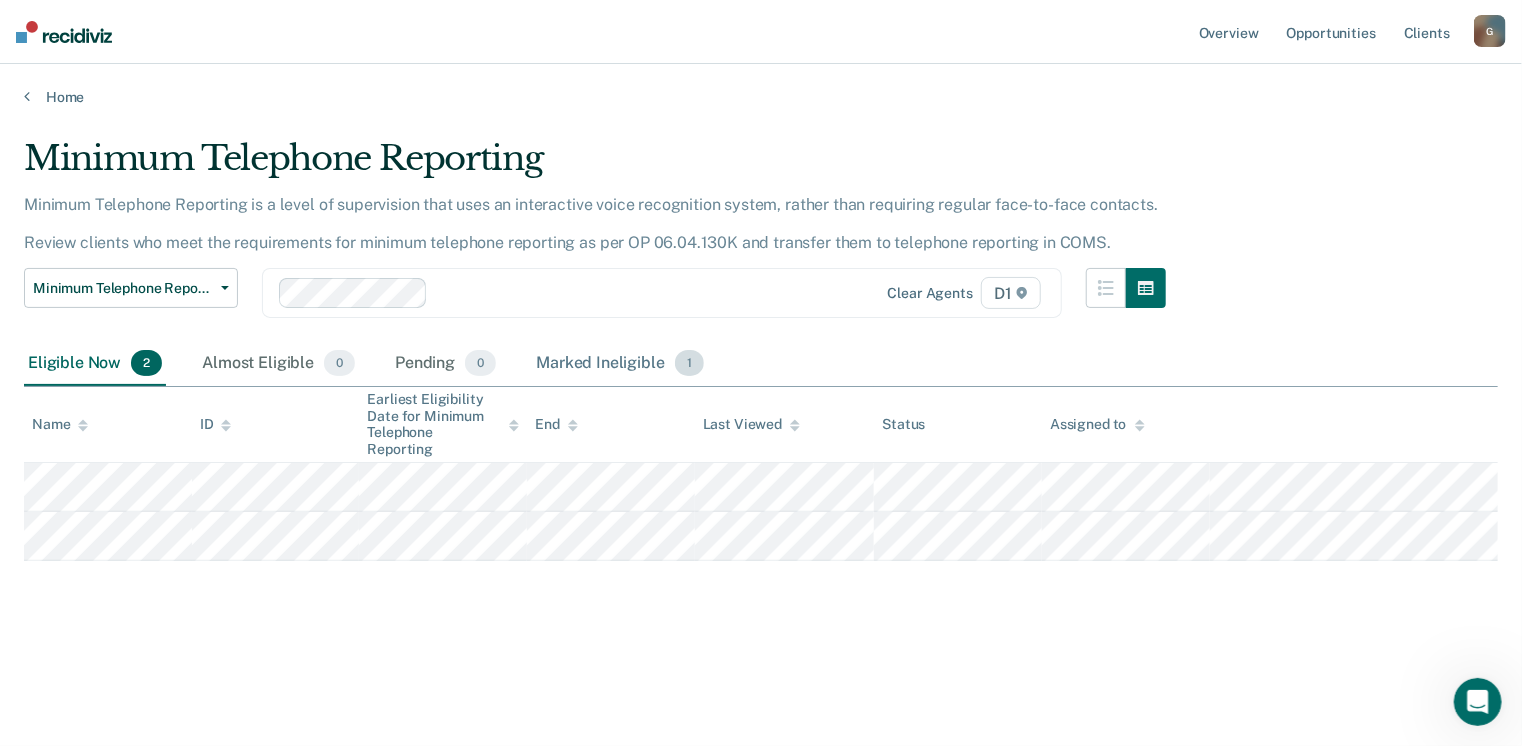 click on "1" at bounding box center (689, 363) 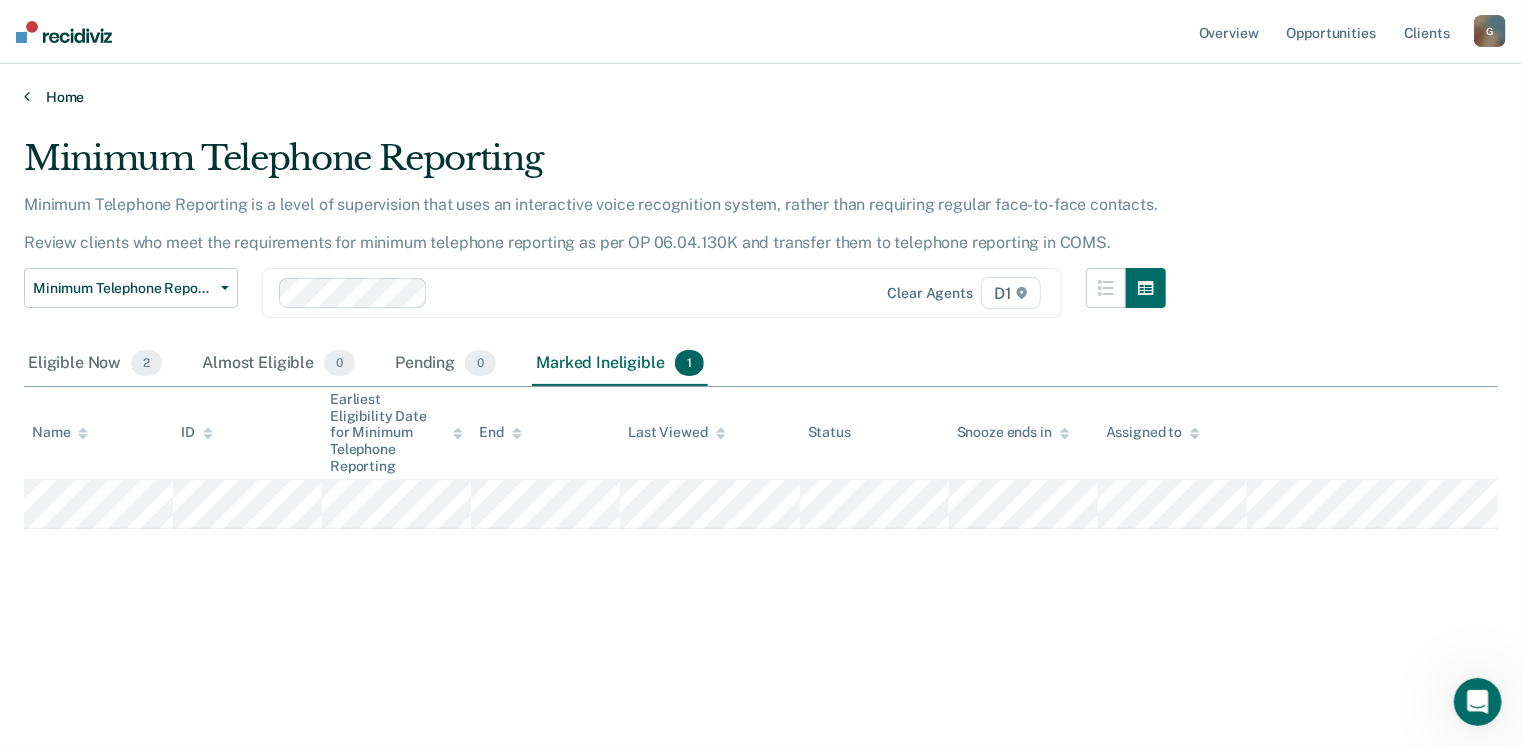 click on "Home" at bounding box center (761, 97) 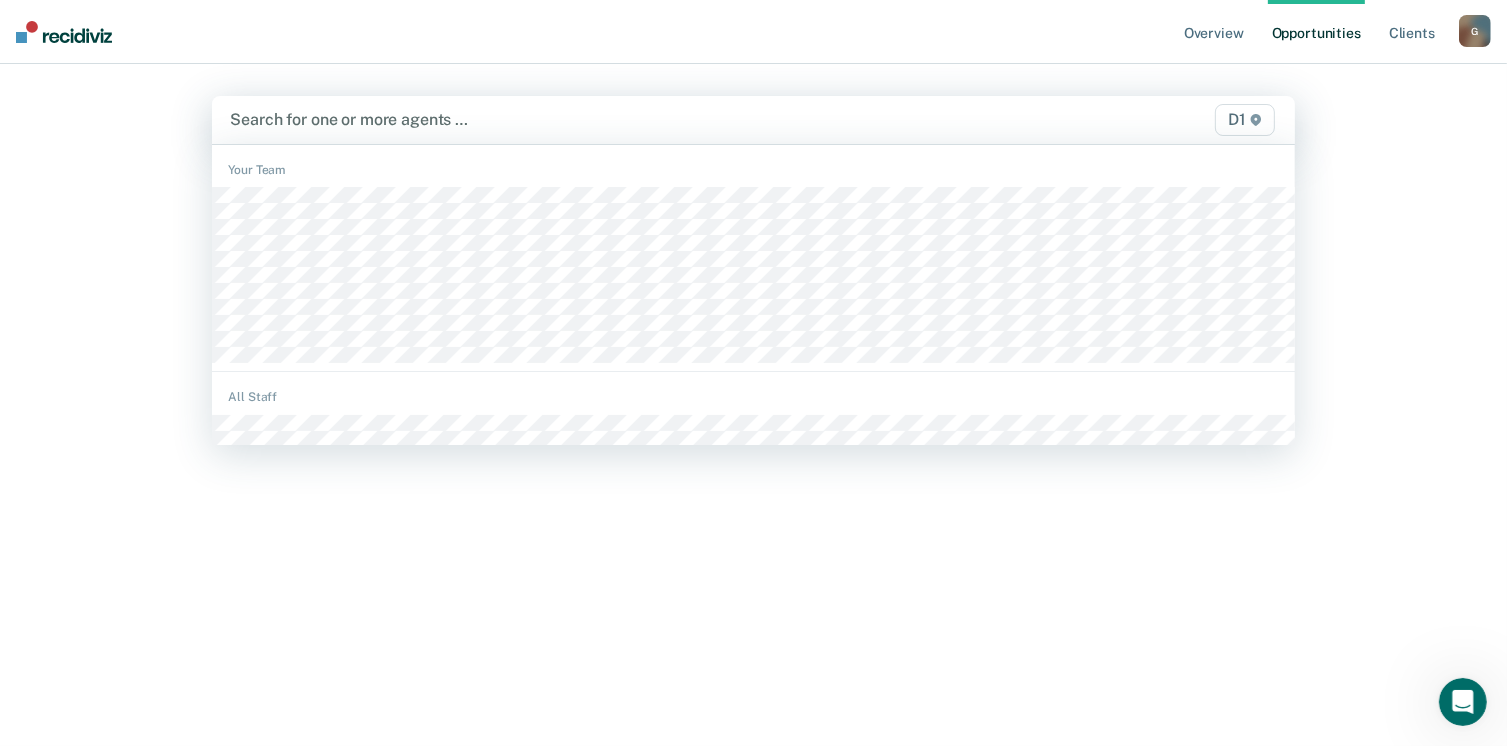 click on "D1" at bounding box center (1245, 120) 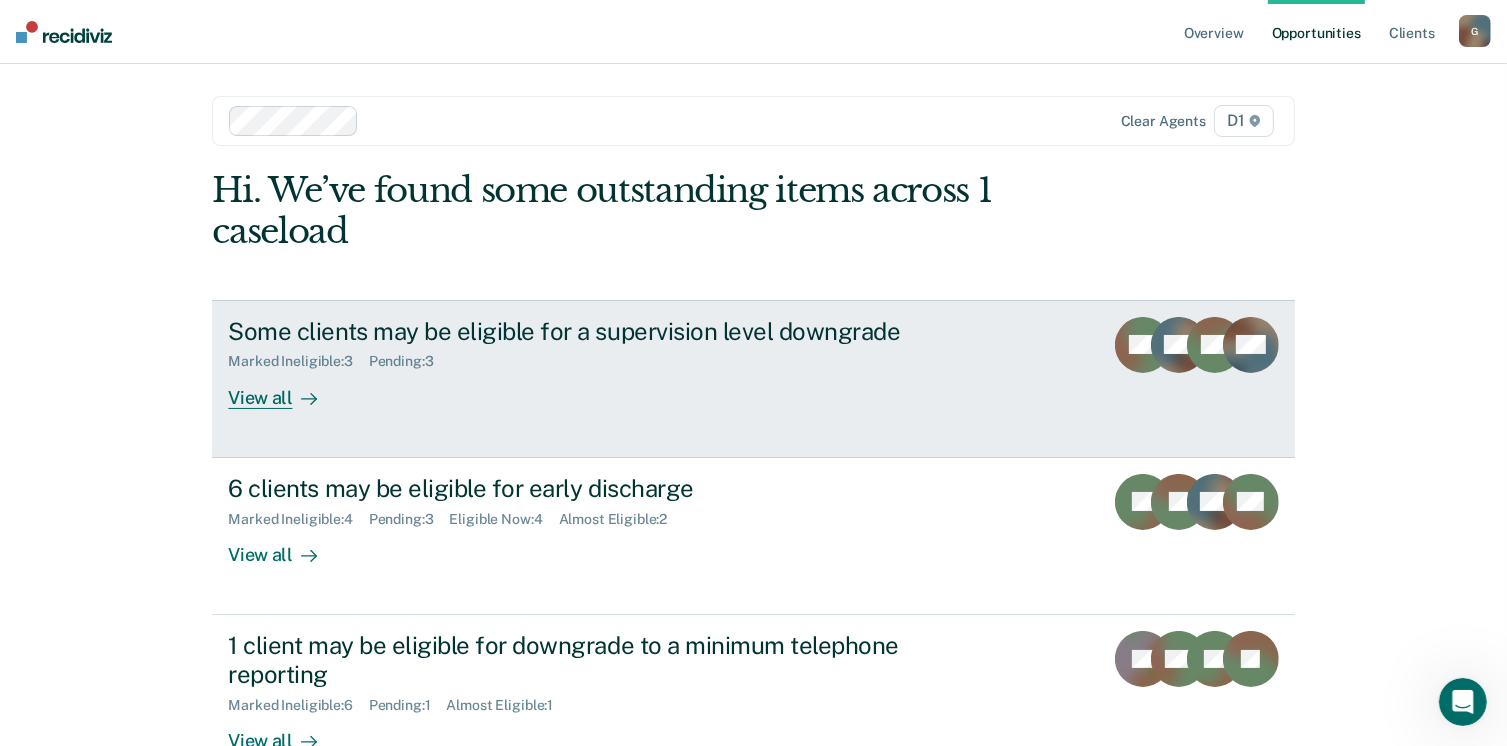 click on "View all" at bounding box center [284, 389] 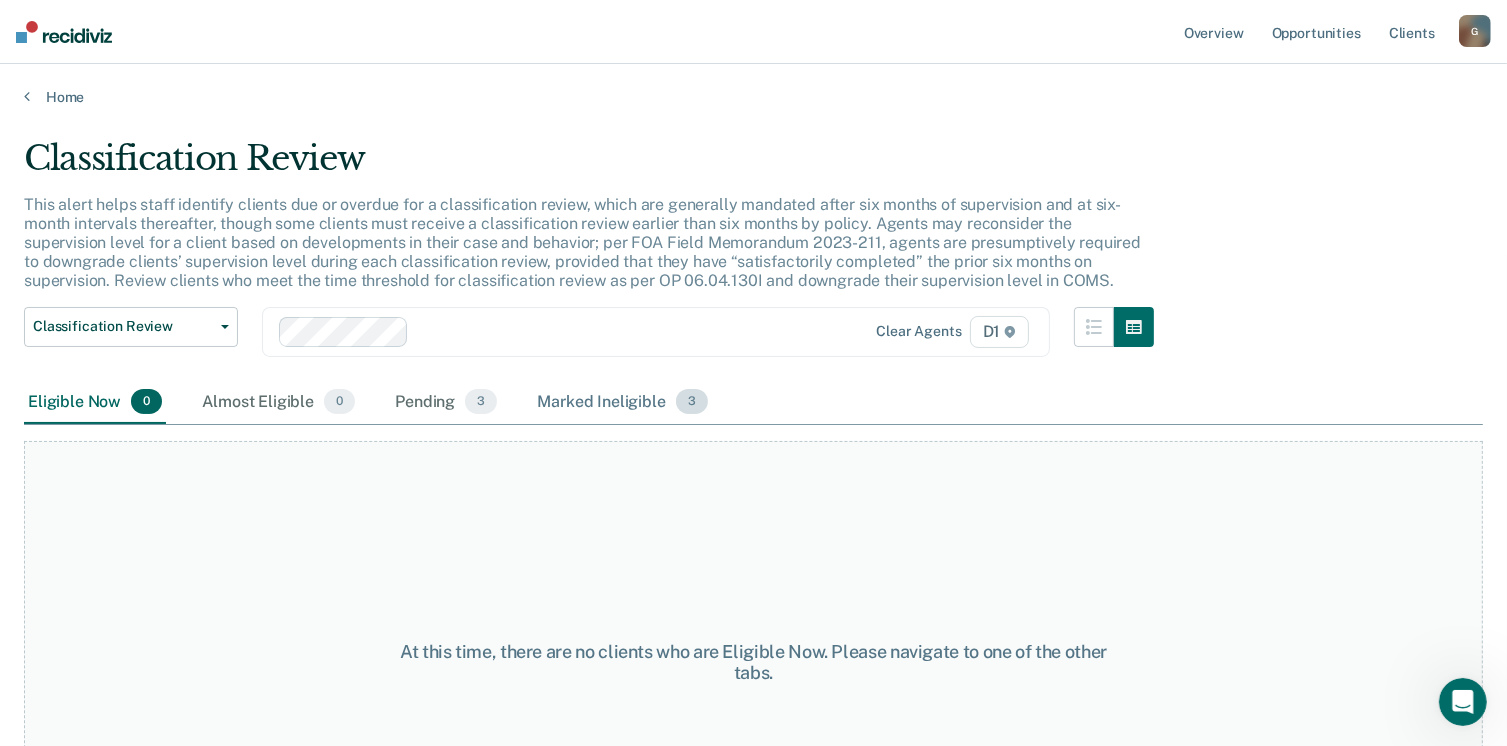 click on "3" at bounding box center [692, 402] 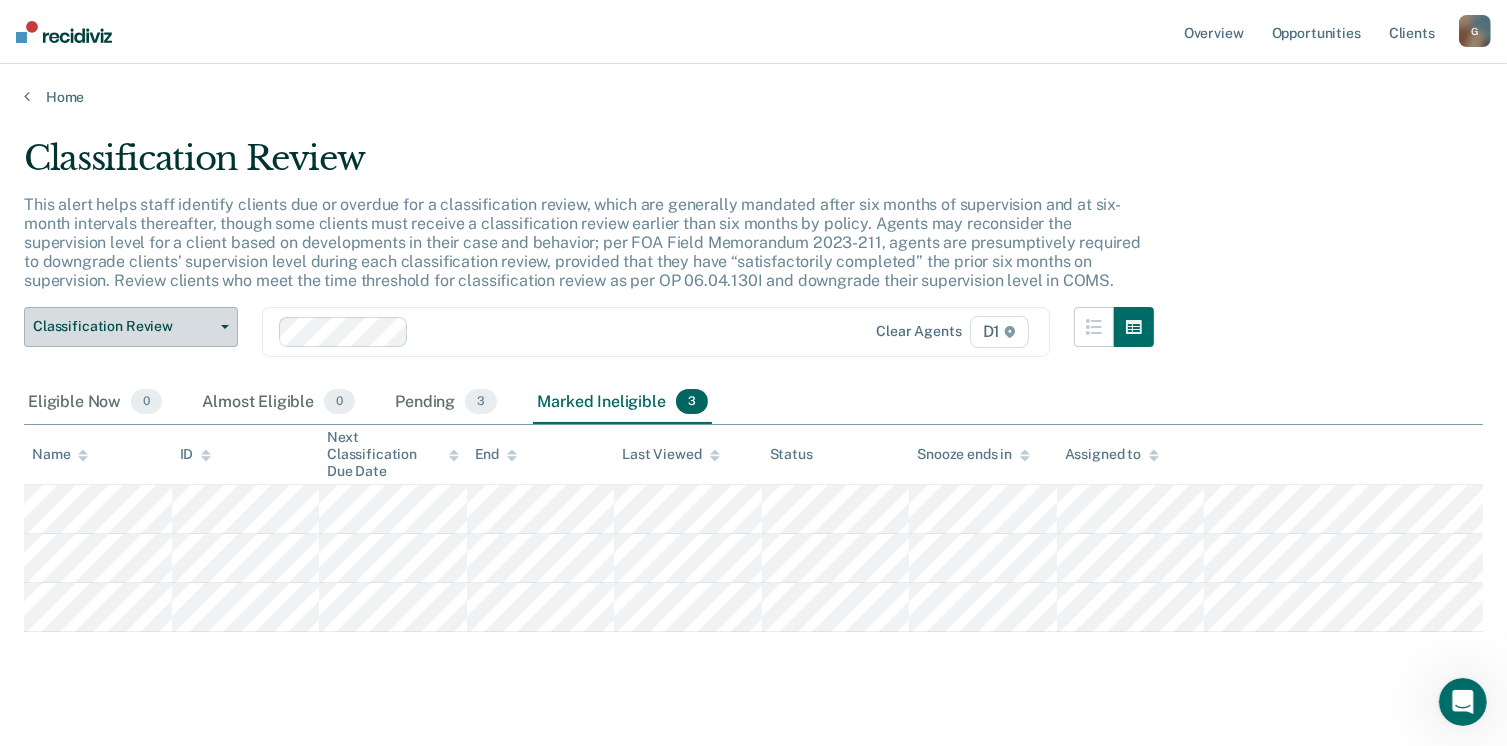 click on "Classification Review" at bounding box center (131, 327) 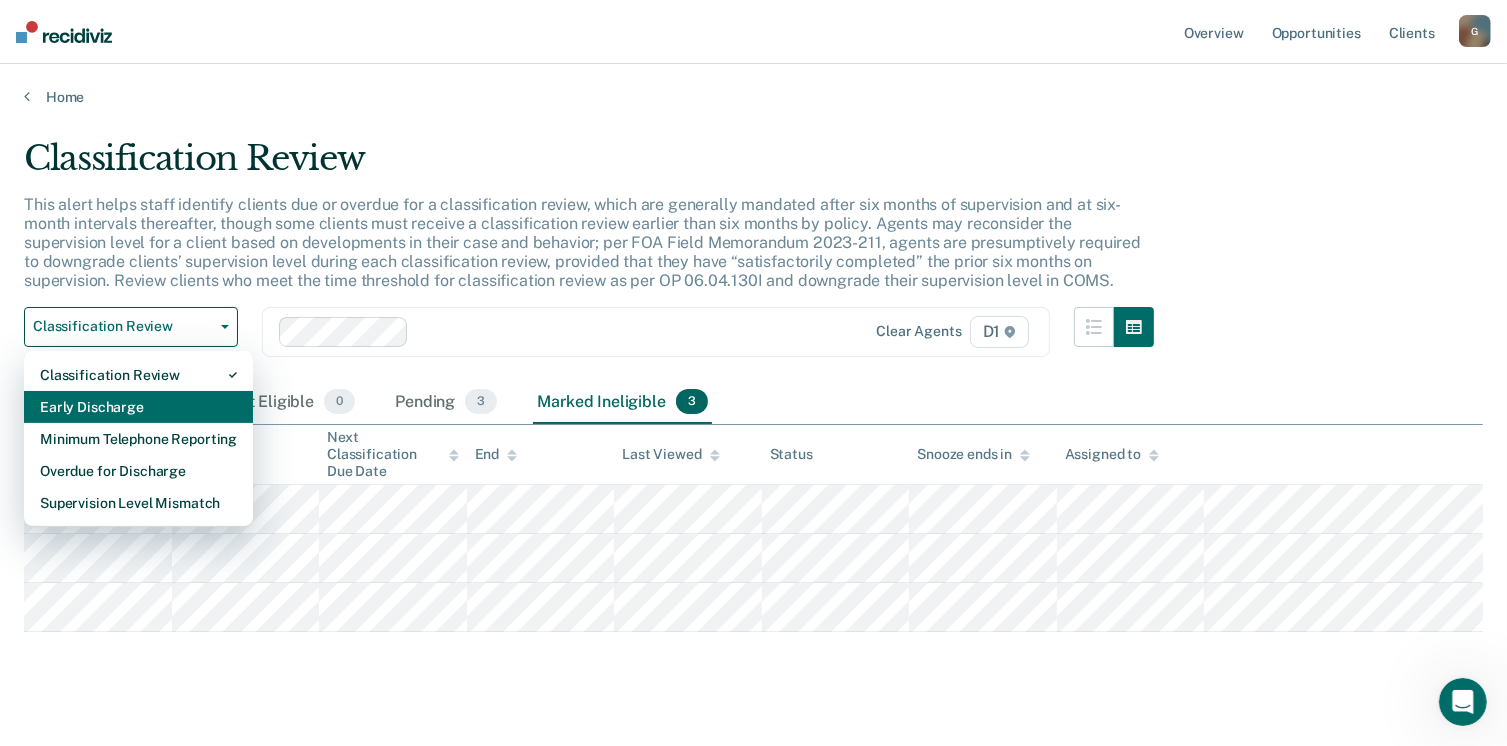 click on "Early Discharge" at bounding box center (138, 407) 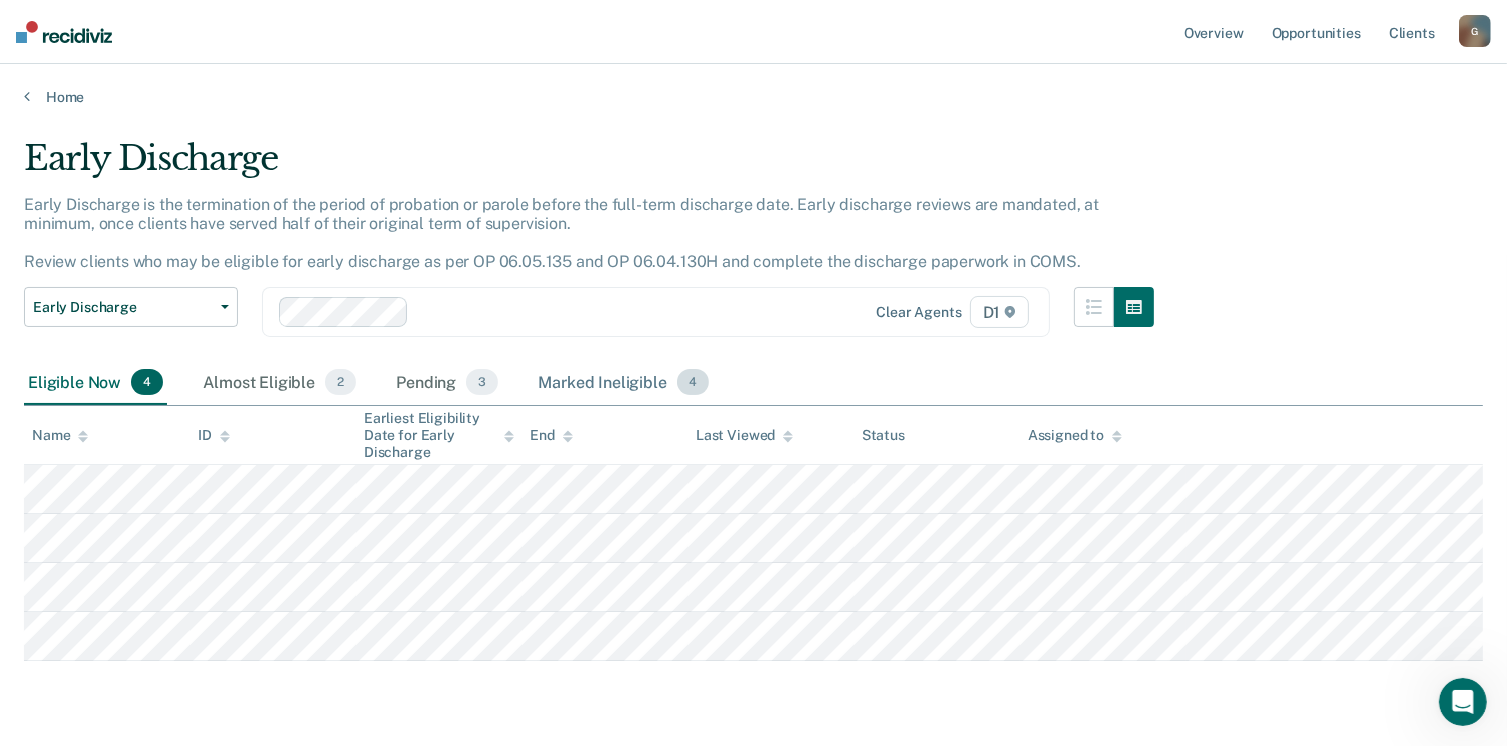 click on "Marked Ineligible 4" at bounding box center (623, 383) 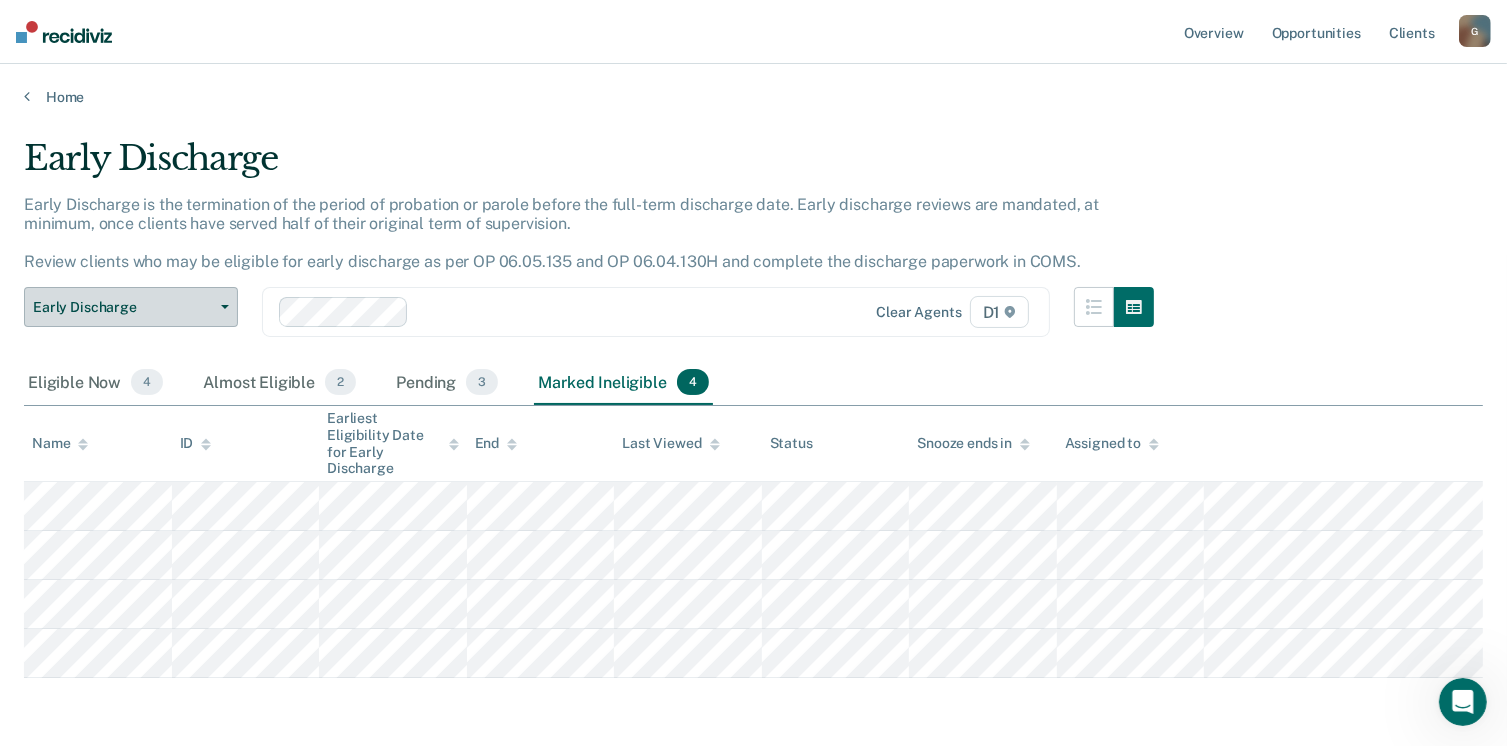 click on "Early Discharge" at bounding box center [131, 307] 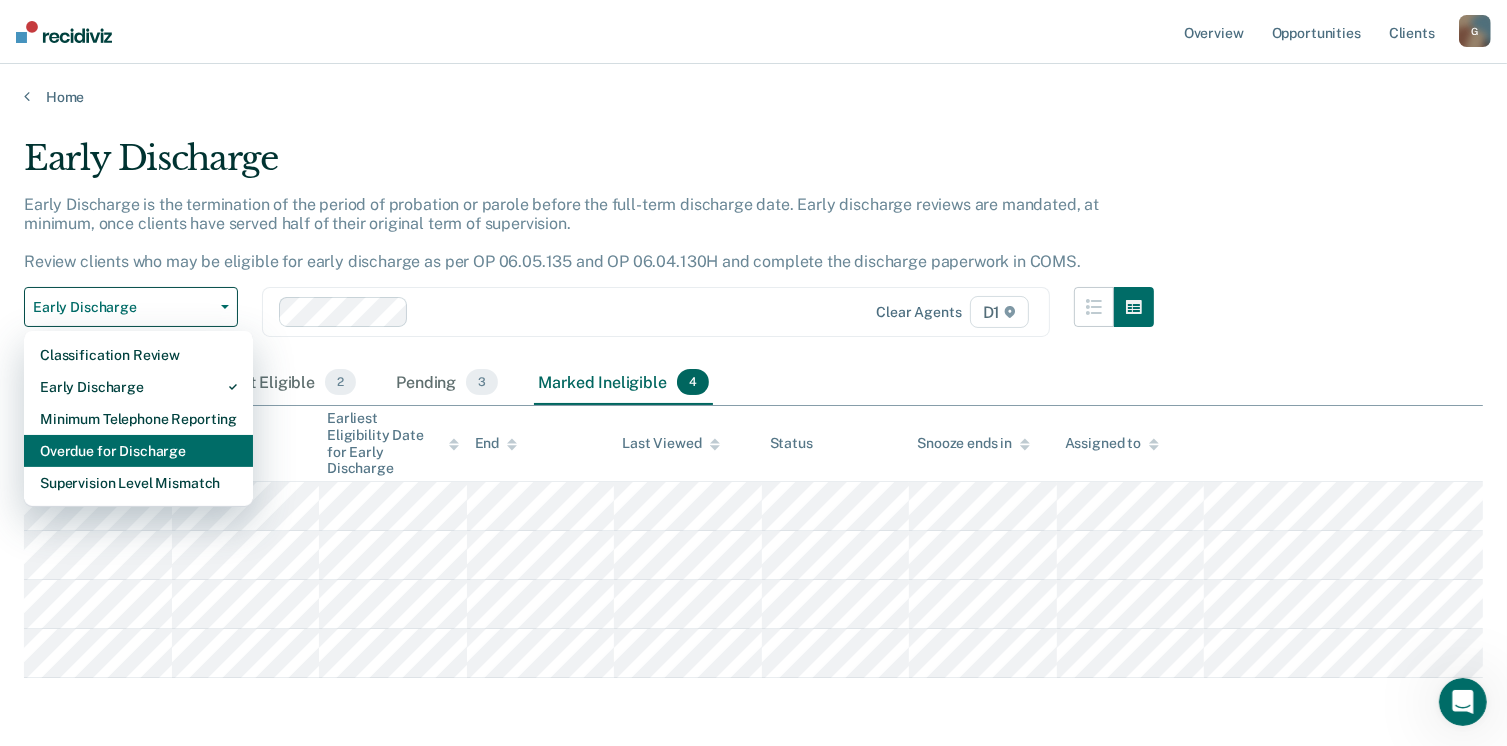 click on "Overdue for Discharge" at bounding box center (138, 451) 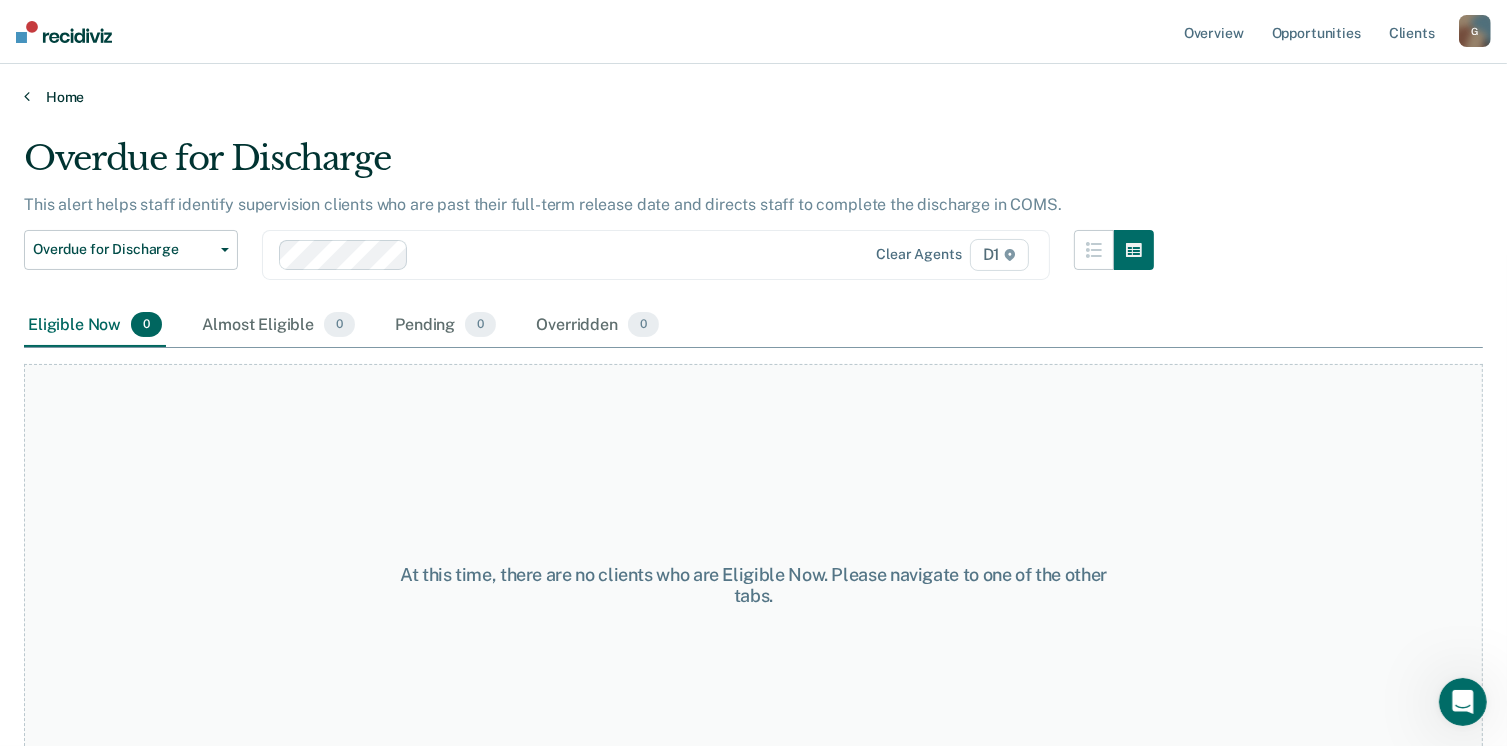 click on "Home" at bounding box center [753, 97] 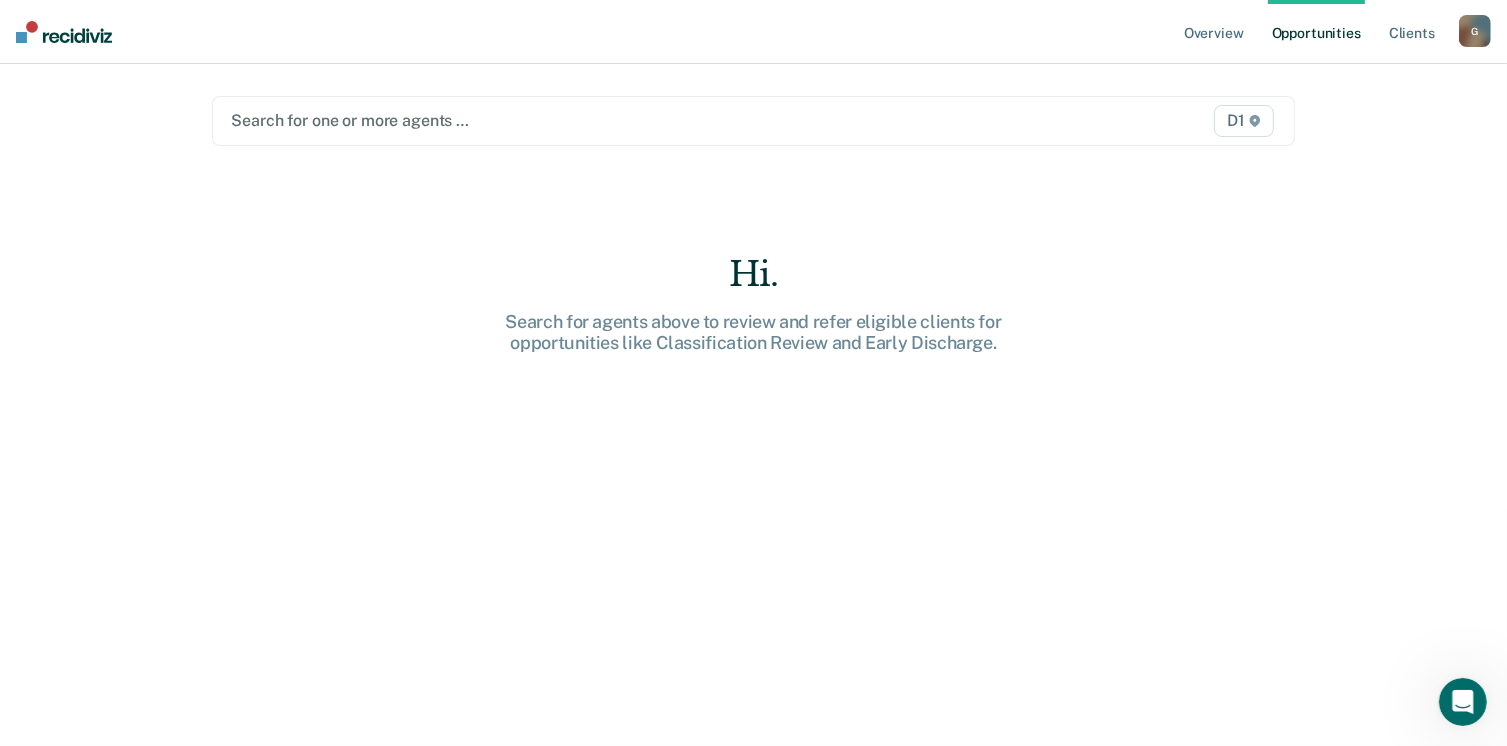click on "D1" at bounding box center [1244, 121] 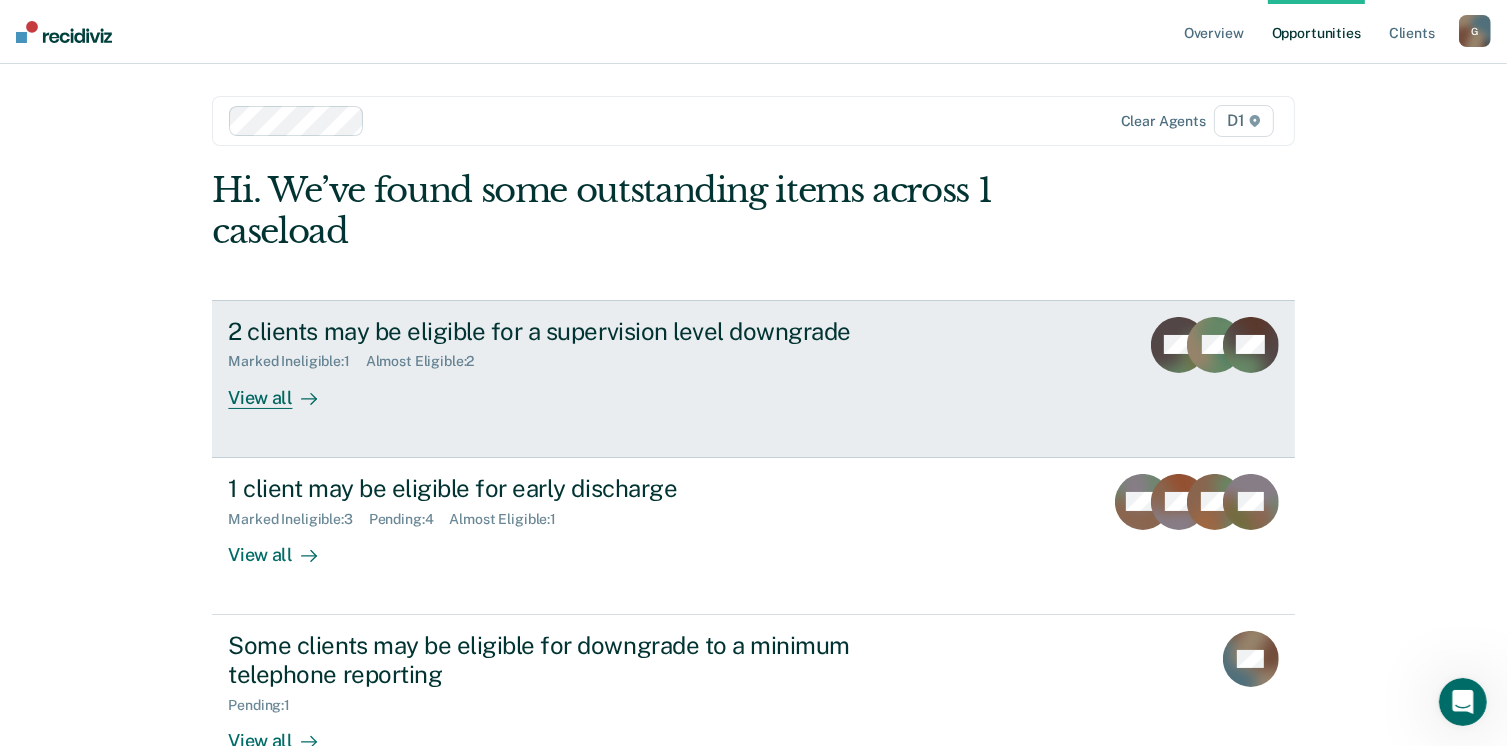 click on "View all" at bounding box center (284, 389) 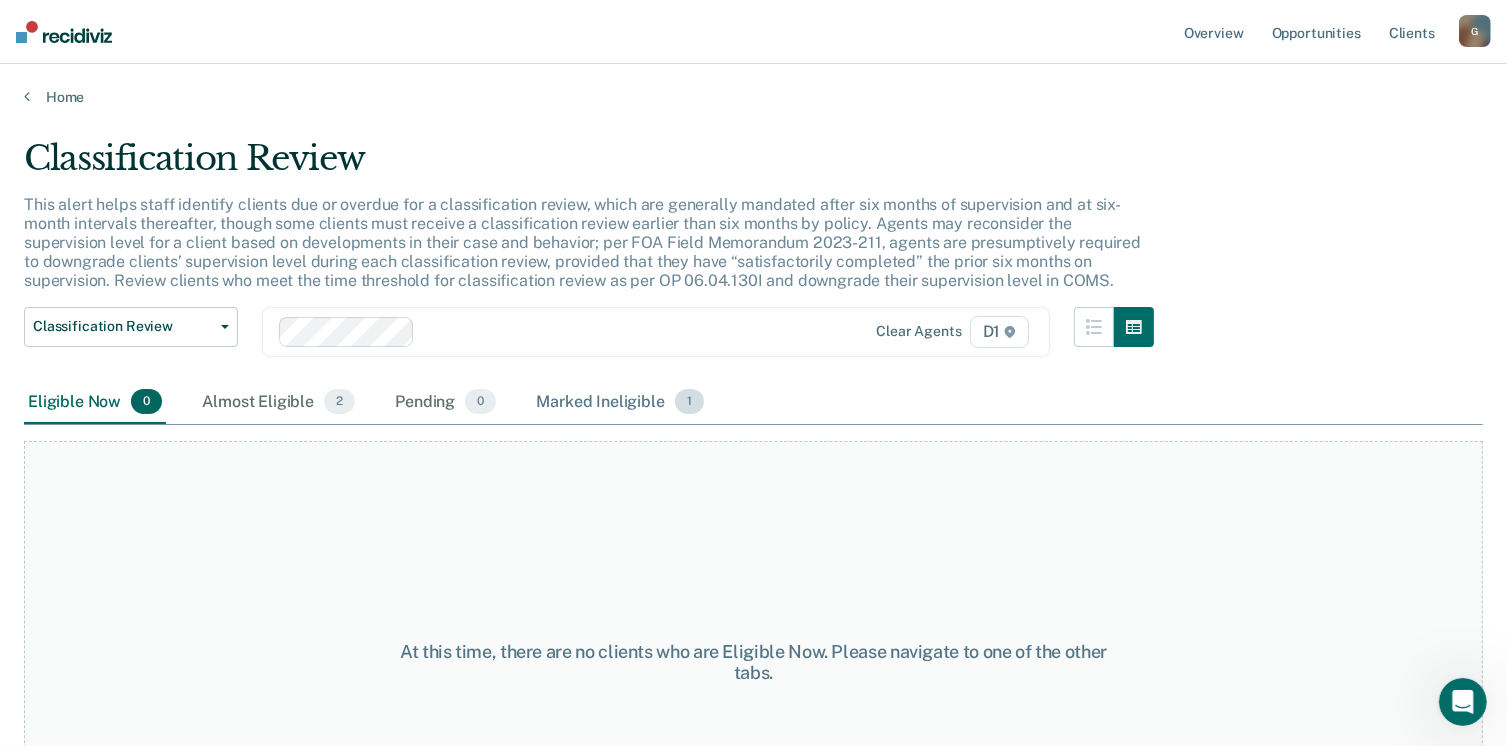 click on "1" at bounding box center (689, 402) 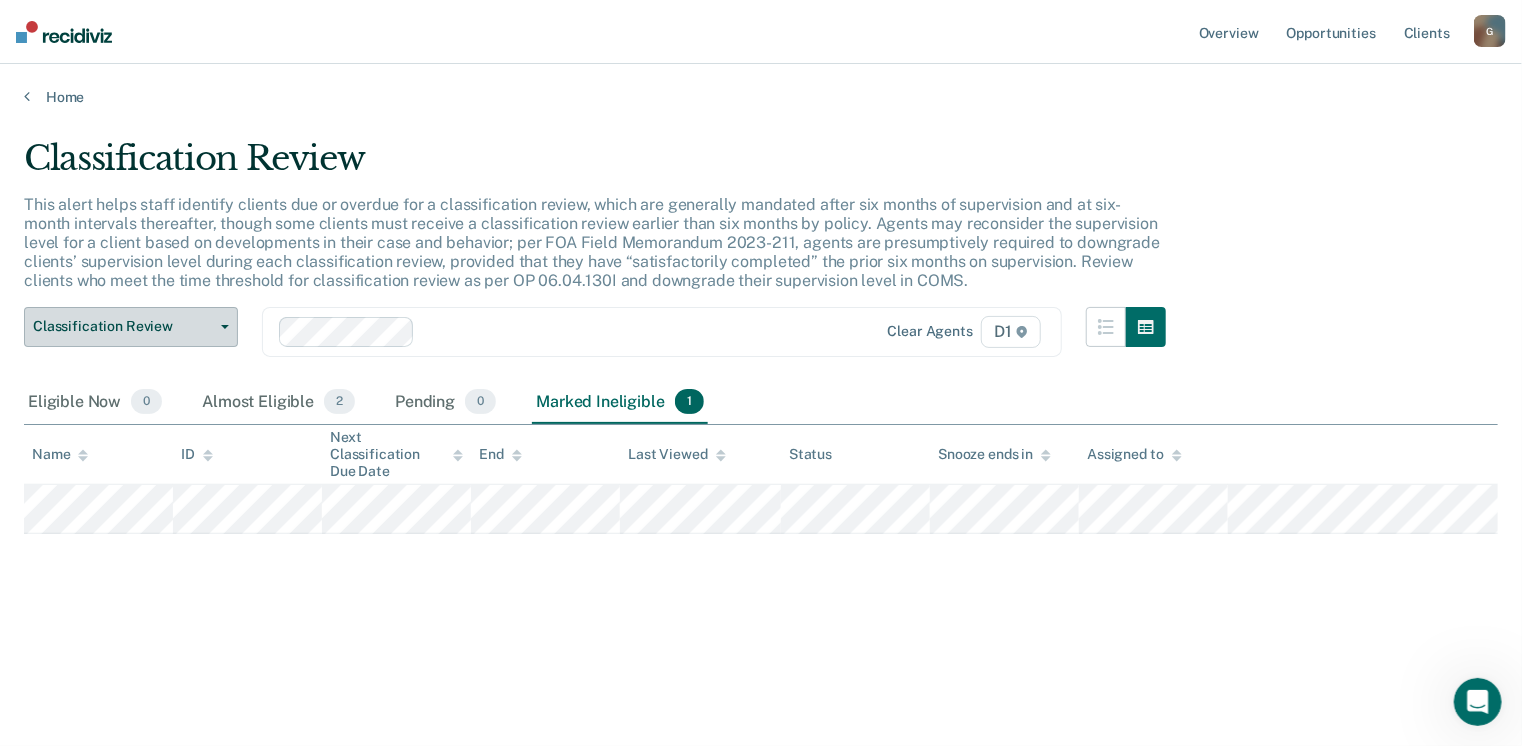 click on "Classification Review" at bounding box center (131, 327) 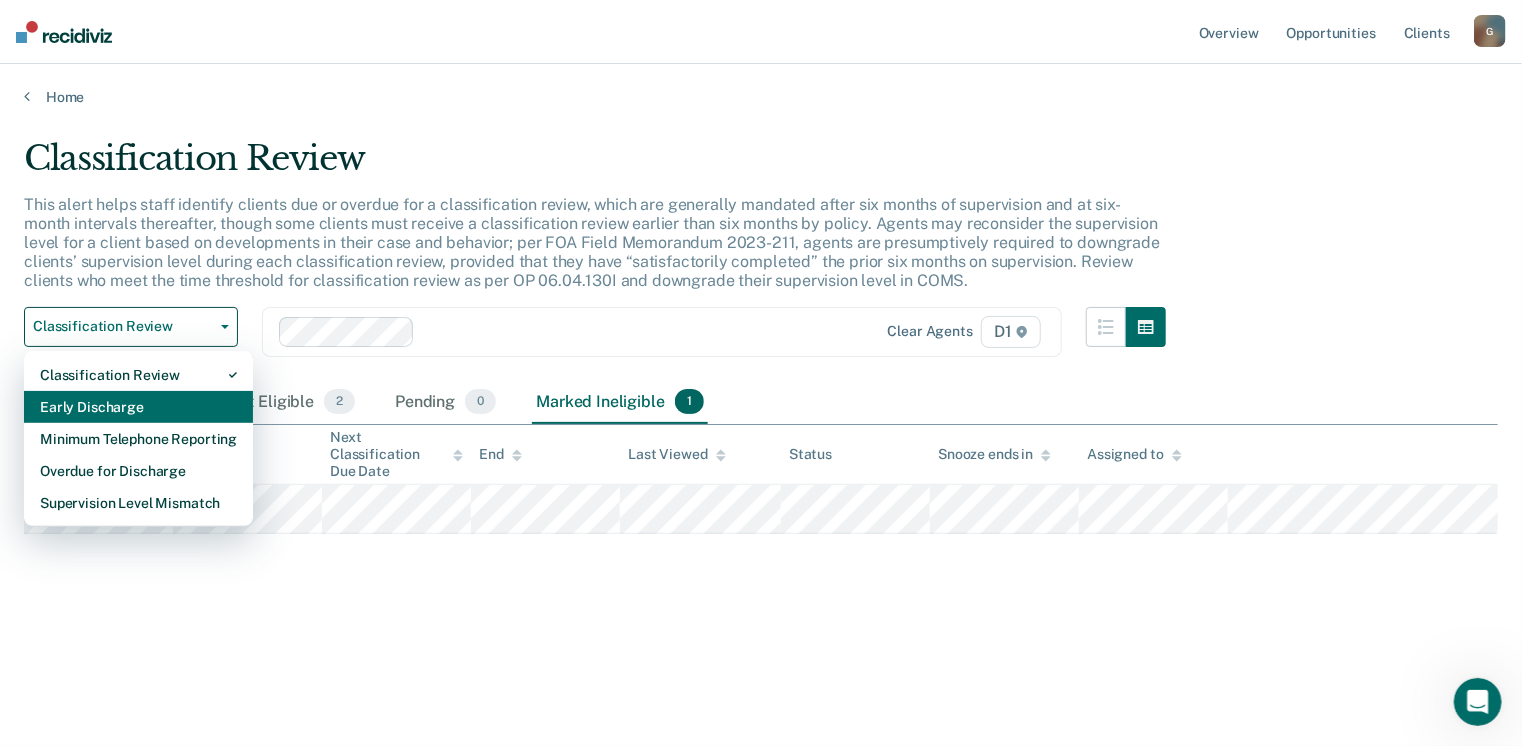 click on "Early Discharge" at bounding box center [138, 407] 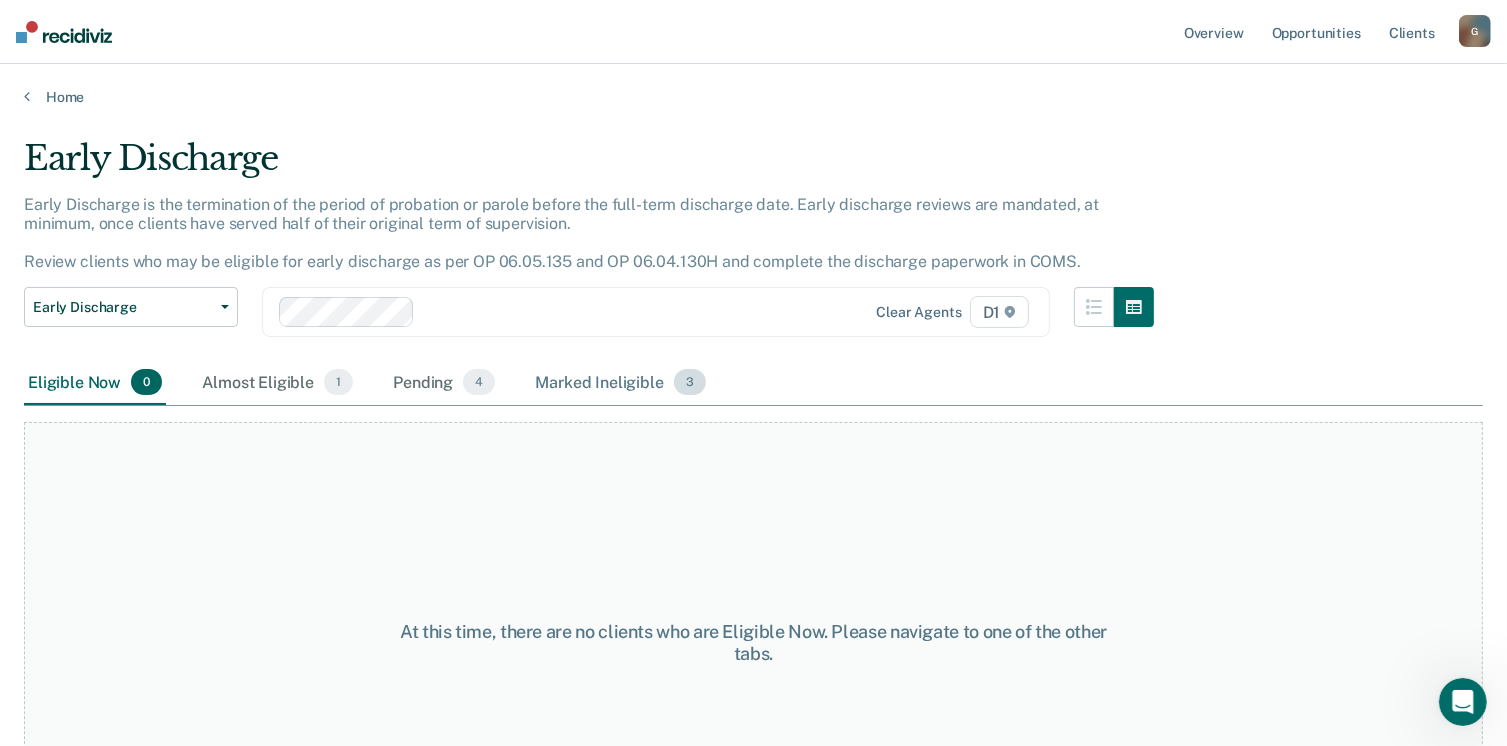click on "Marked Ineligible 3" at bounding box center [620, 383] 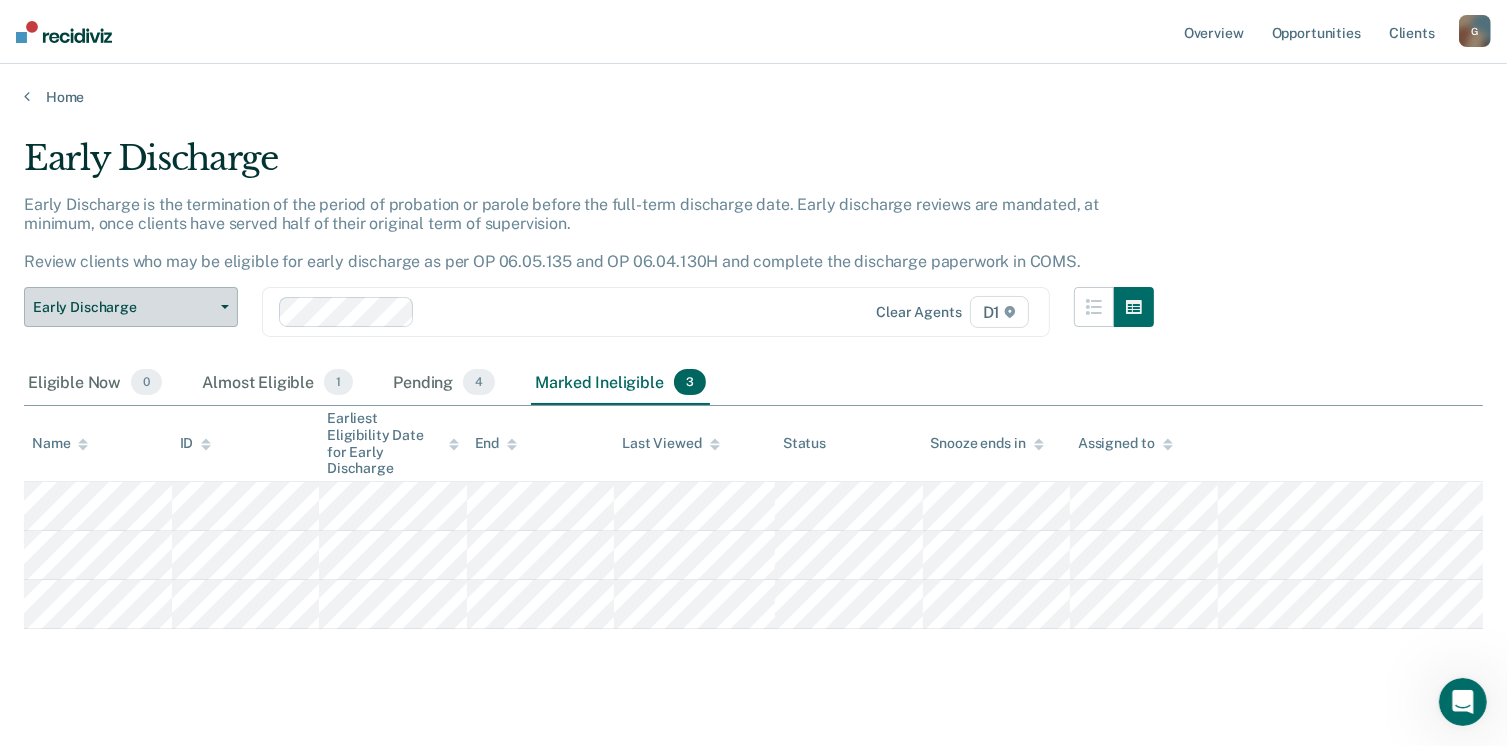 click 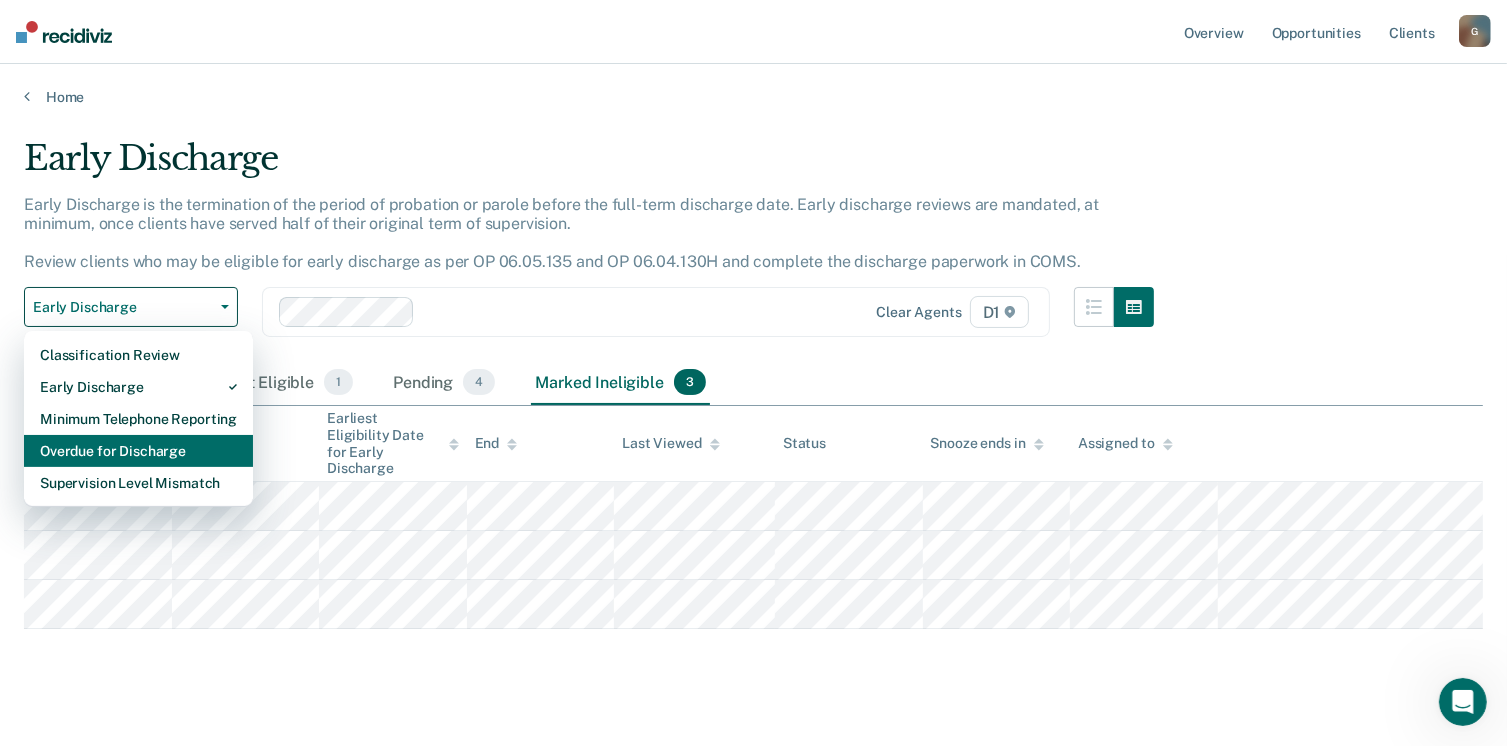 click on "Overdue for Discharge" at bounding box center (138, 451) 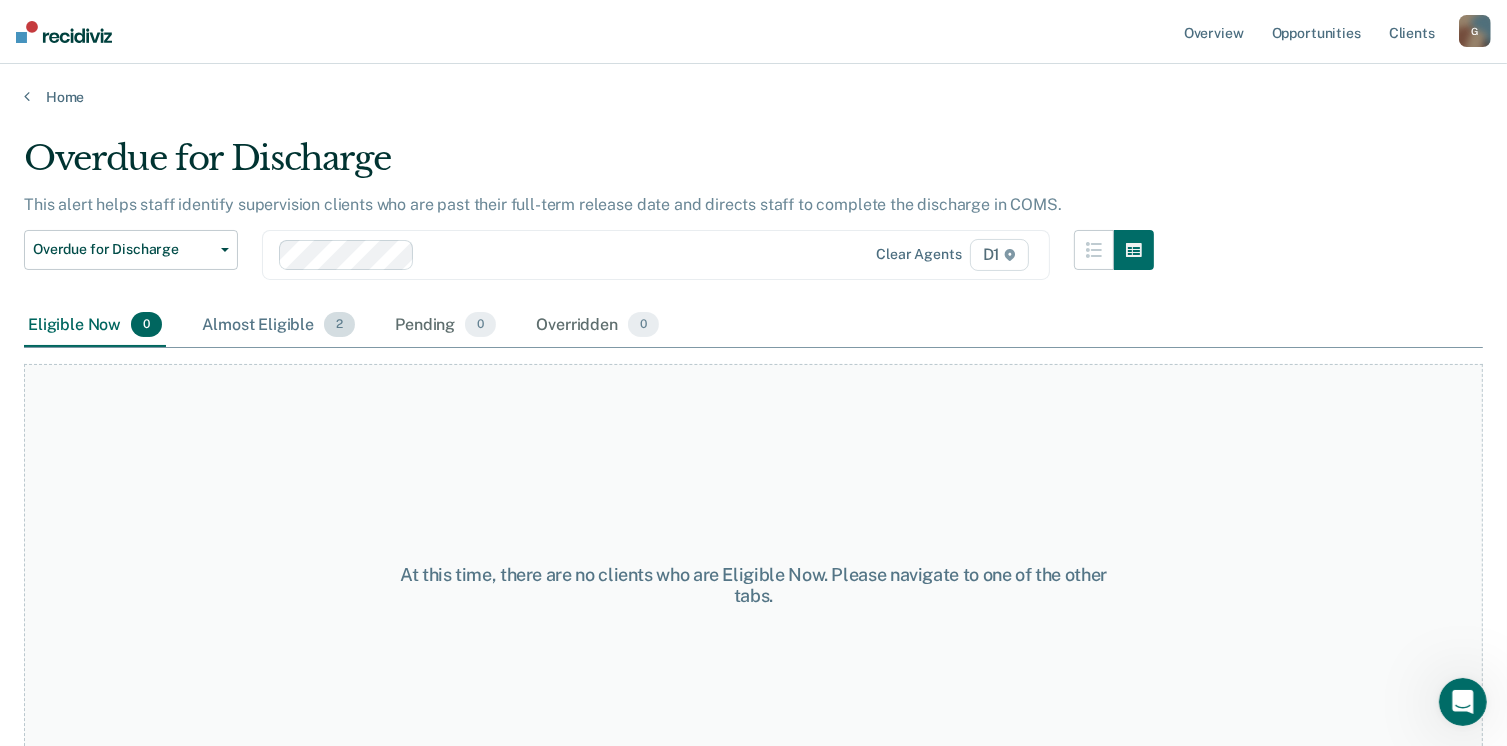 click on "Almost Eligible 2" at bounding box center (278, 326) 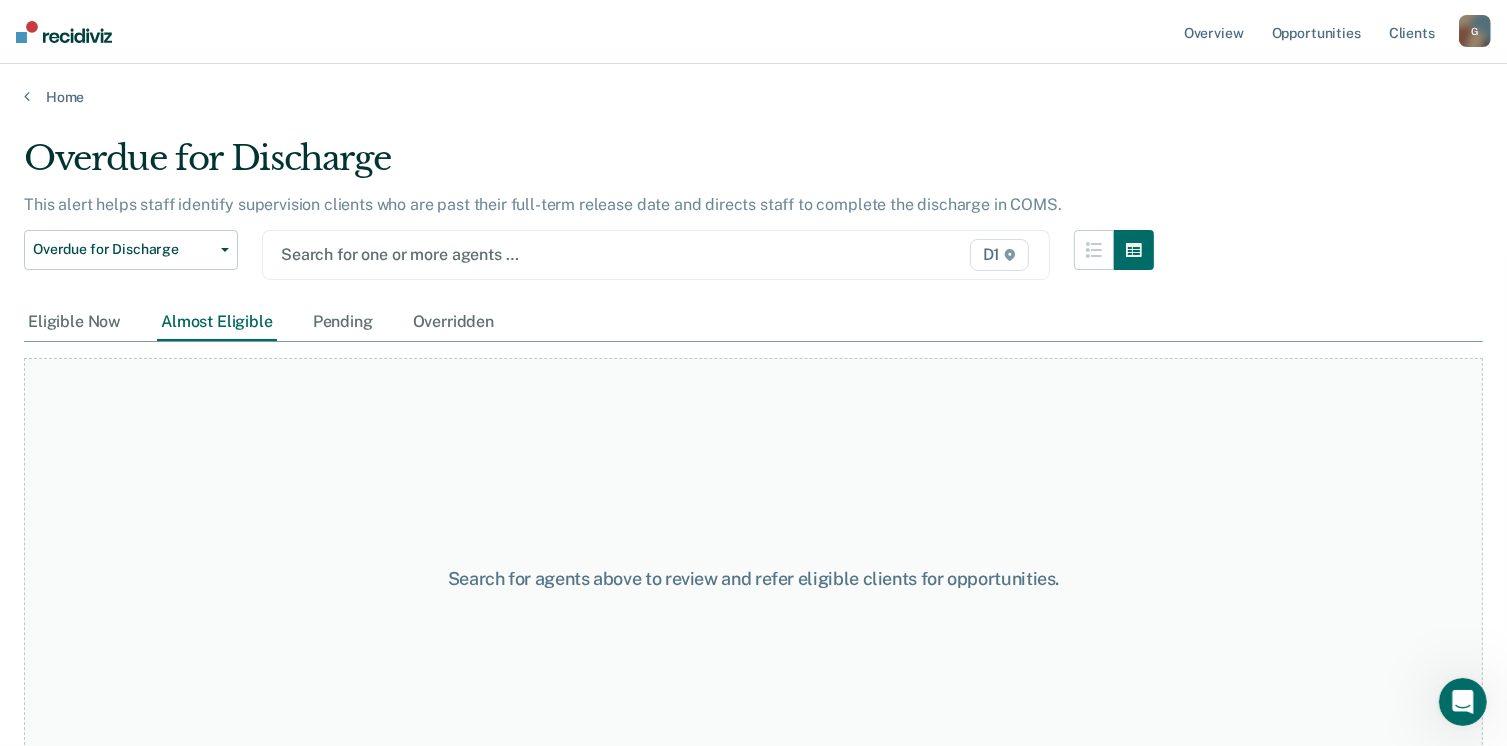click on "D1" at bounding box center [1000, 255] 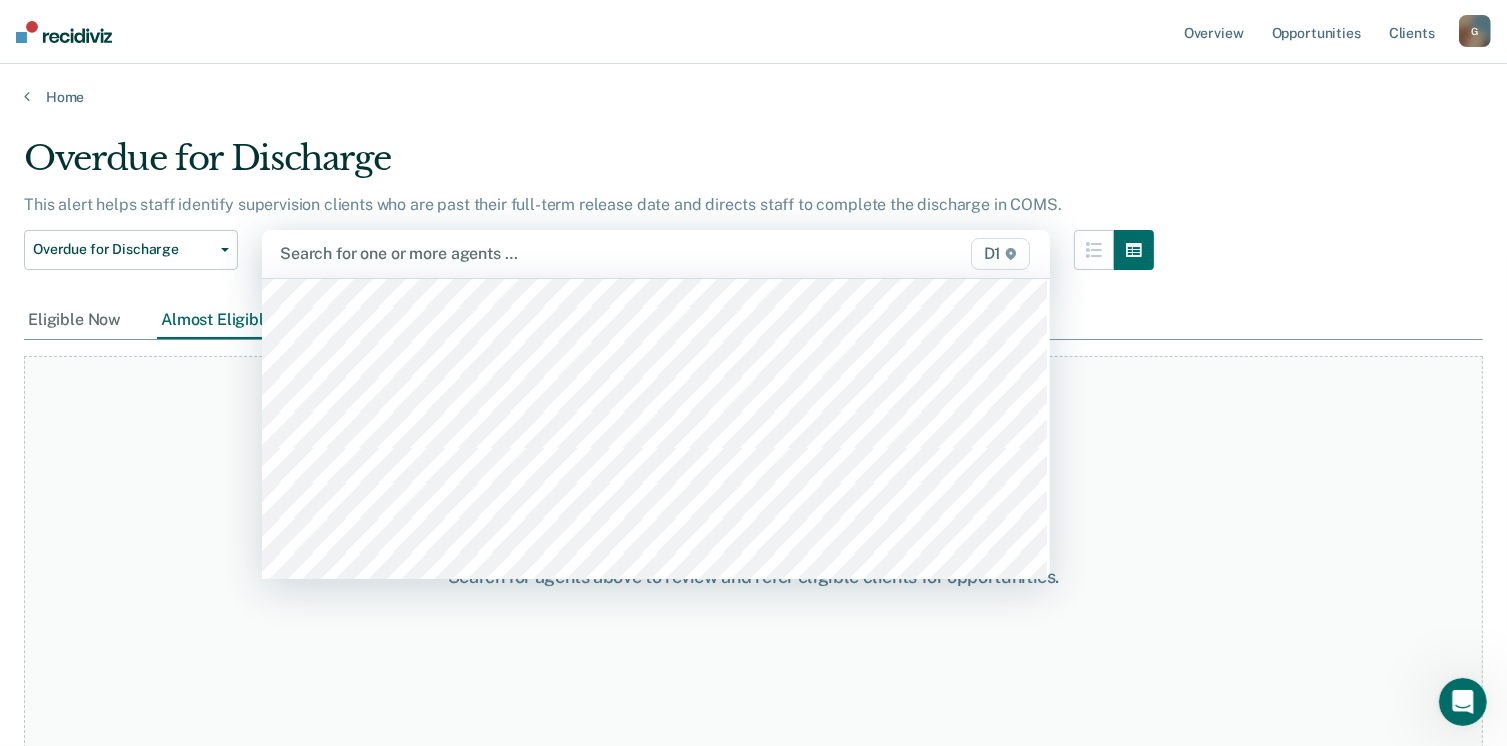 scroll, scrollTop: 160, scrollLeft: 0, axis: vertical 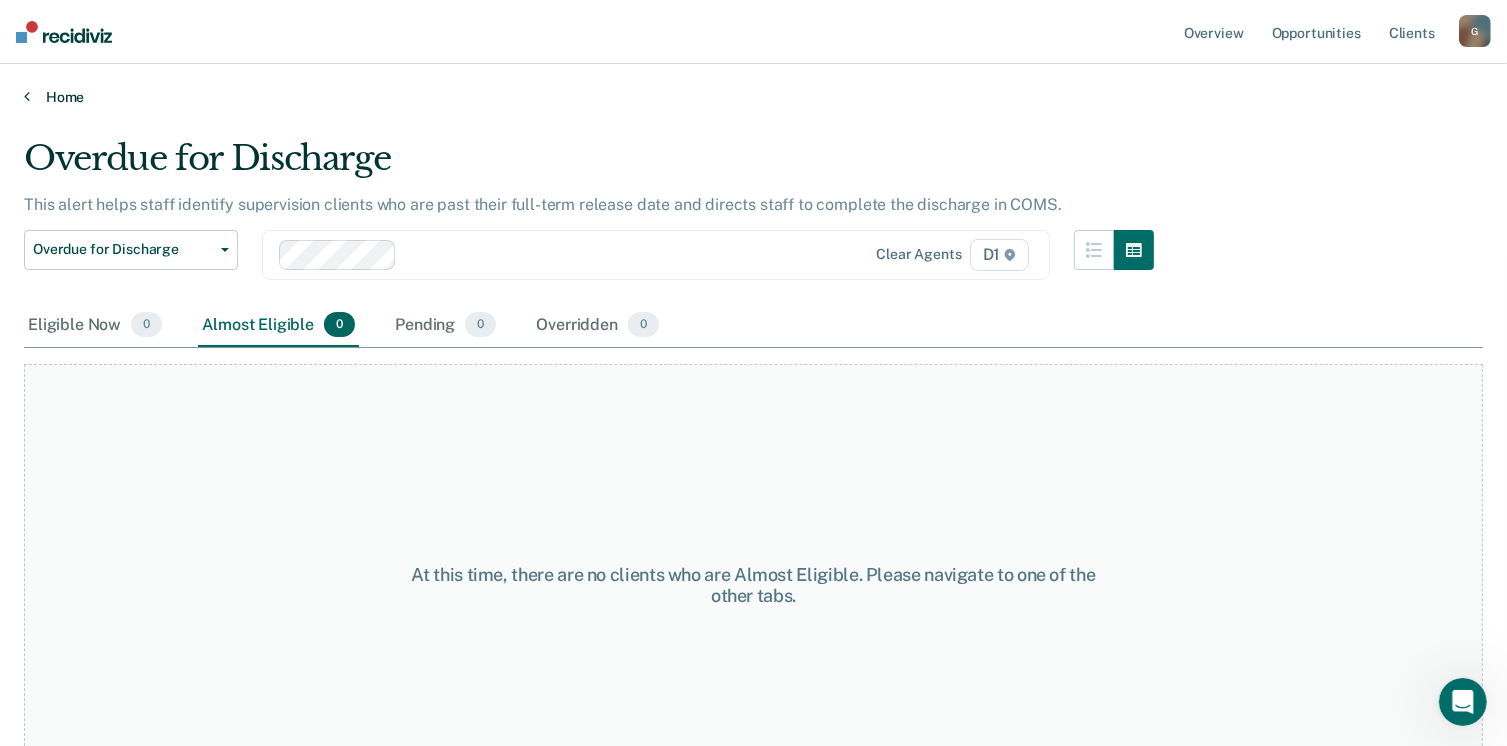click on "Home" at bounding box center (753, 97) 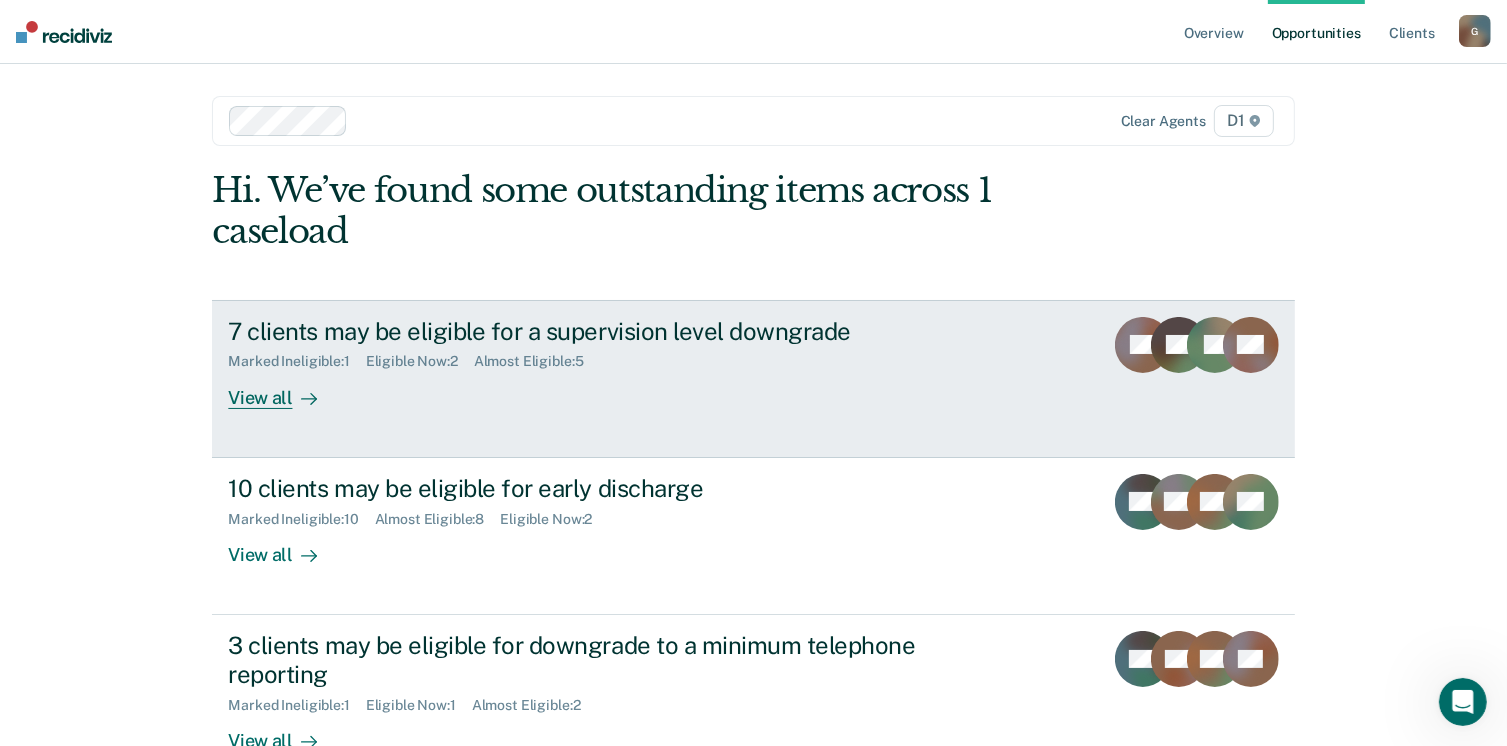 click on "View all" at bounding box center [284, 389] 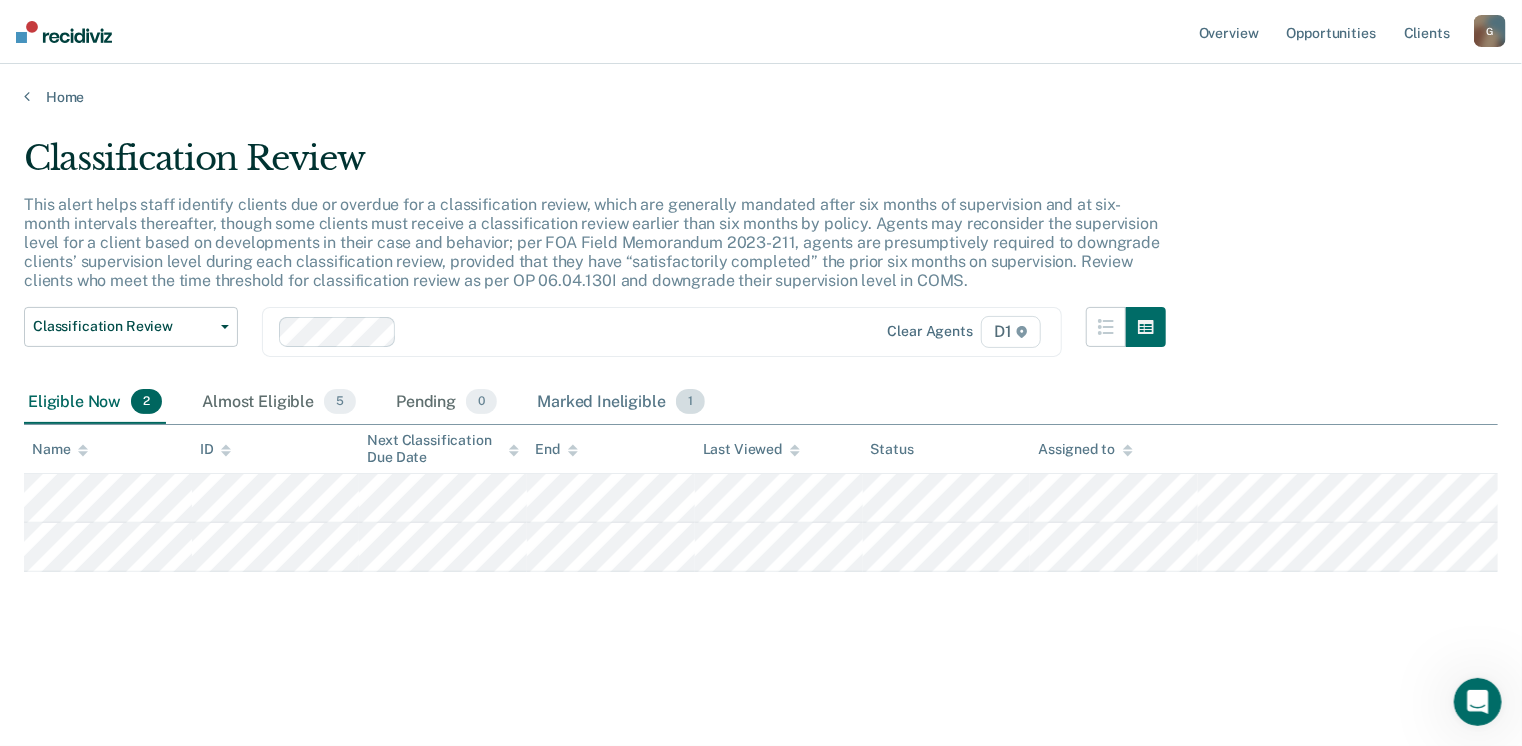 click on "Marked Ineligible 1" at bounding box center [621, 403] 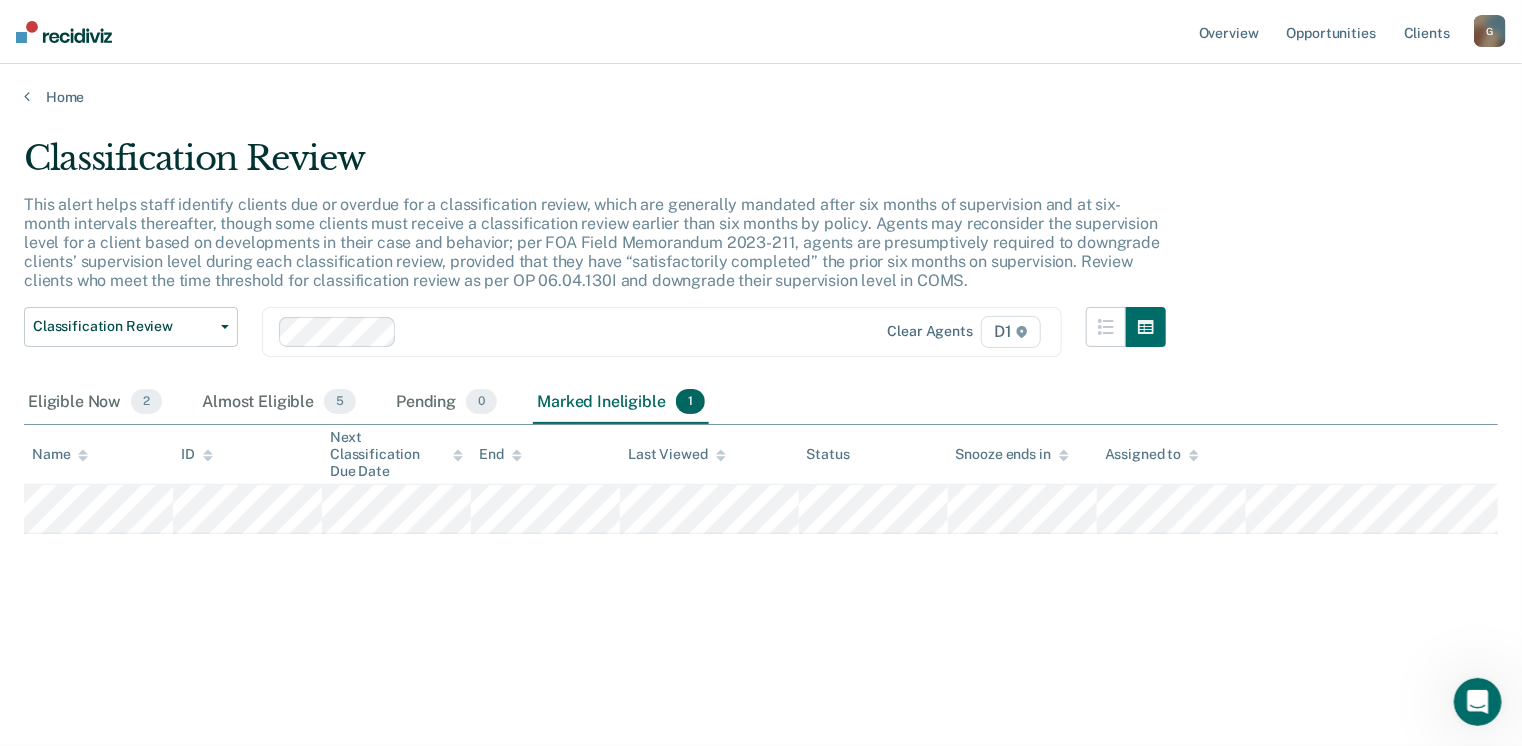 click on "Classification Review   This alert helps staff identify clients due or overdue for a classification review, which are generally mandated after six months of supervision and at six-month intervals thereafter, though some clients must receive a classification review earlier than six months by policy. Agents may reconsider the supervision level for a client based on developments in their case and behavior; per FOA Field Memorandum 2023-211, agents are presumptively required to downgrade clients’ supervision level during each classification review, provided that they have “satisfactorily completed” the prior six months on supervision. Review clients who meet the time threshold for classification review as per OP 06.04.130I and downgrade their supervision level in COMS. Classification Review Classification Review Early Discharge Minimum Telephone Reporting Overdue for Discharge Supervision Level Mismatch Clear   agents D1   Eligible Now 2 Almost Eligible 5 Pending 0 Marked Ineligible 1 Name ID End Status" at bounding box center [761, 423] 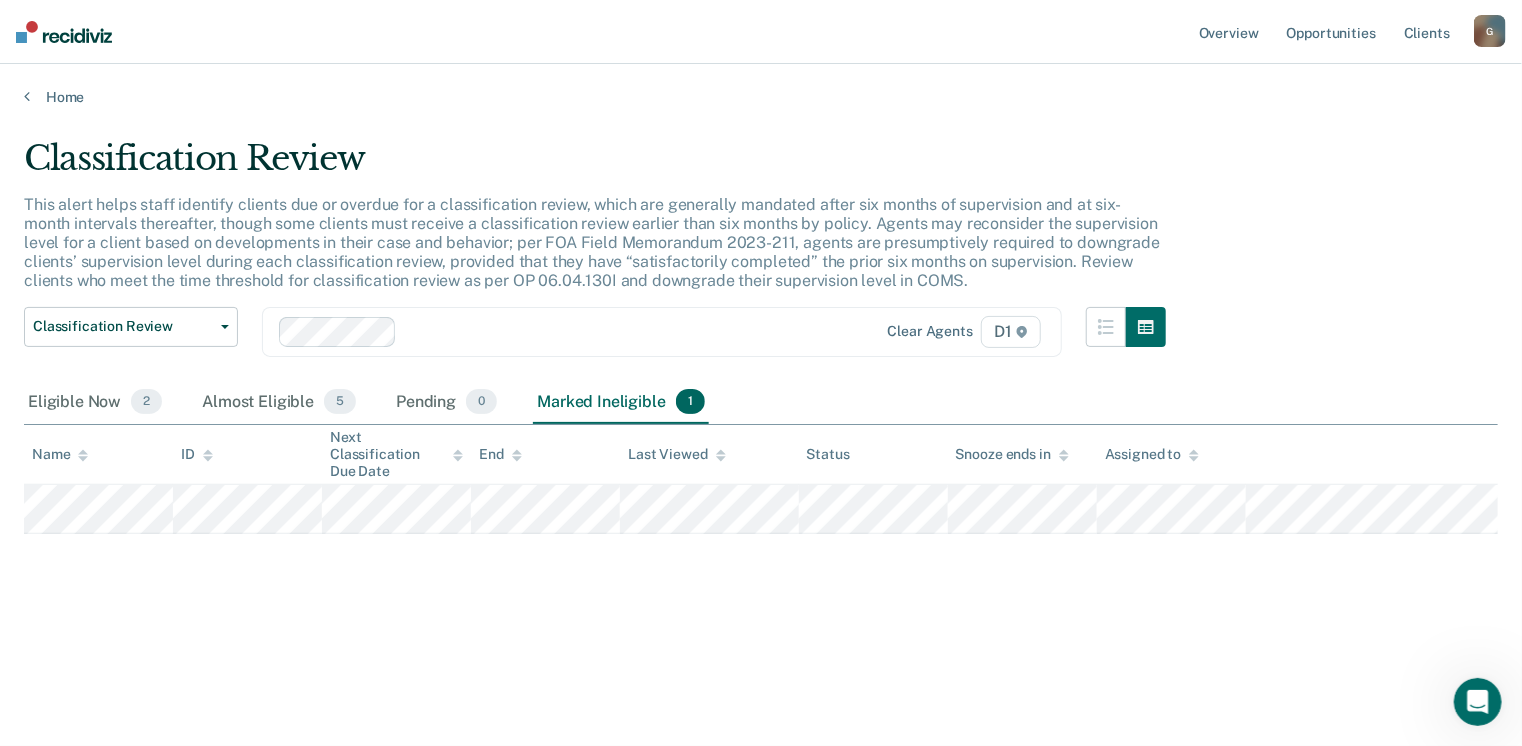 click on "Home" at bounding box center [761, 85] 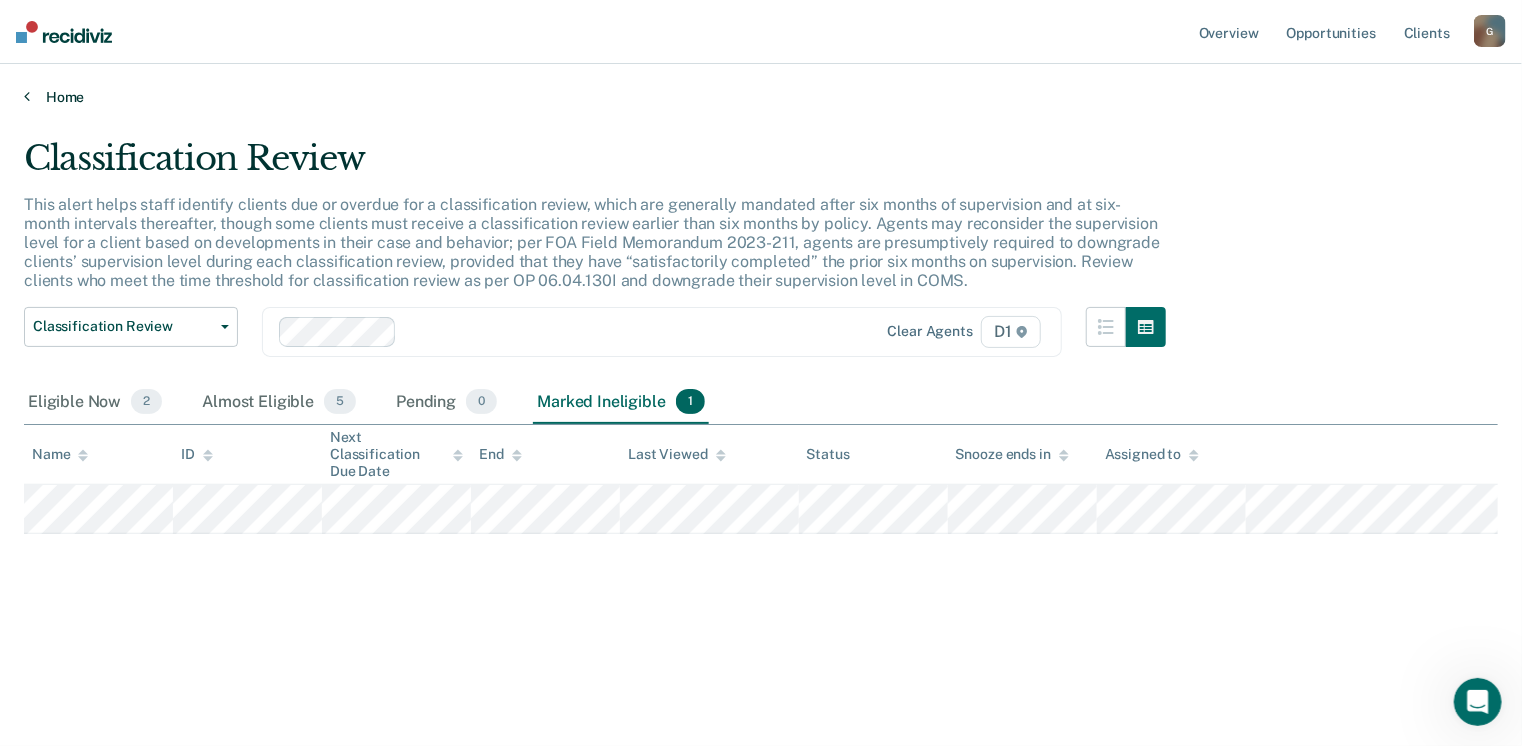 click on "Home" at bounding box center [761, 97] 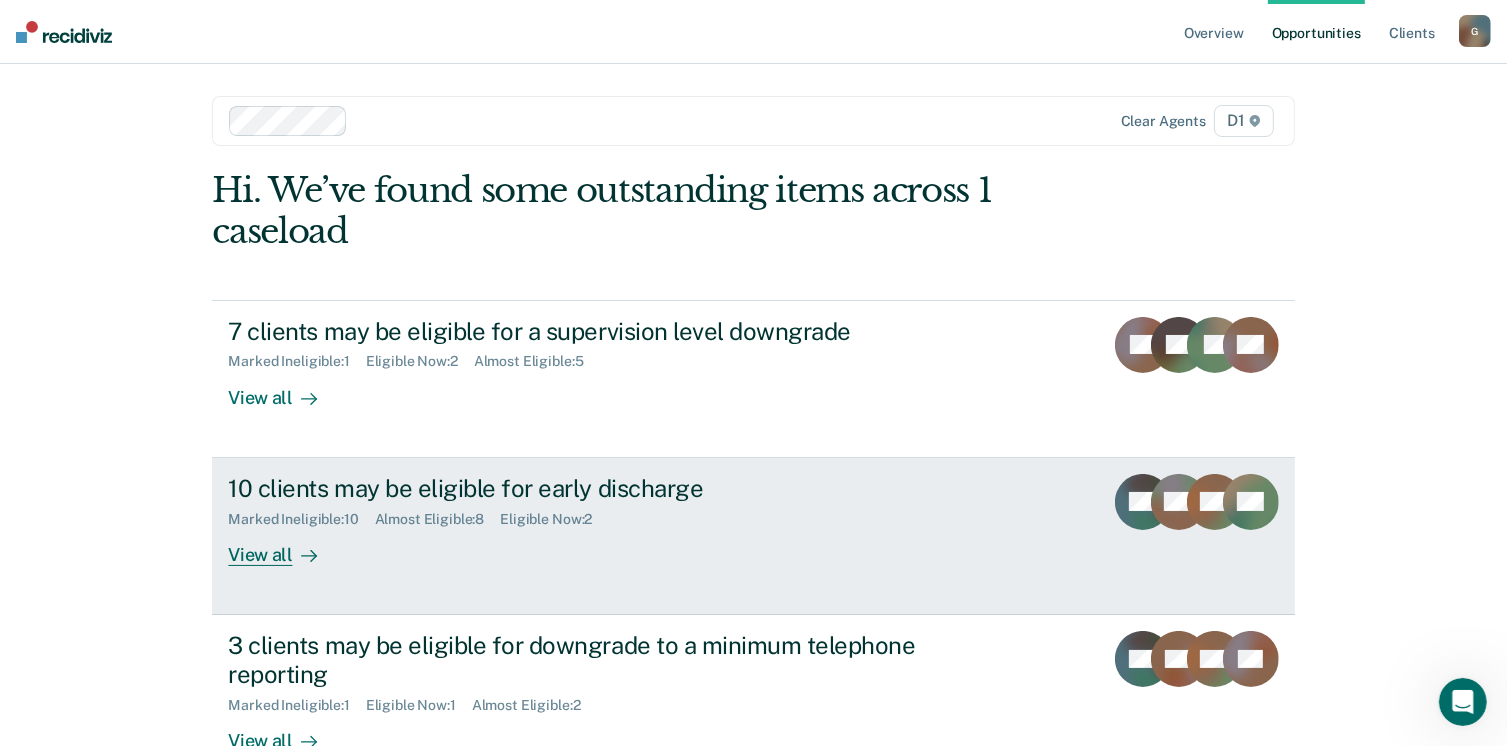 click on "10 clients may be eligible for early discharge" at bounding box center [579, 488] 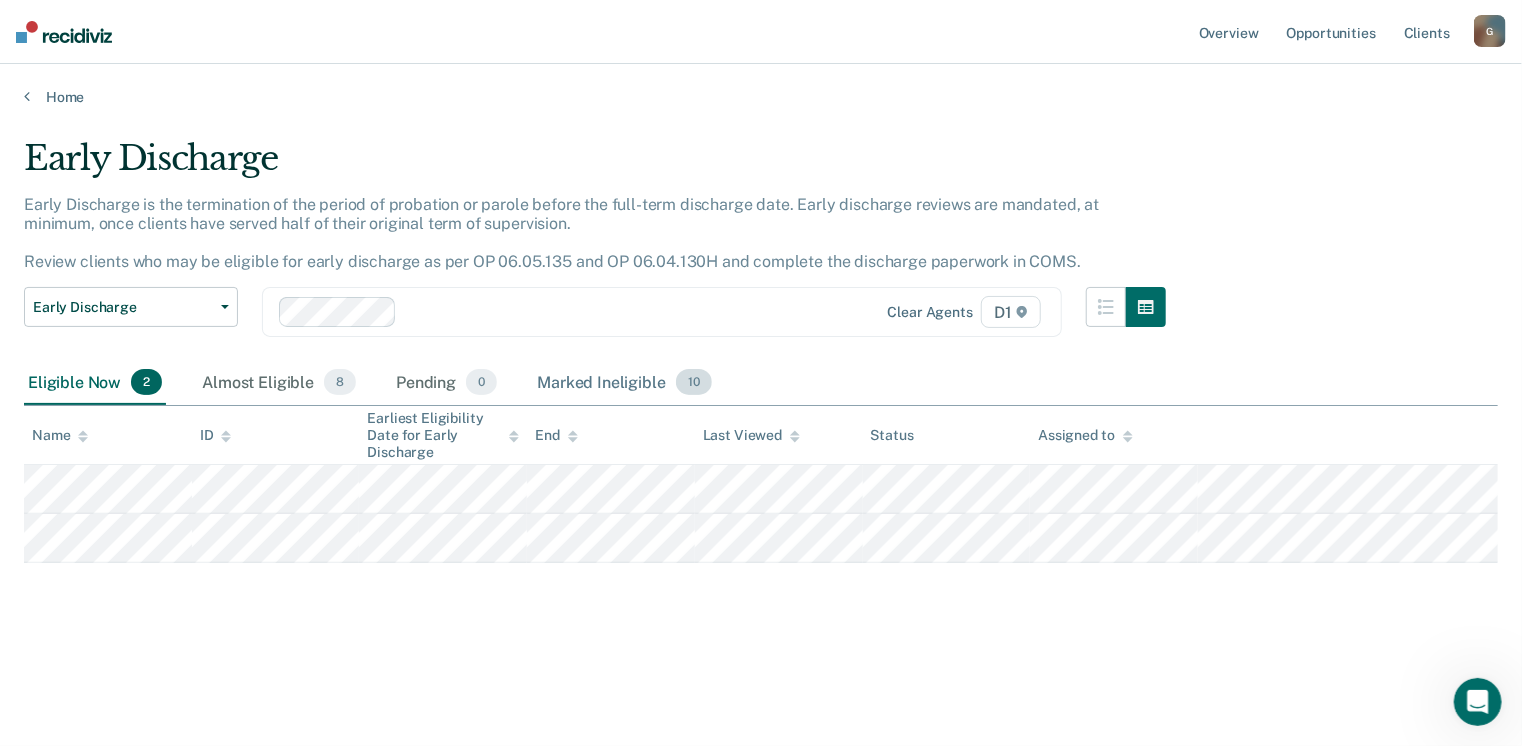 click on "10" at bounding box center [694, 382] 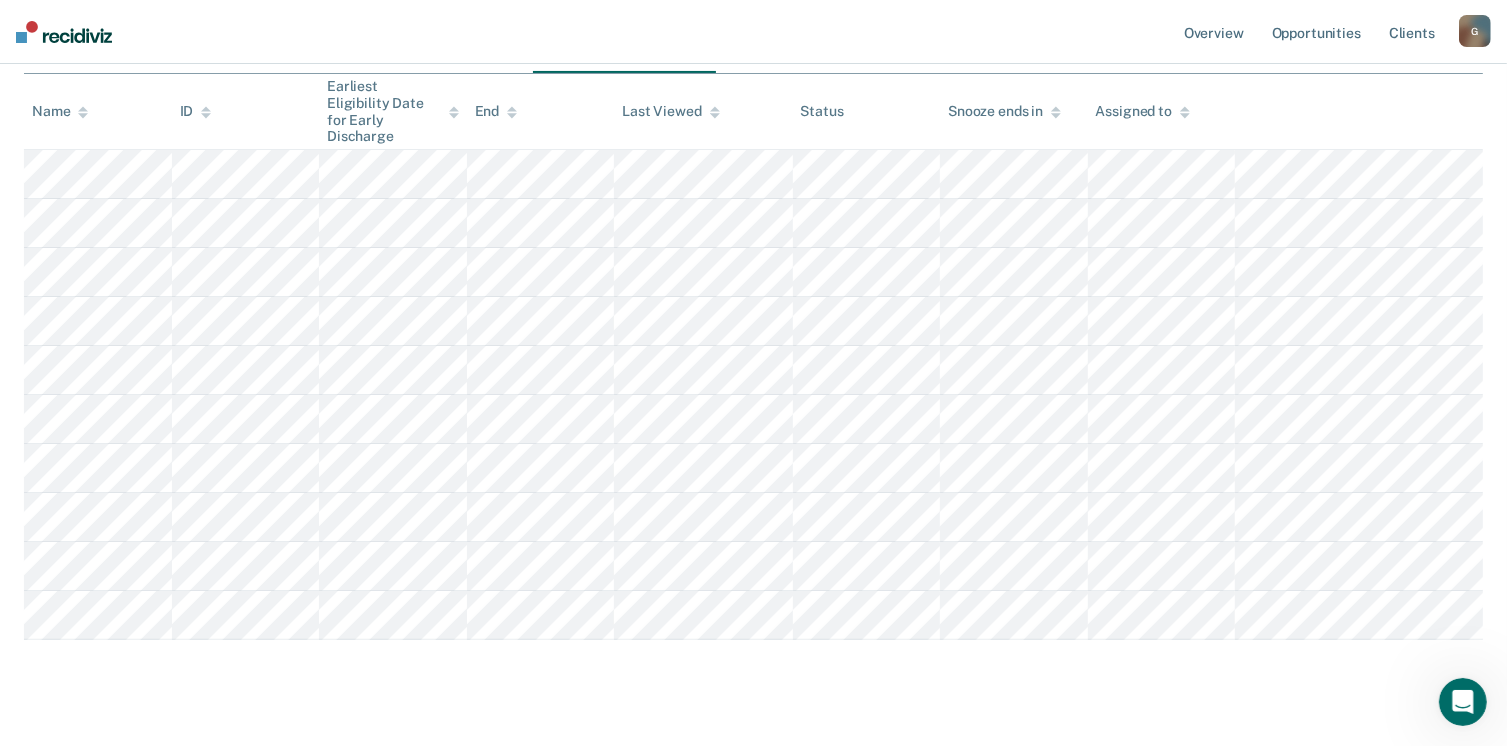 scroll, scrollTop: 351, scrollLeft: 0, axis: vertical 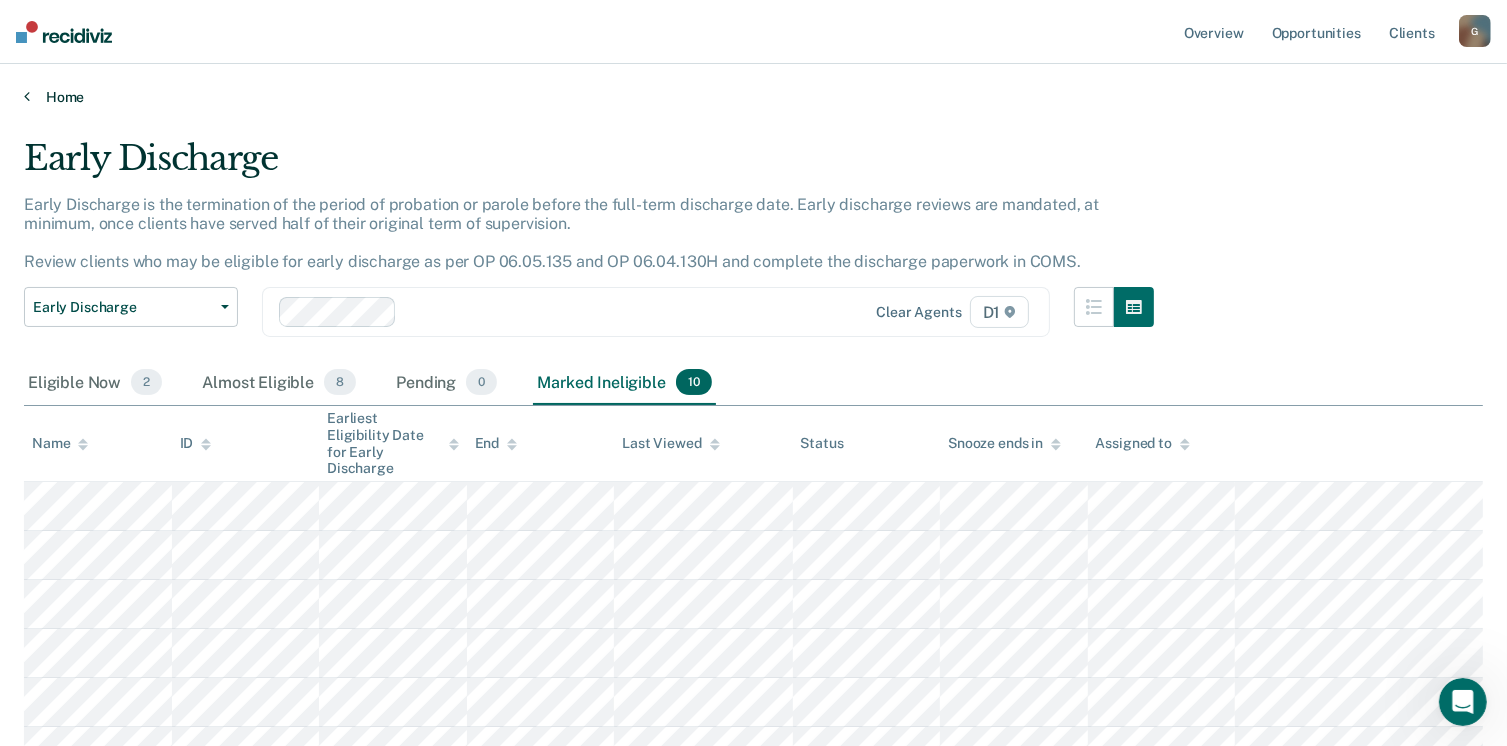 click on "Home" at bounding box center (753, 97) 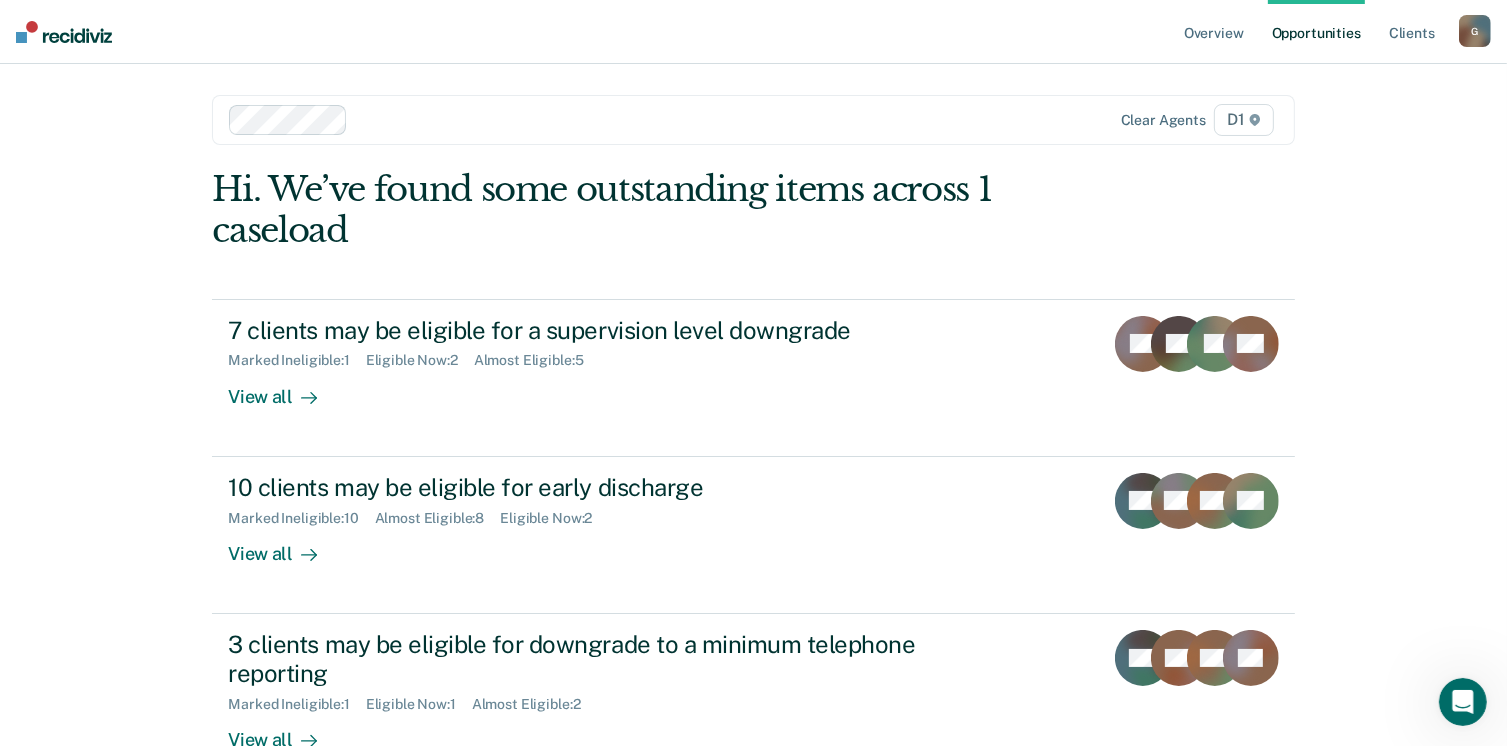 scroll, scrollTop: 0, scrollLeft: 0, axis: both 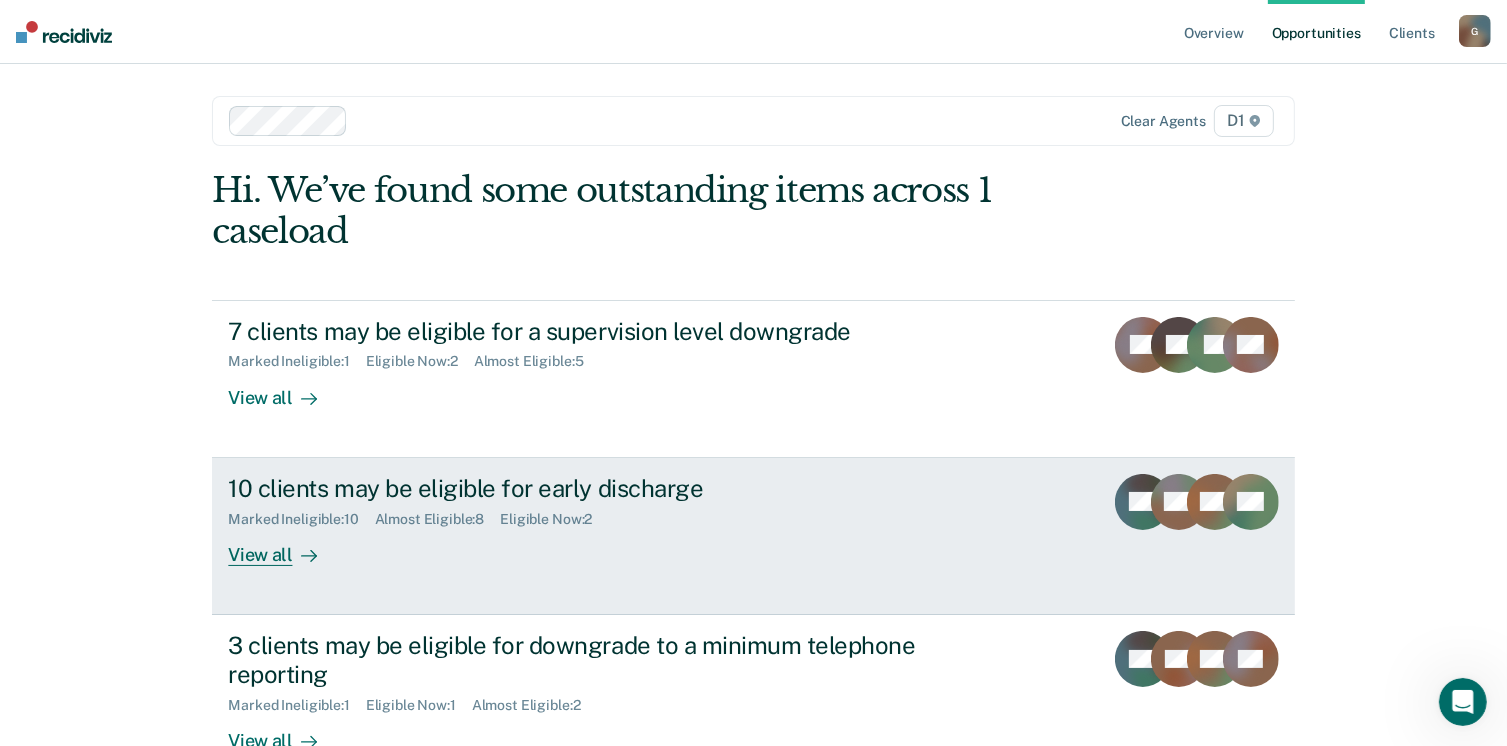 click on "View all" at bounding box center (284, 546) 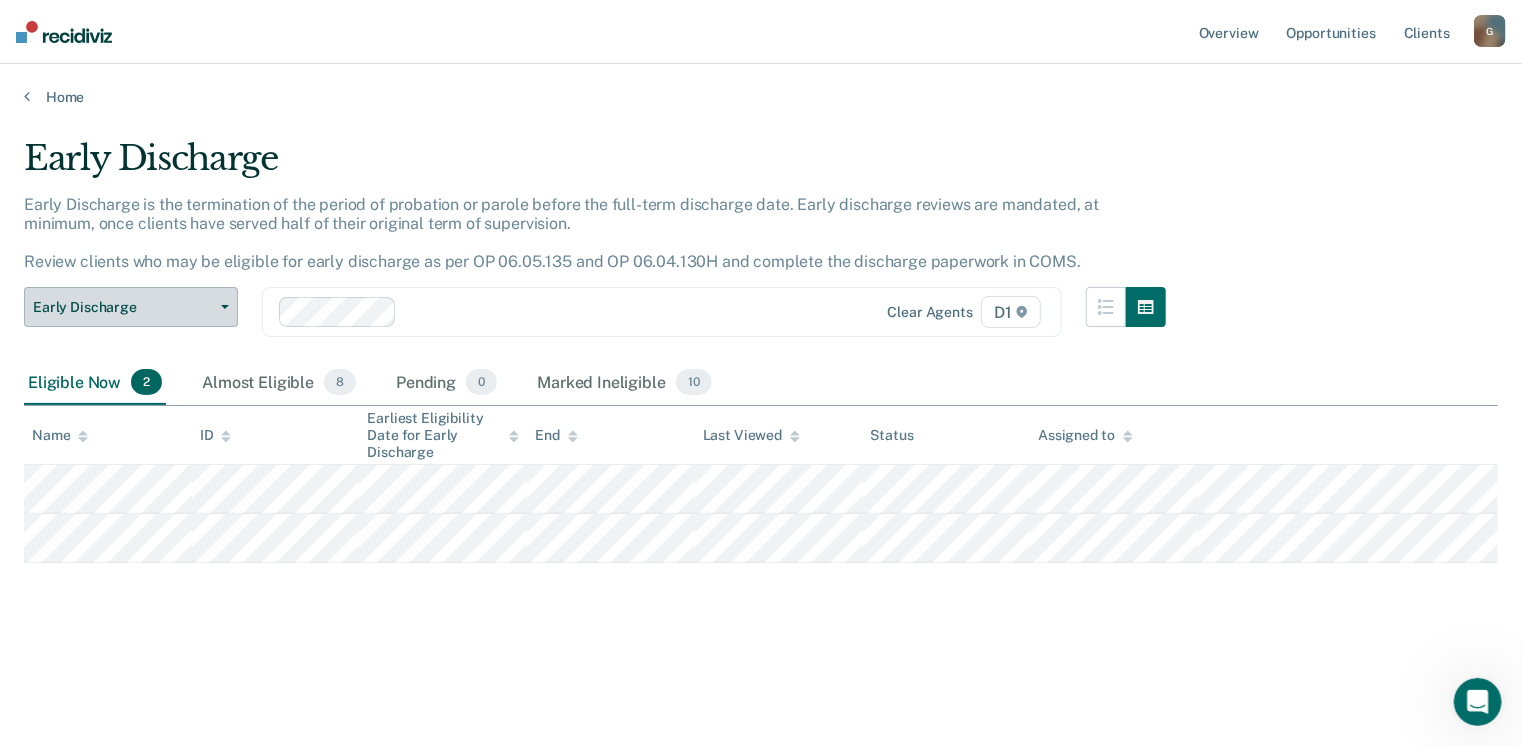 click on "Early Discharge" at bounding box center (131, 307) 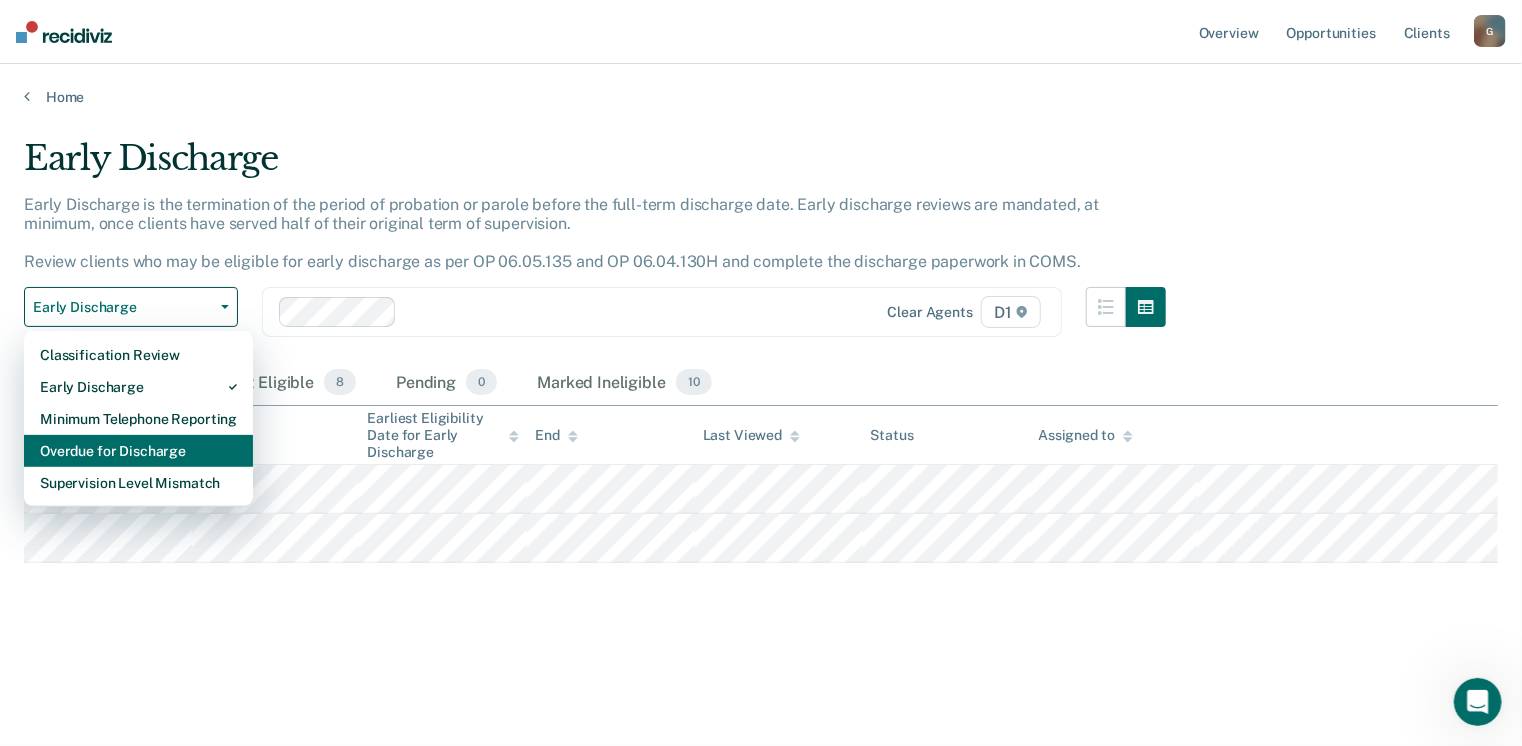 click on "Overdue for Discharge" at bounding box center (138, 451) 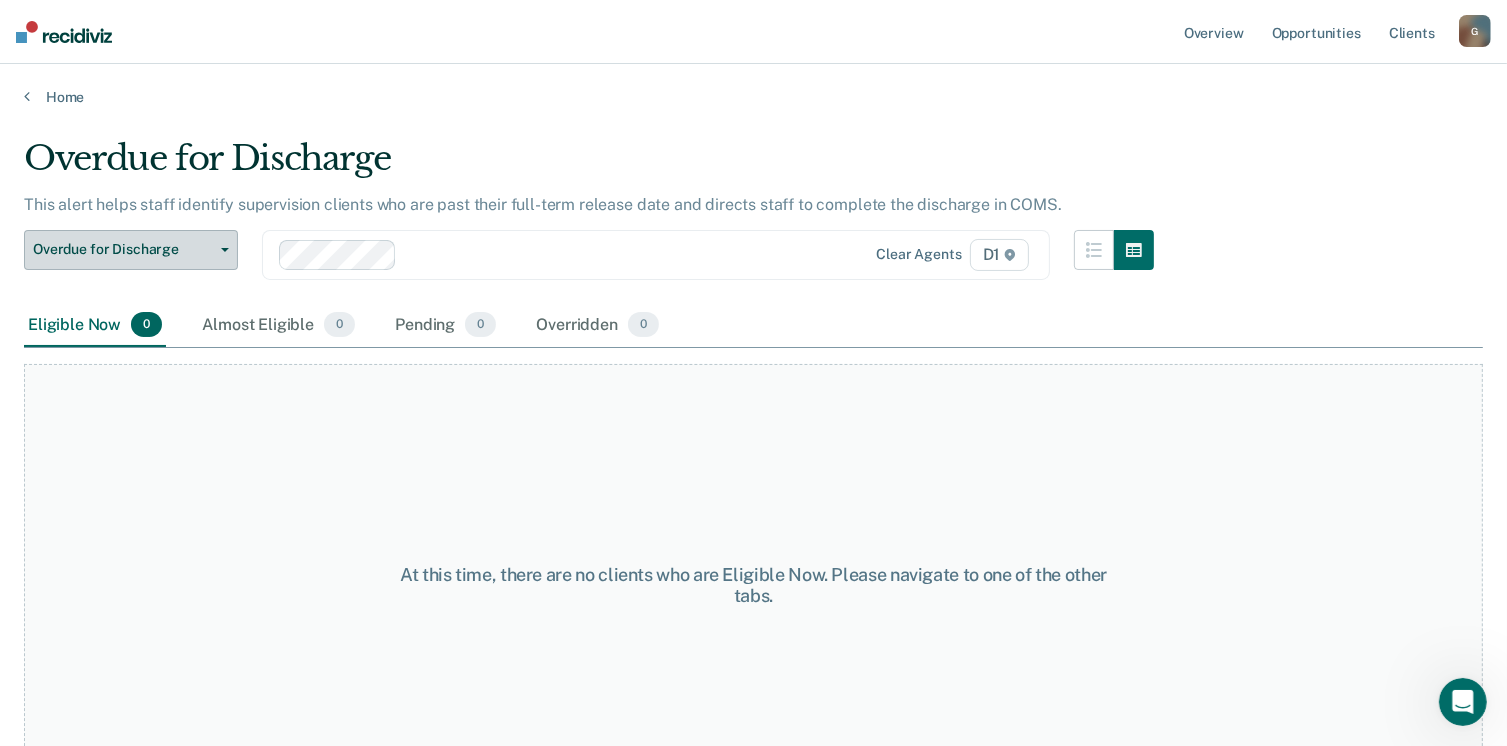 click on "Overdue for Discharge" at bounding box center (131, 250) 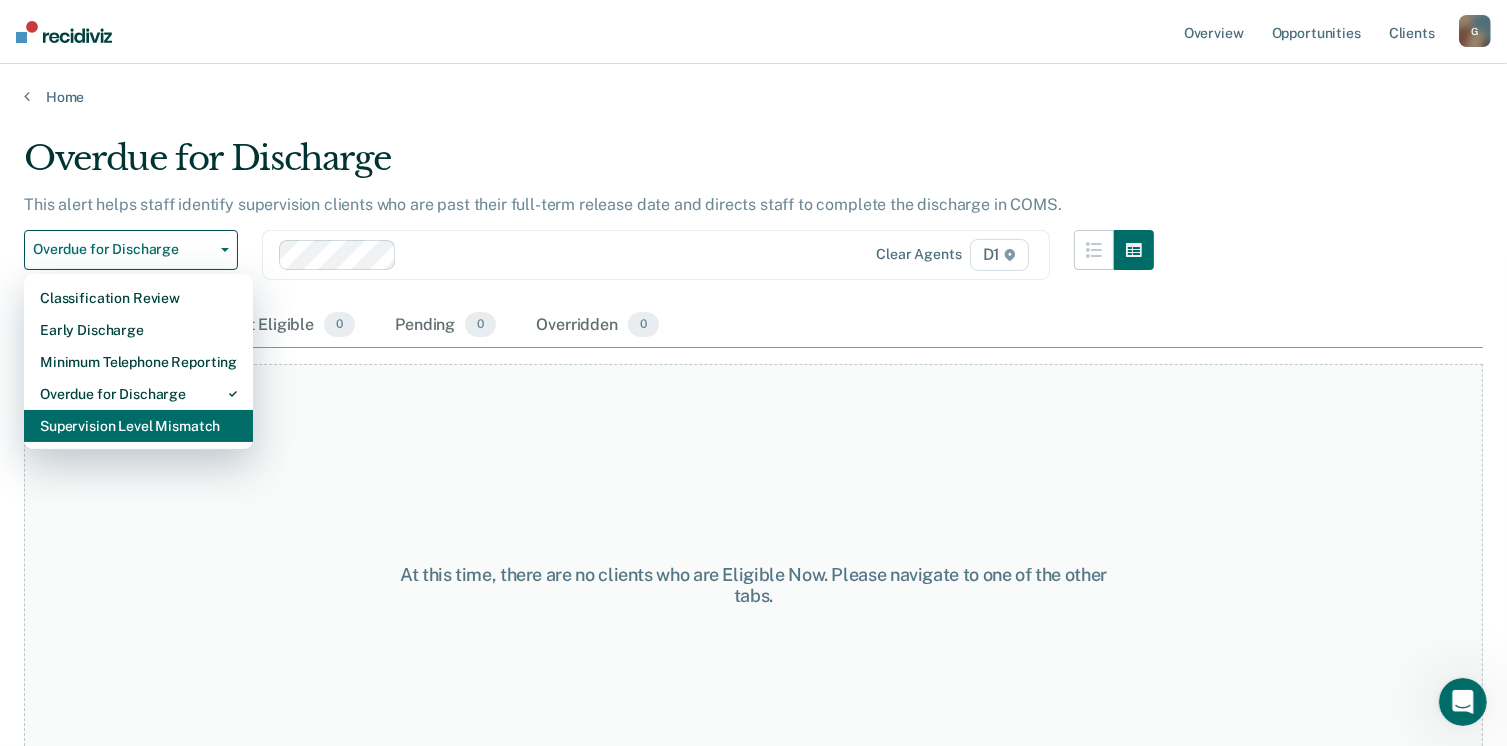 click on "Supervision Level Mismatch" at bounding box center [138, 426] 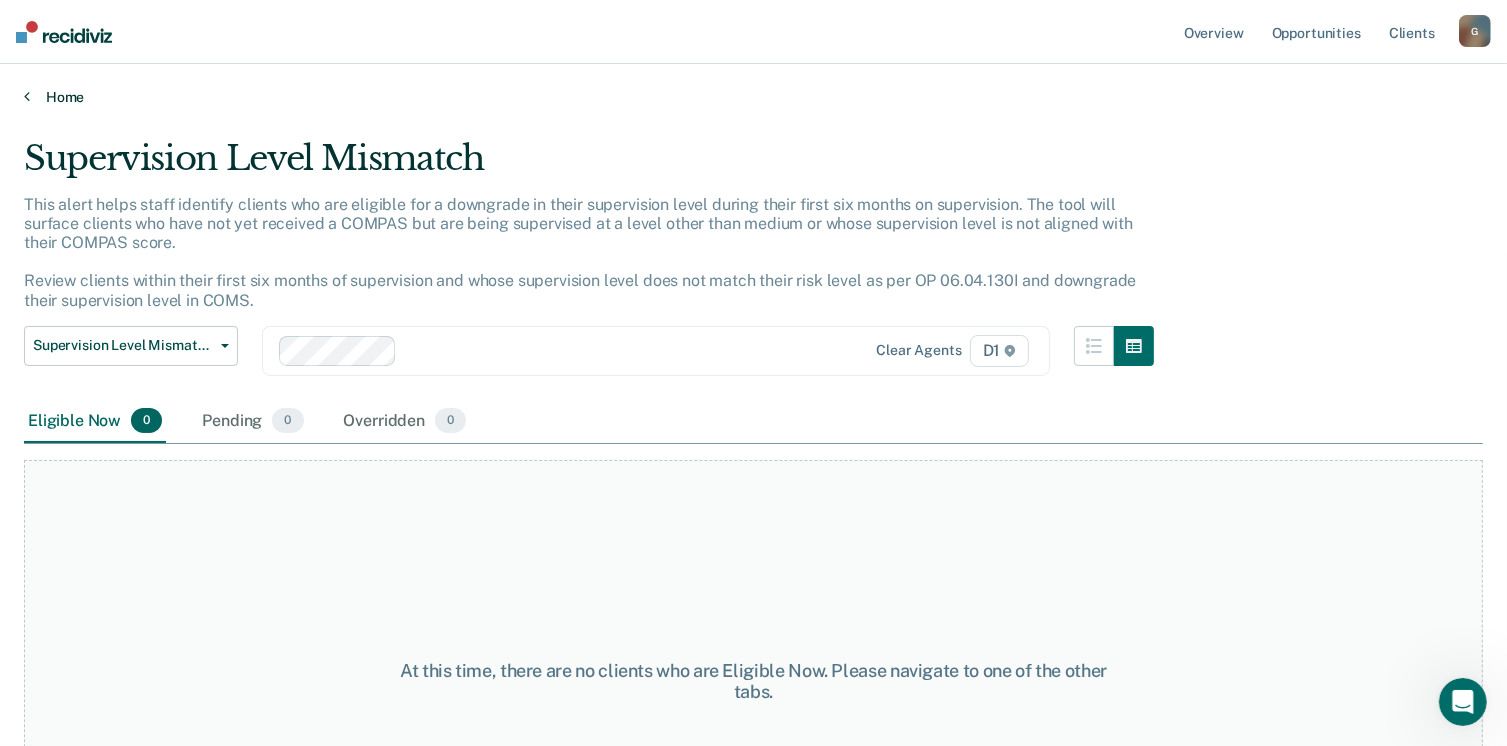 click on "Home" at bounding box center (753, 97) 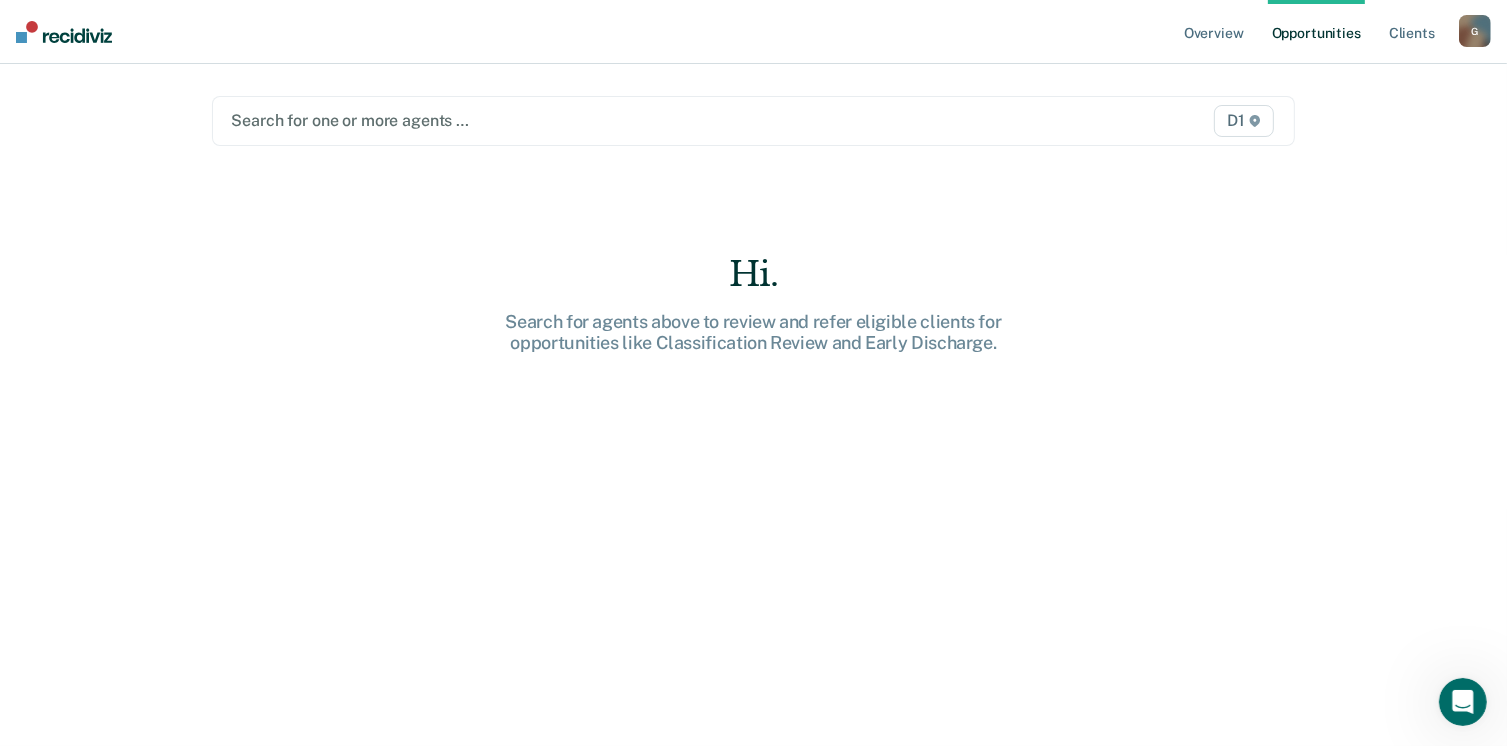 click on "D1" at bounding box center [1244, 121] 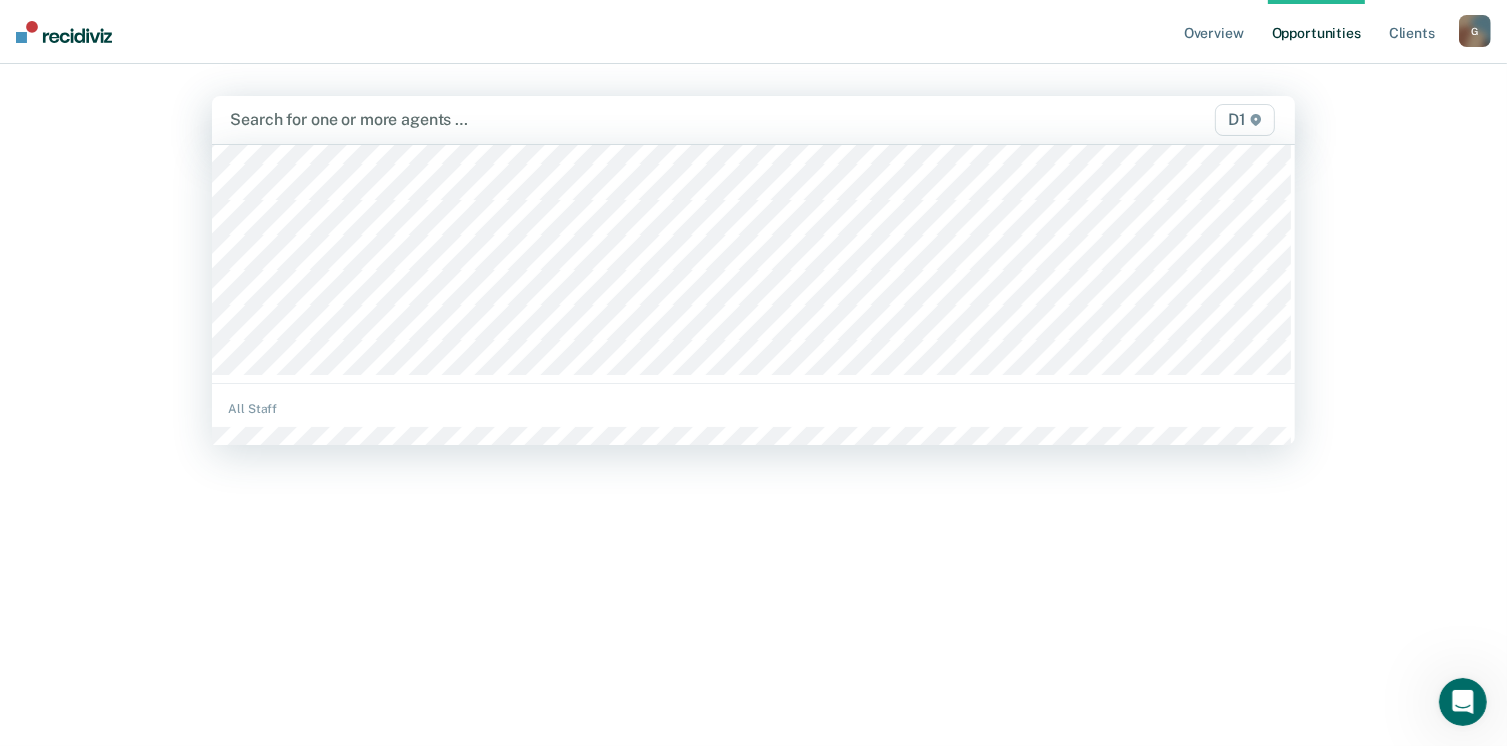 scroll, scrollTop: 200, scrollLeft: 0, axis: vertical 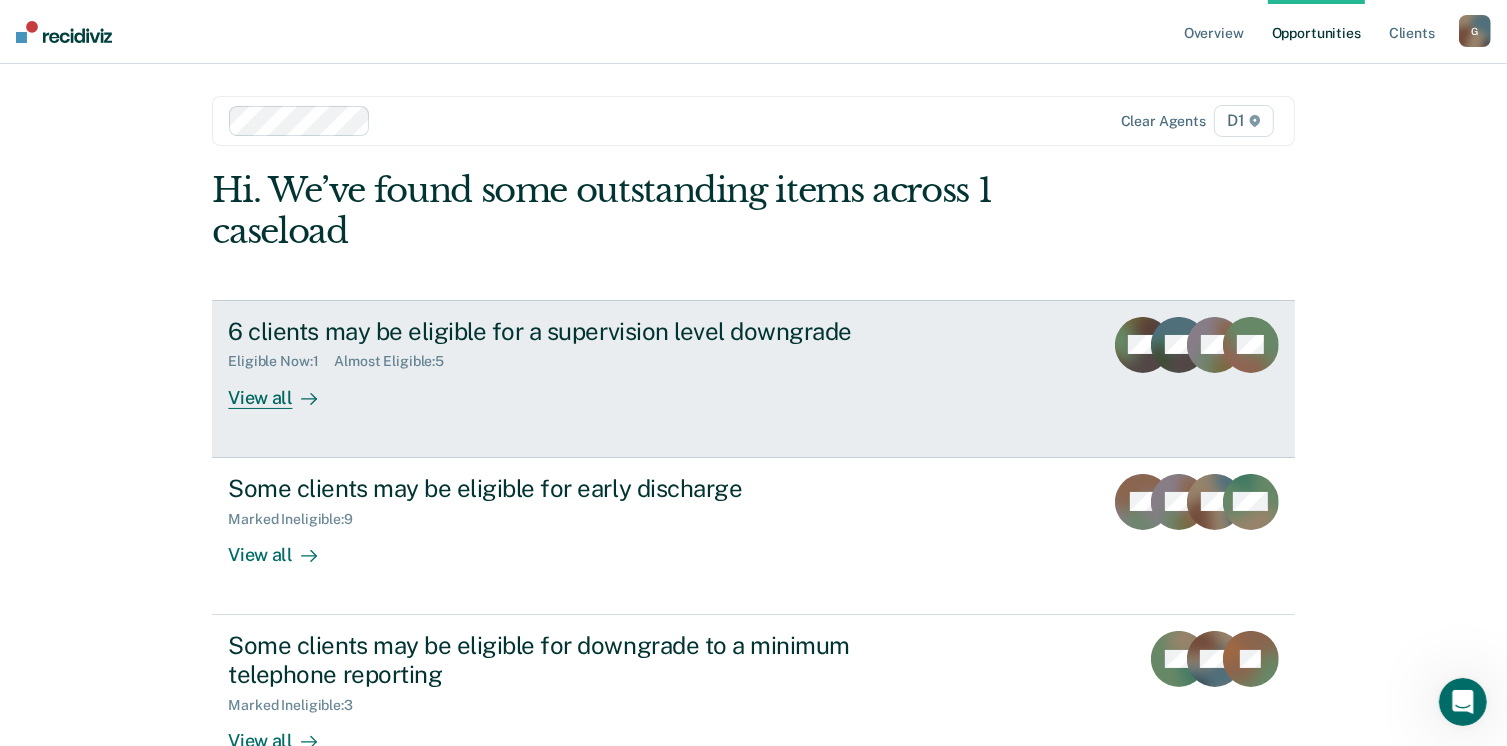 click on "6 clients may be eligible for a supervision level downgrade" at bounding box center [579, 331] 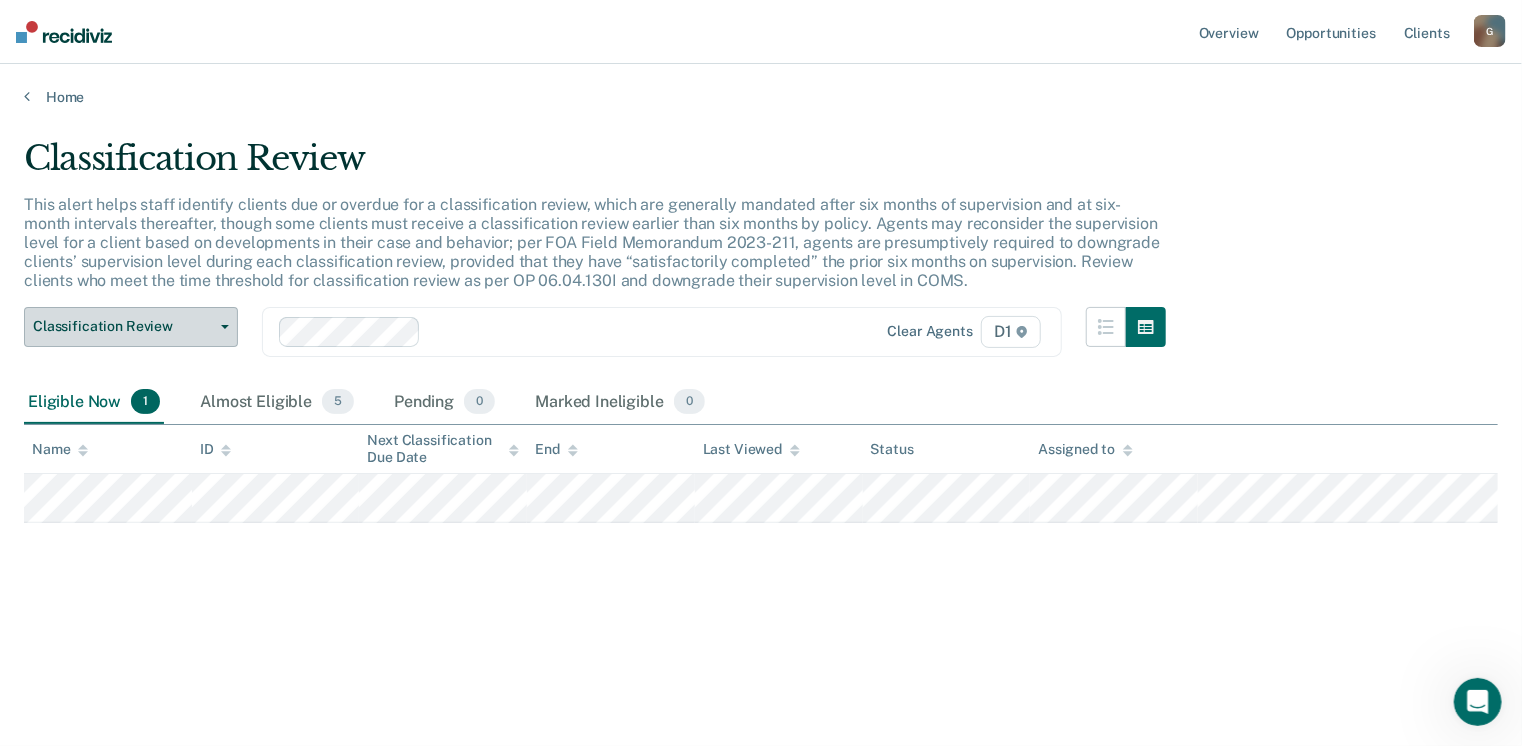 click on "Classification Review" at bounding box center [131, 327] 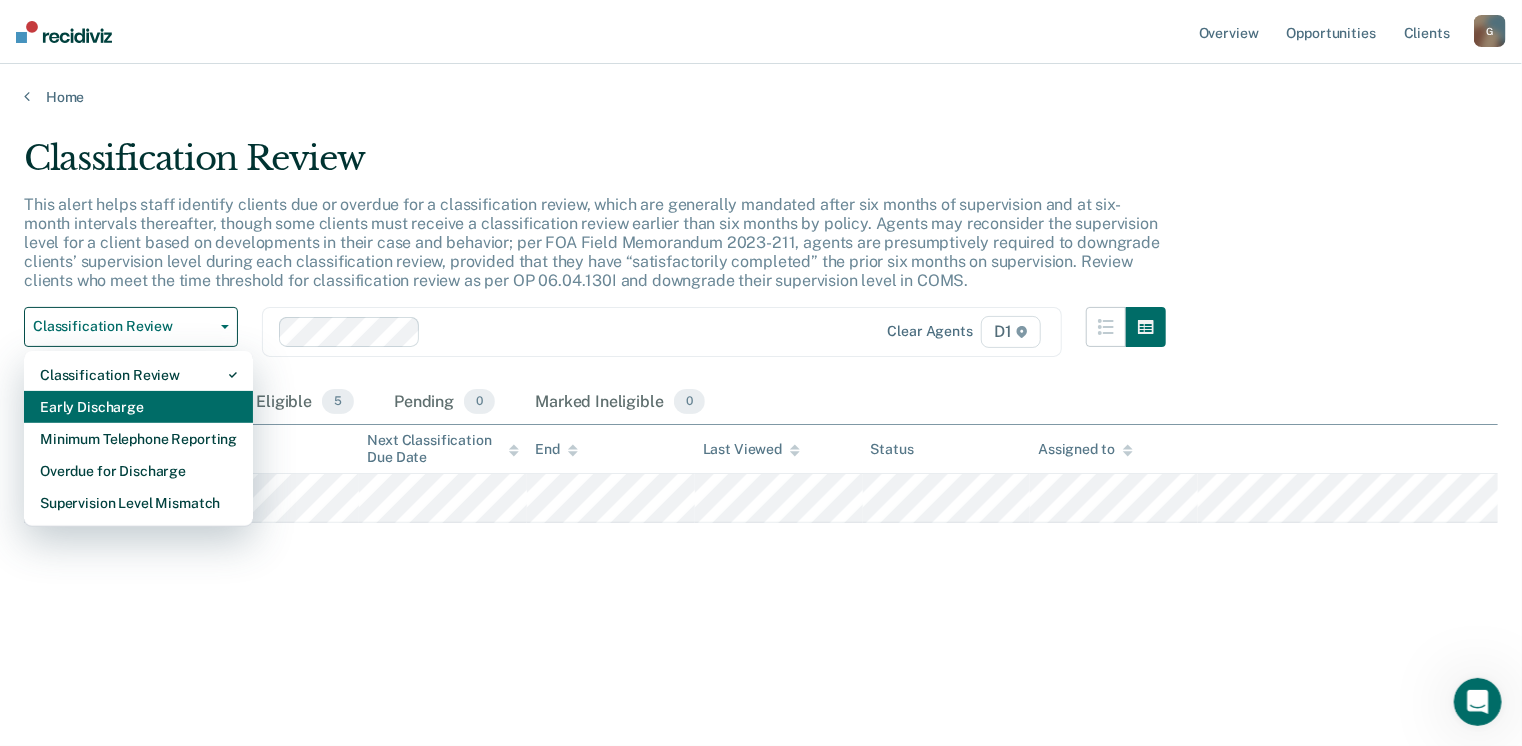 click on "Early Discharge" at bounding box center [138, 407] 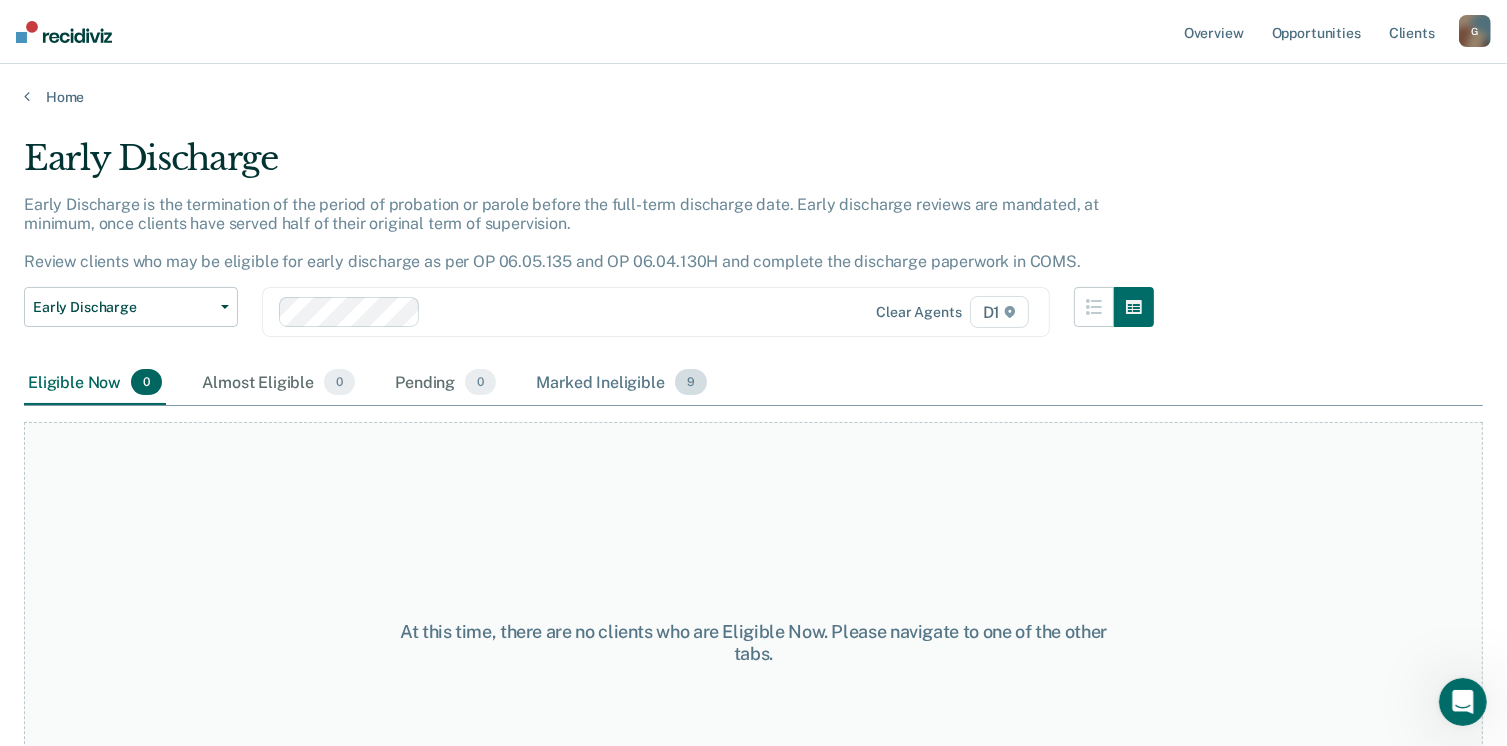 click on "Marked Ineligible 9" at bounding box center (621, 383) 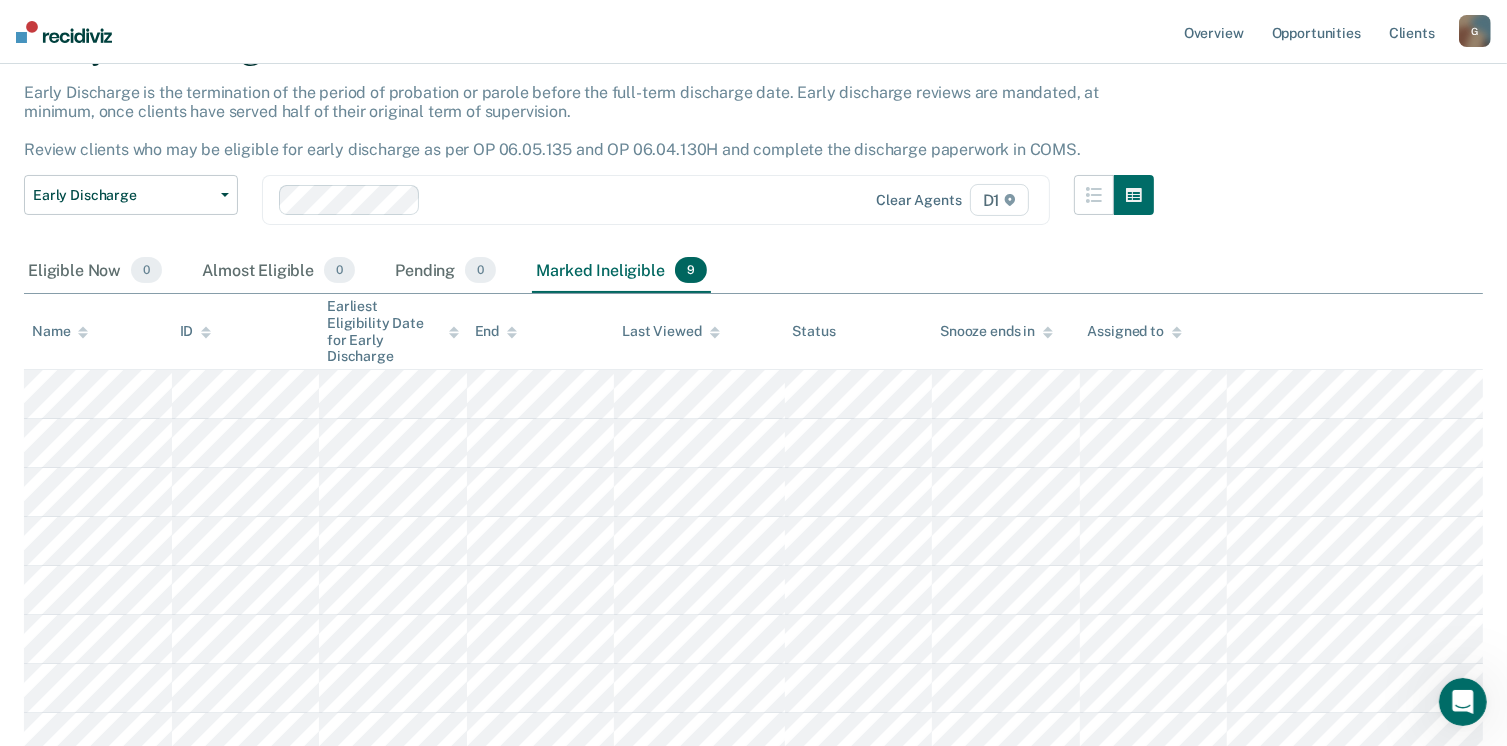 scroll, scrollTop: 0, scrollLeft: 0, axis: both 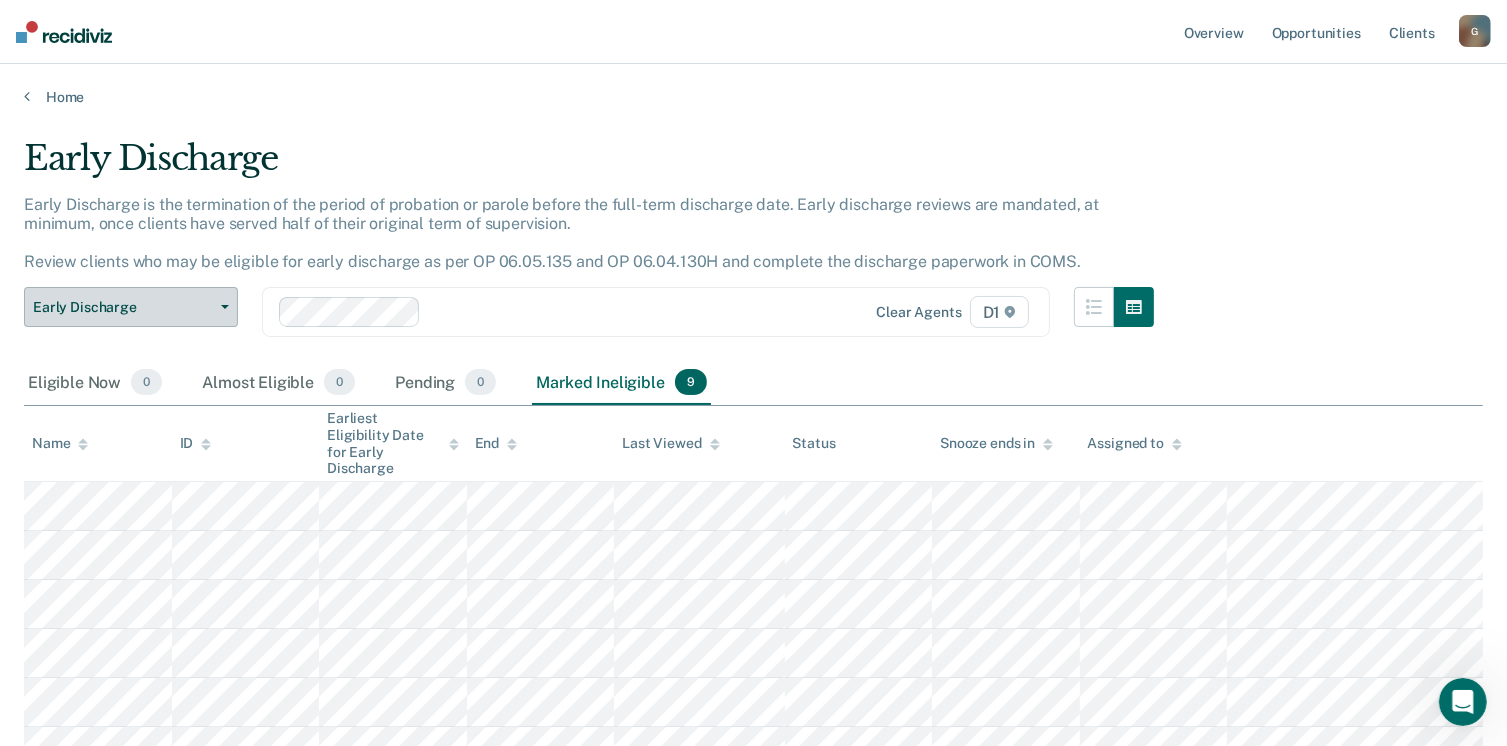 click on "Early Discharge" at bounding box center (131, 307) 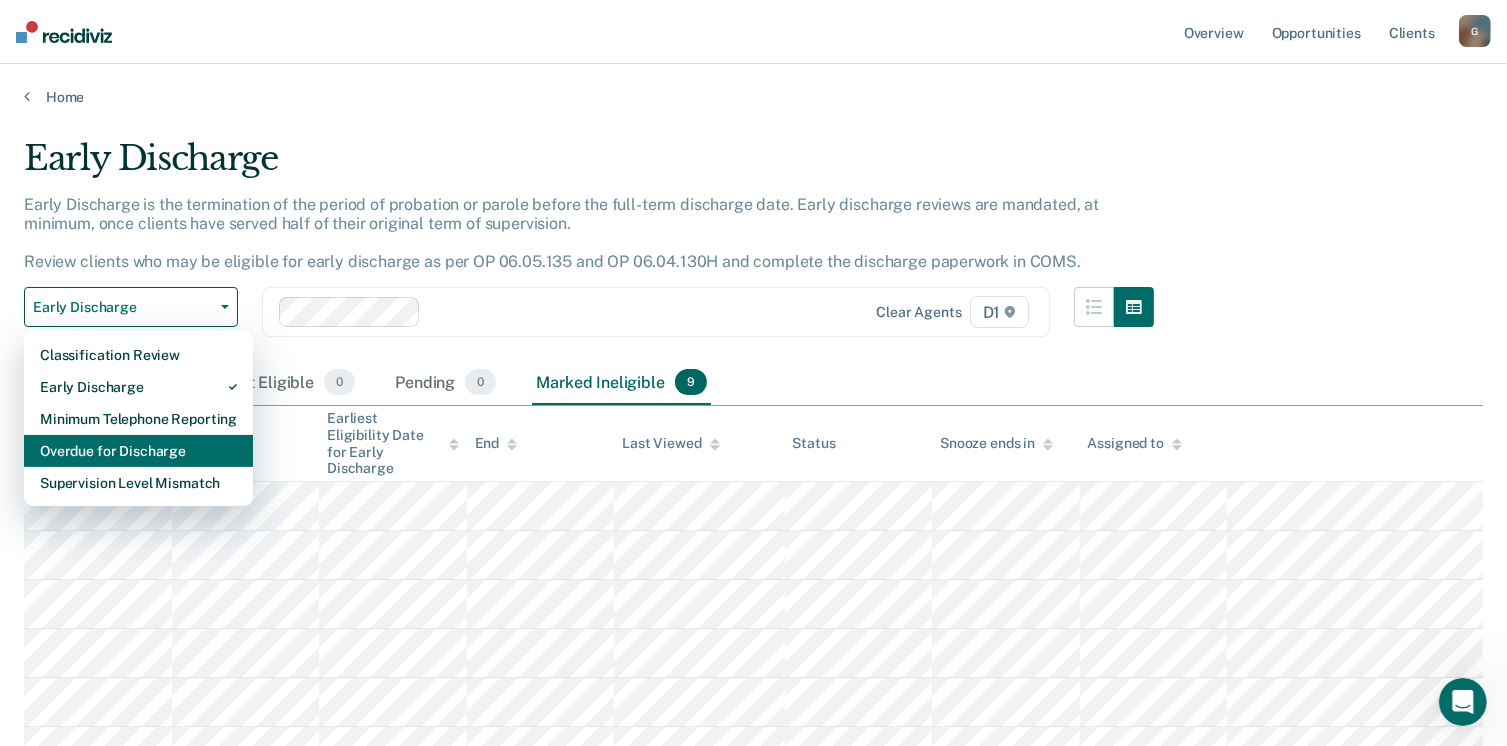 click on "Overdue for Discharge" at bounding box center [138, 451] 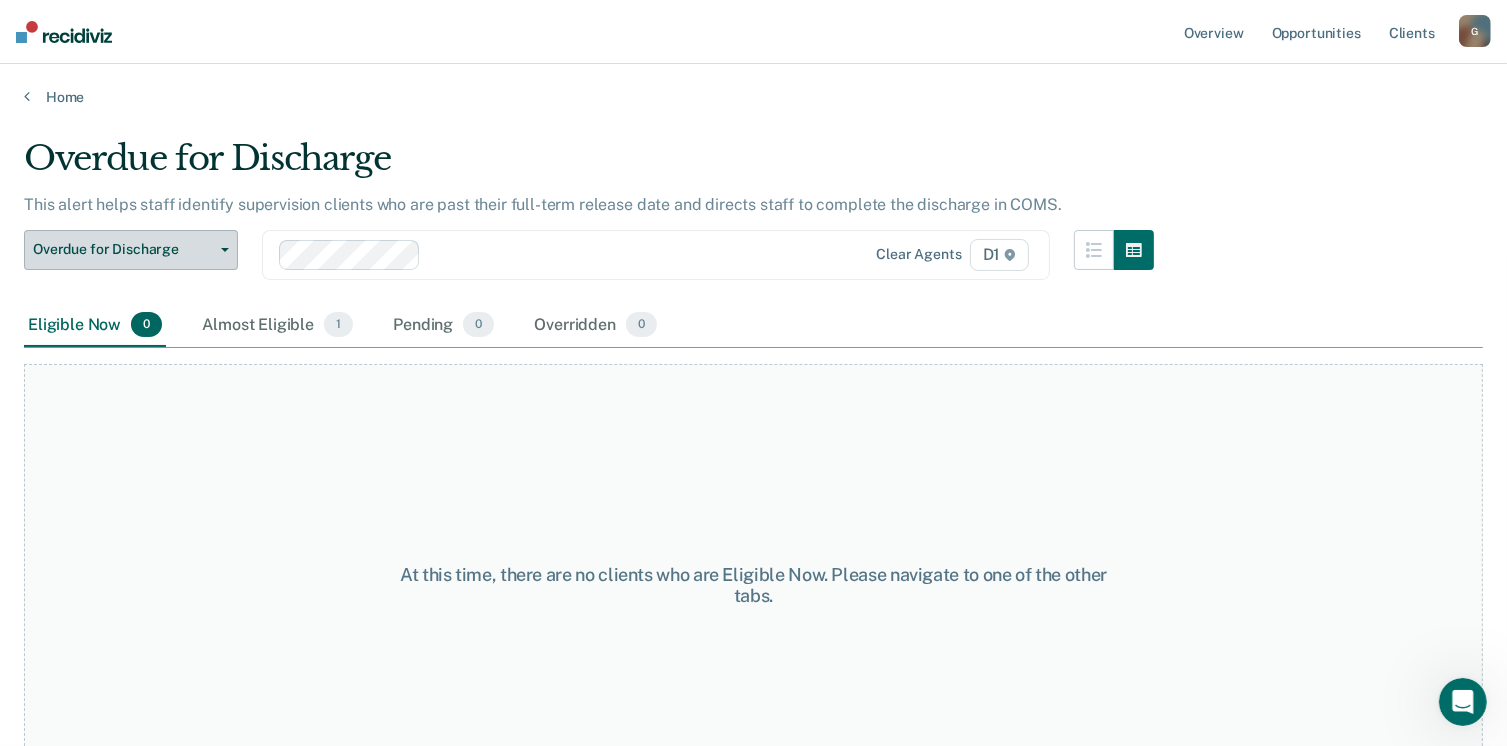 click on "Overdue for Discharge" at bounding box center (131, 250) 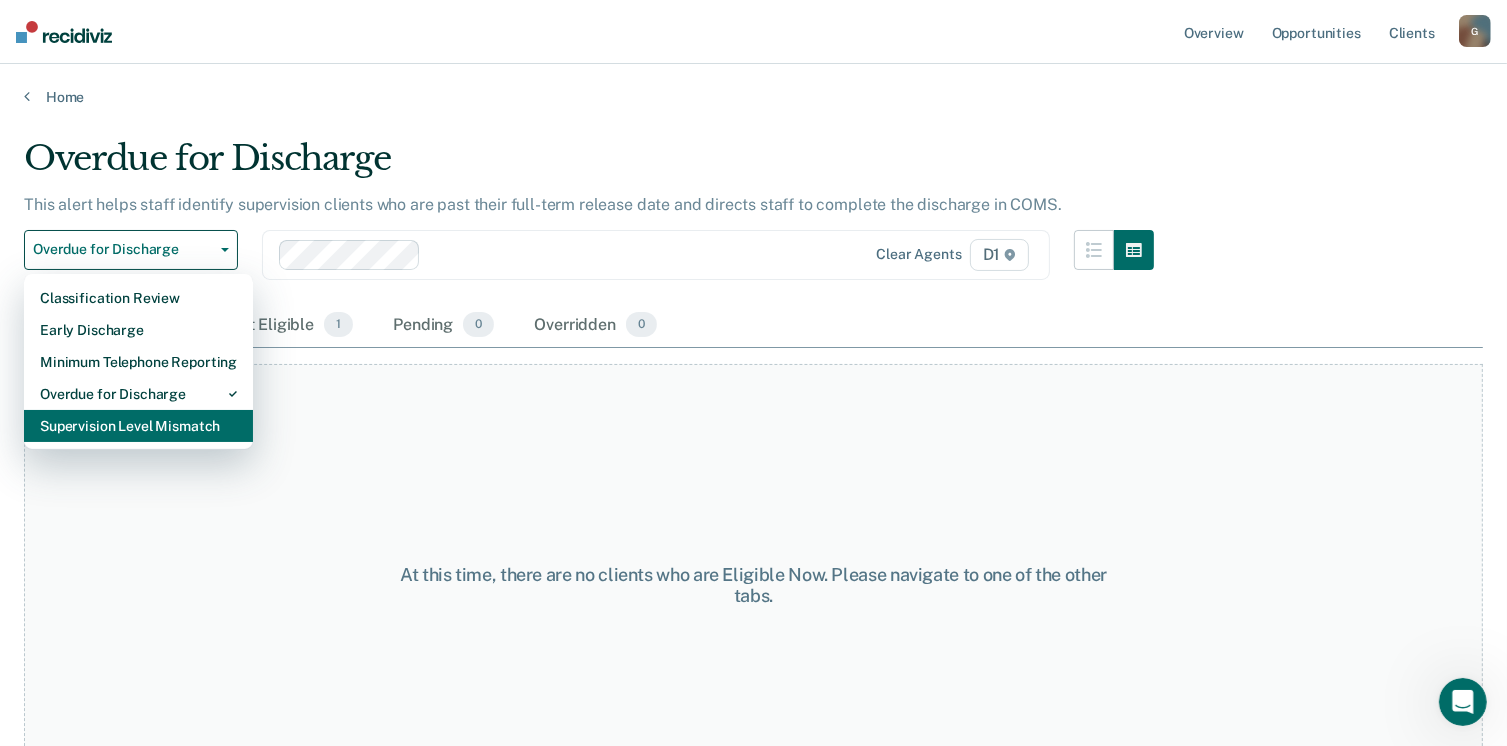 click on "Supervision Level Mismatch" at bounding box center [138, 426] 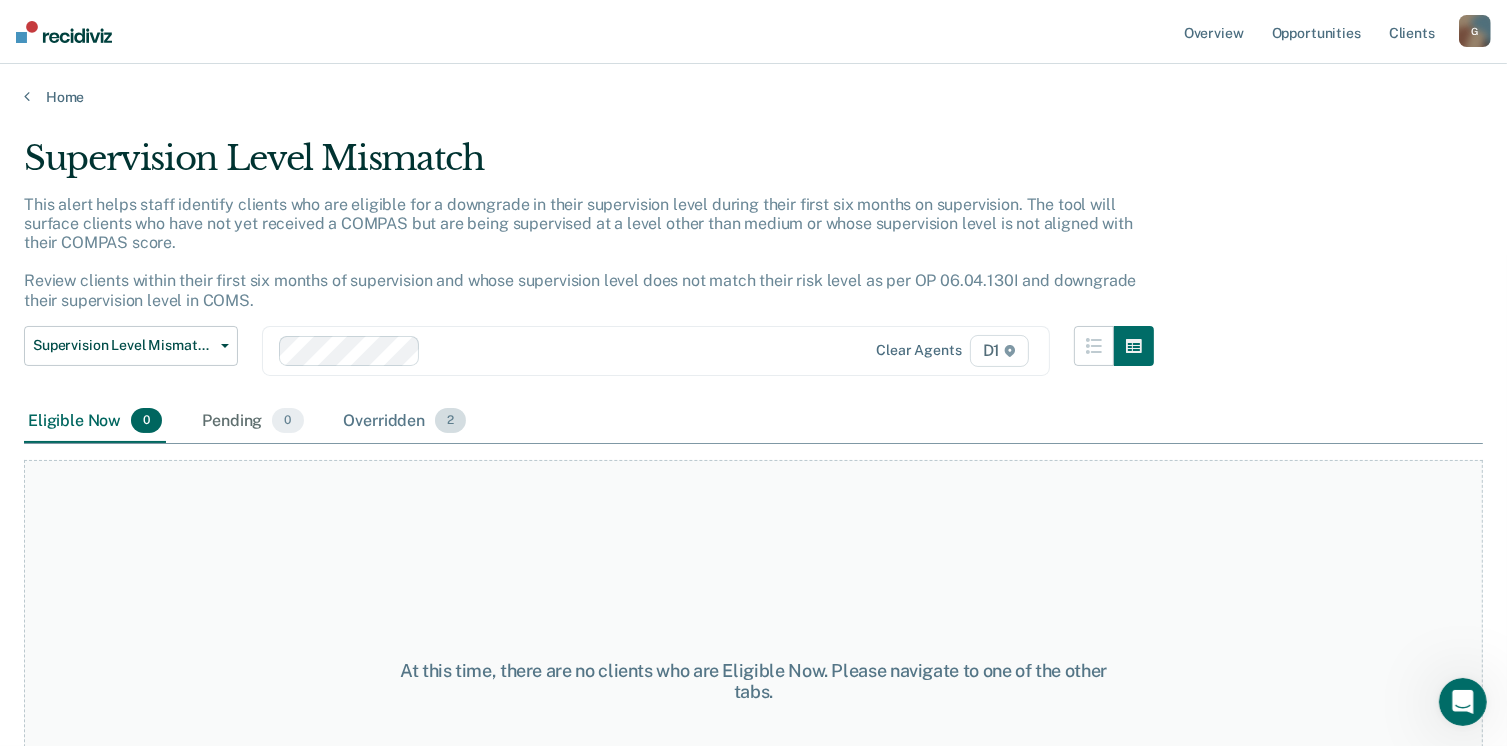 click on "Overridden 2" at bounding box center (405, 422) 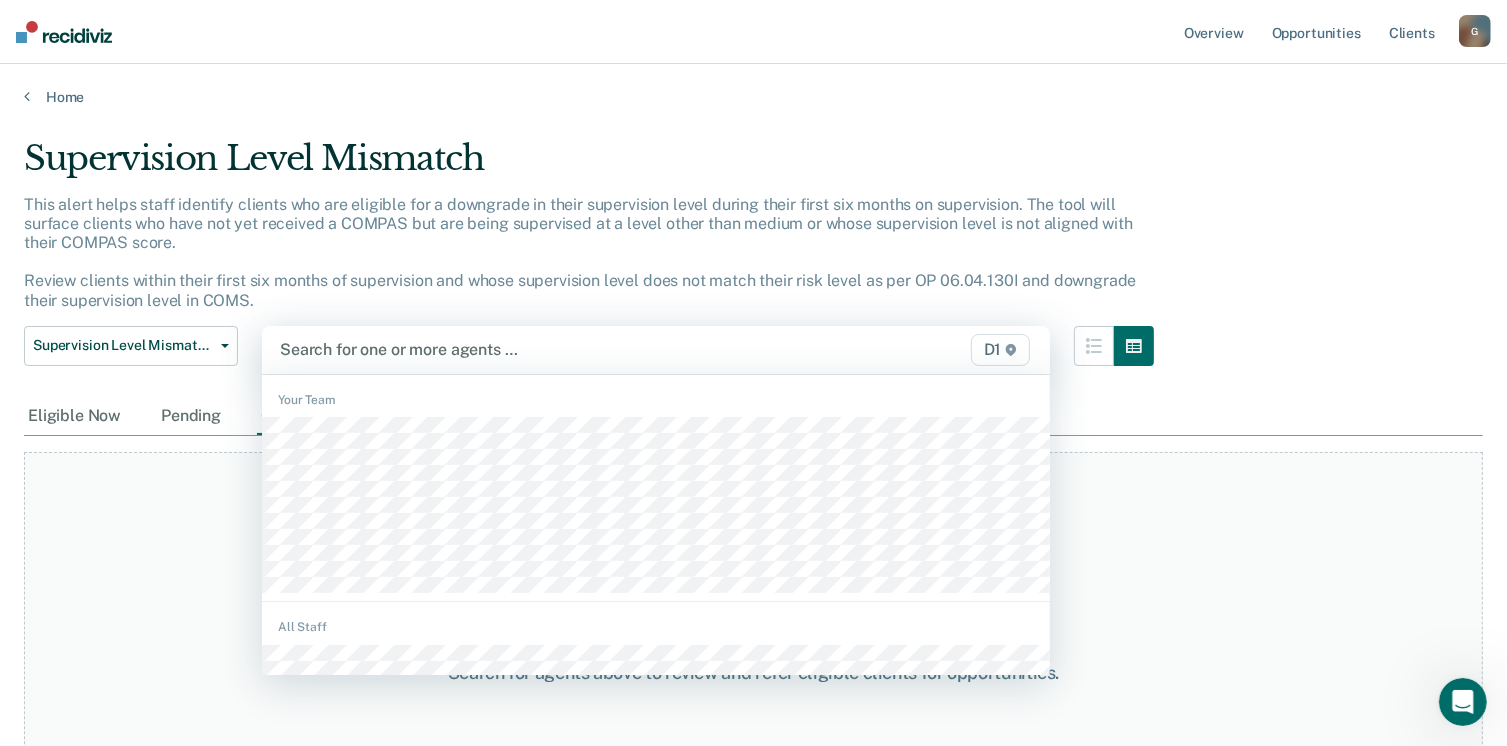 click on "D1" at bounding box center (1001, 350) 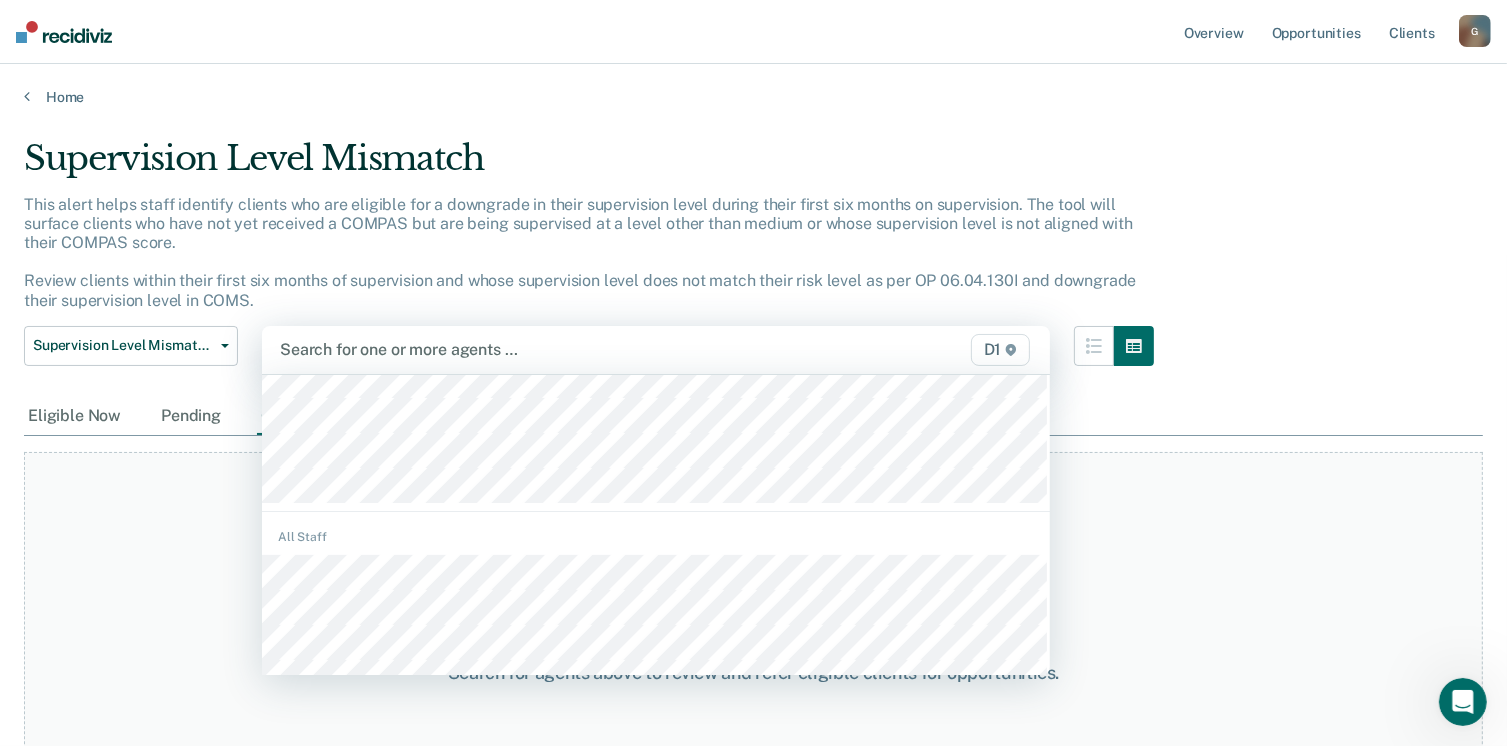 scroll, scrollTop: 296, scrollLeft: 0, axis: vertical 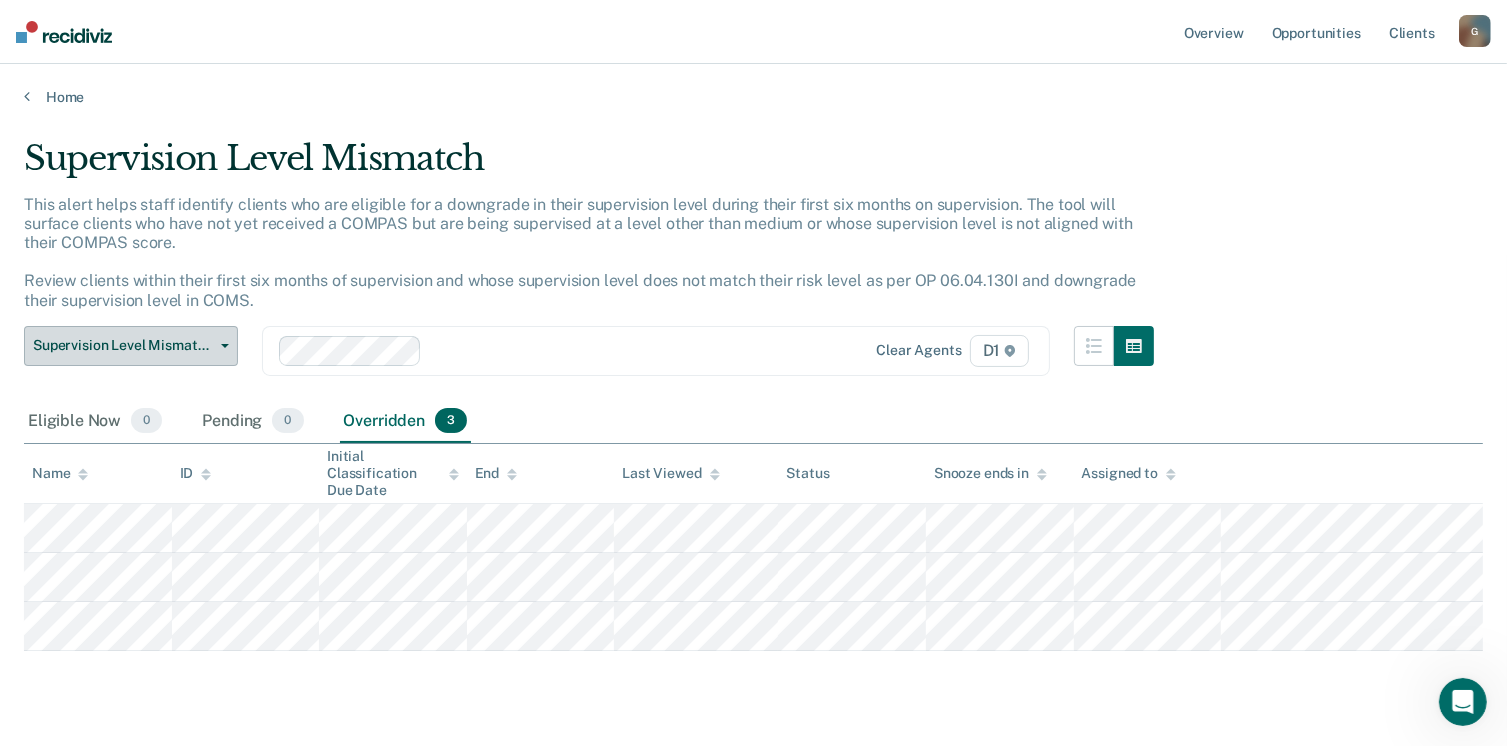 click on "Supervision Level Mismatch" at bounding box center (131, 346) 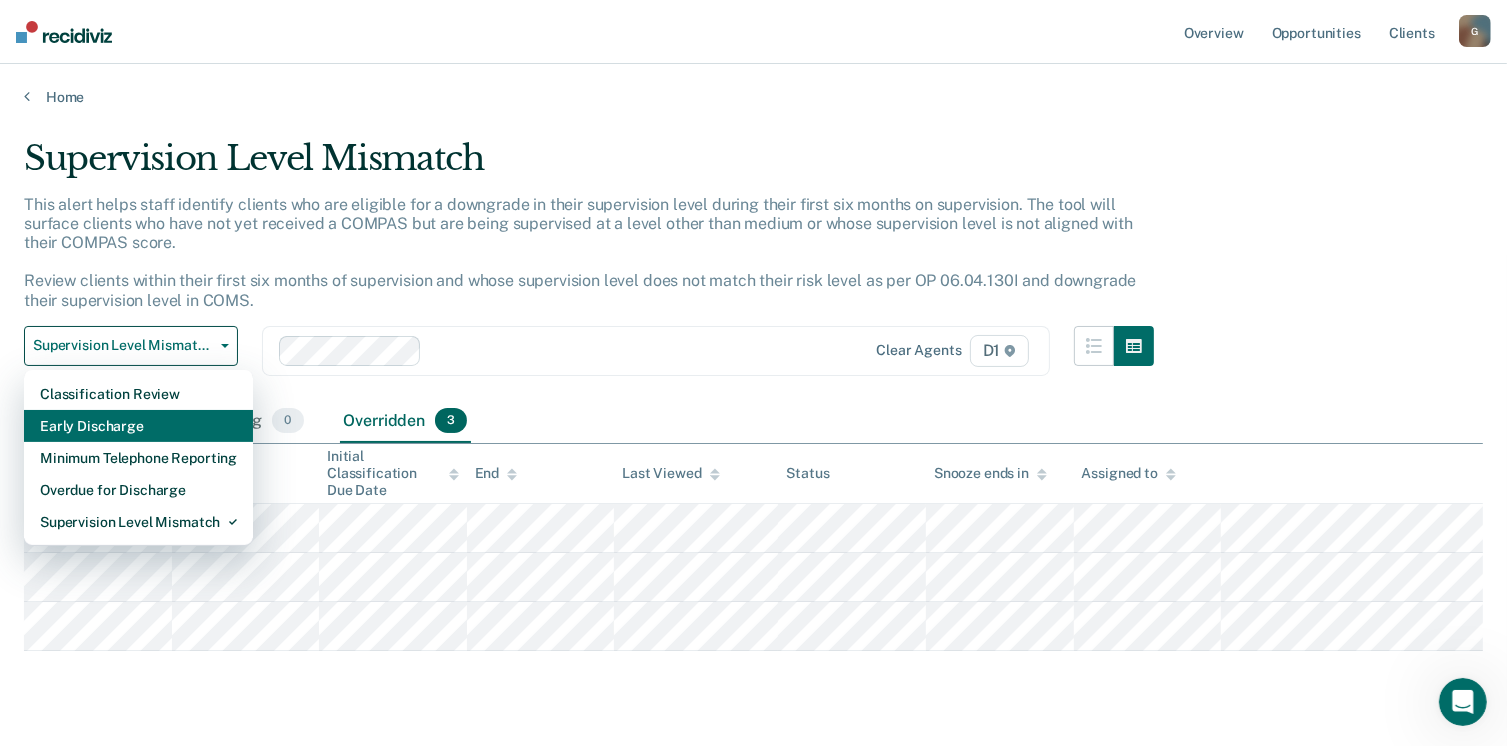 click on "Early Discharge" at bounding box center [138, 426] 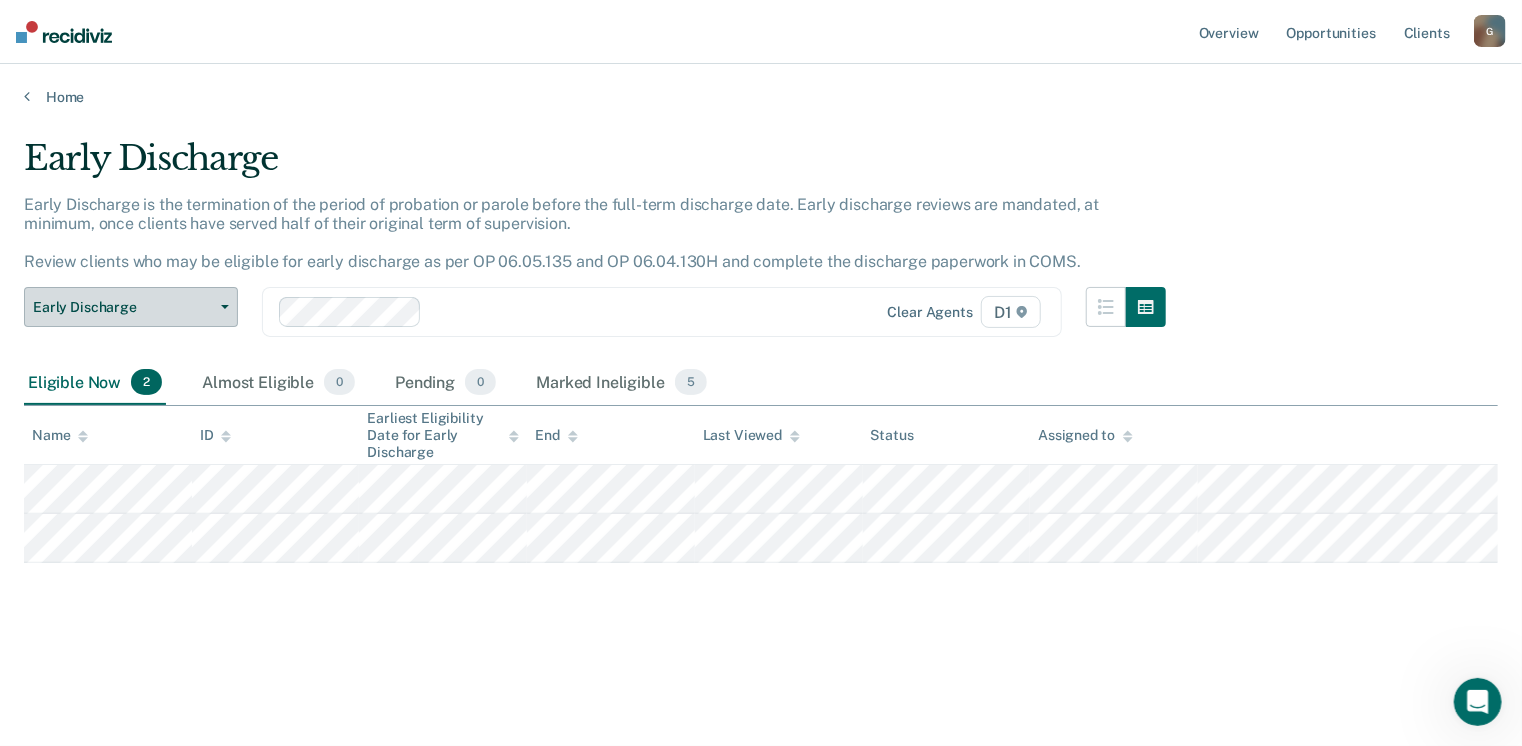 click on "Early Discharge" at bounding box center [131, 307] 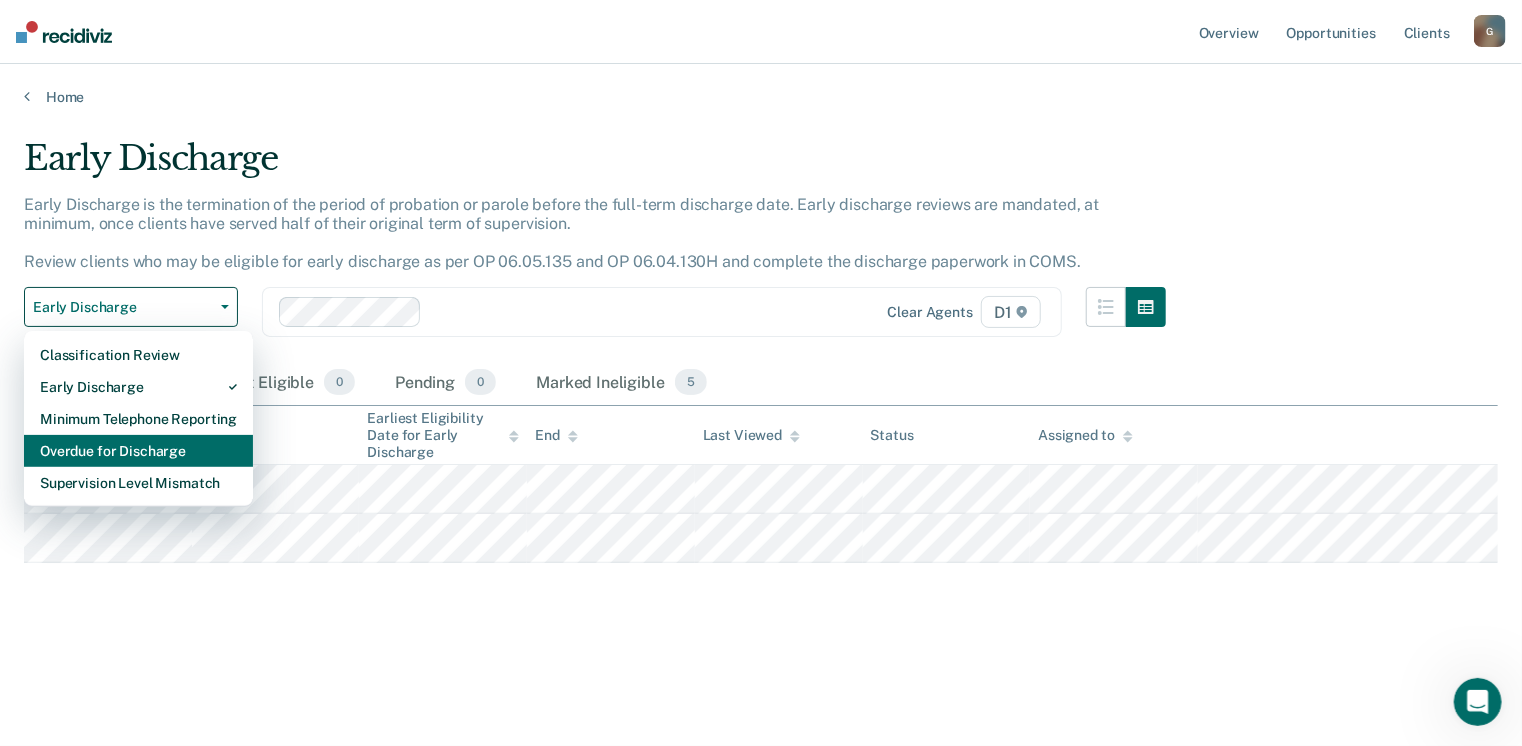 click on "Overdue for Discharge" at bounding box center [138, 451] 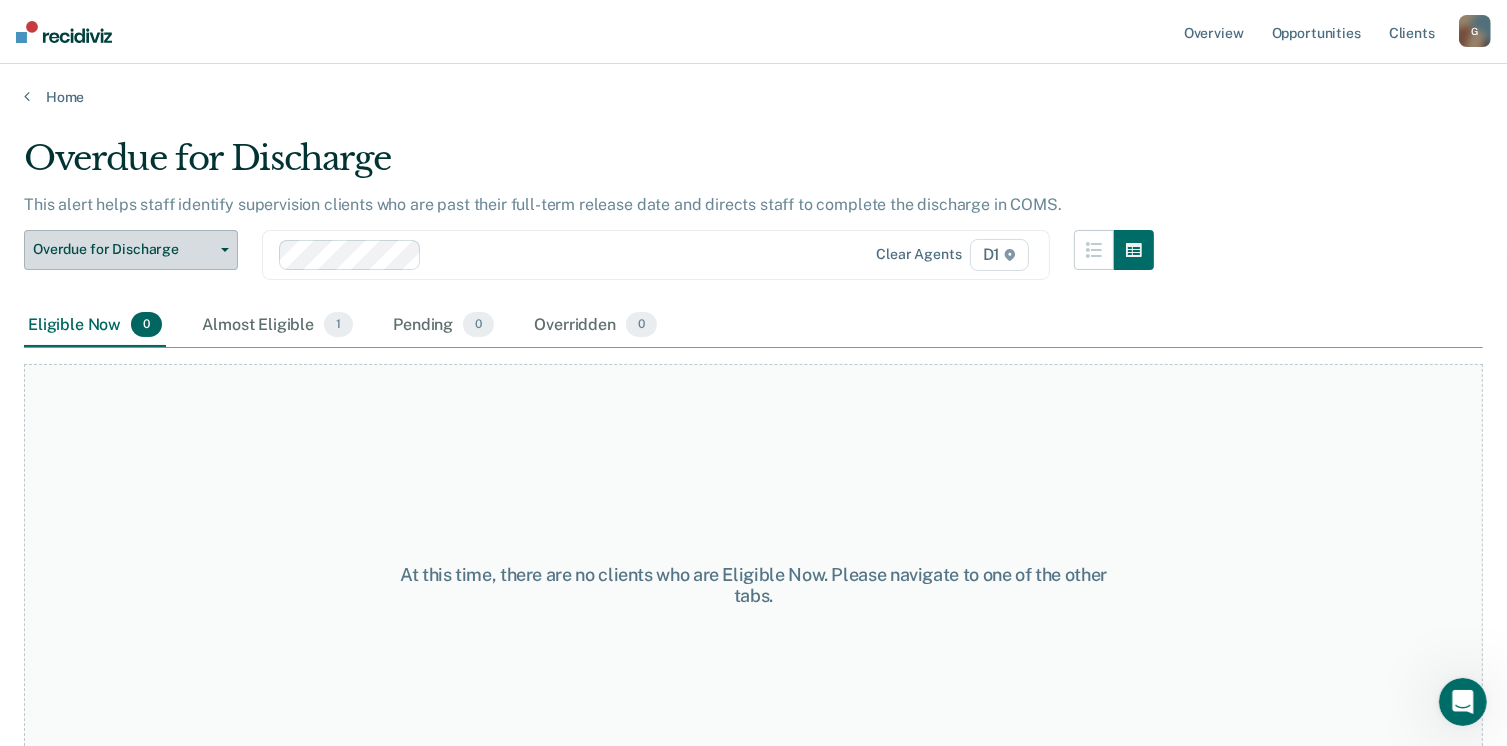 click on "Overdue for Discharge" at bounding box center (131, 250) 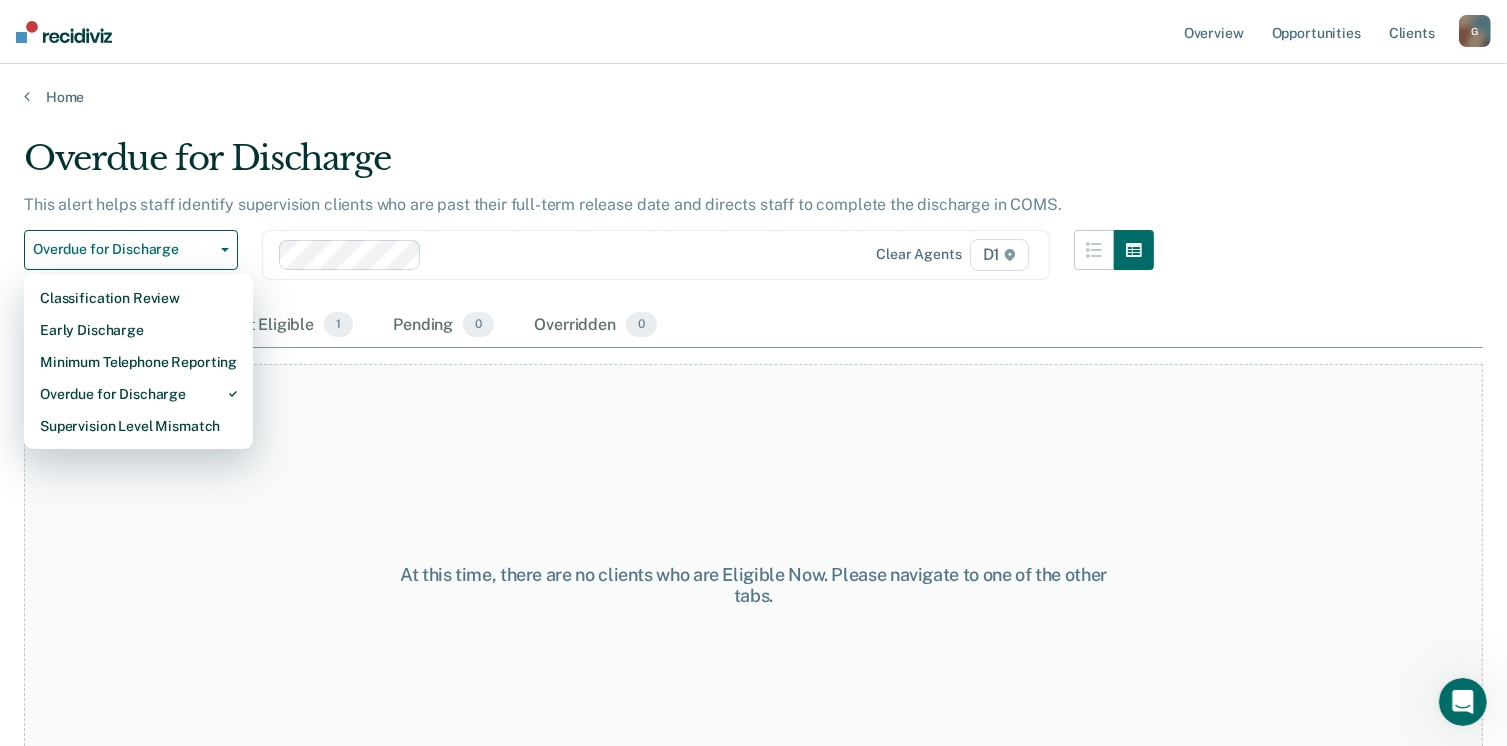 click on "Classification Review Early Discharge Minimum Telephone Reporting Overdue for Discharge Supervision Level Mismatch" at bounding box center (138, 362) 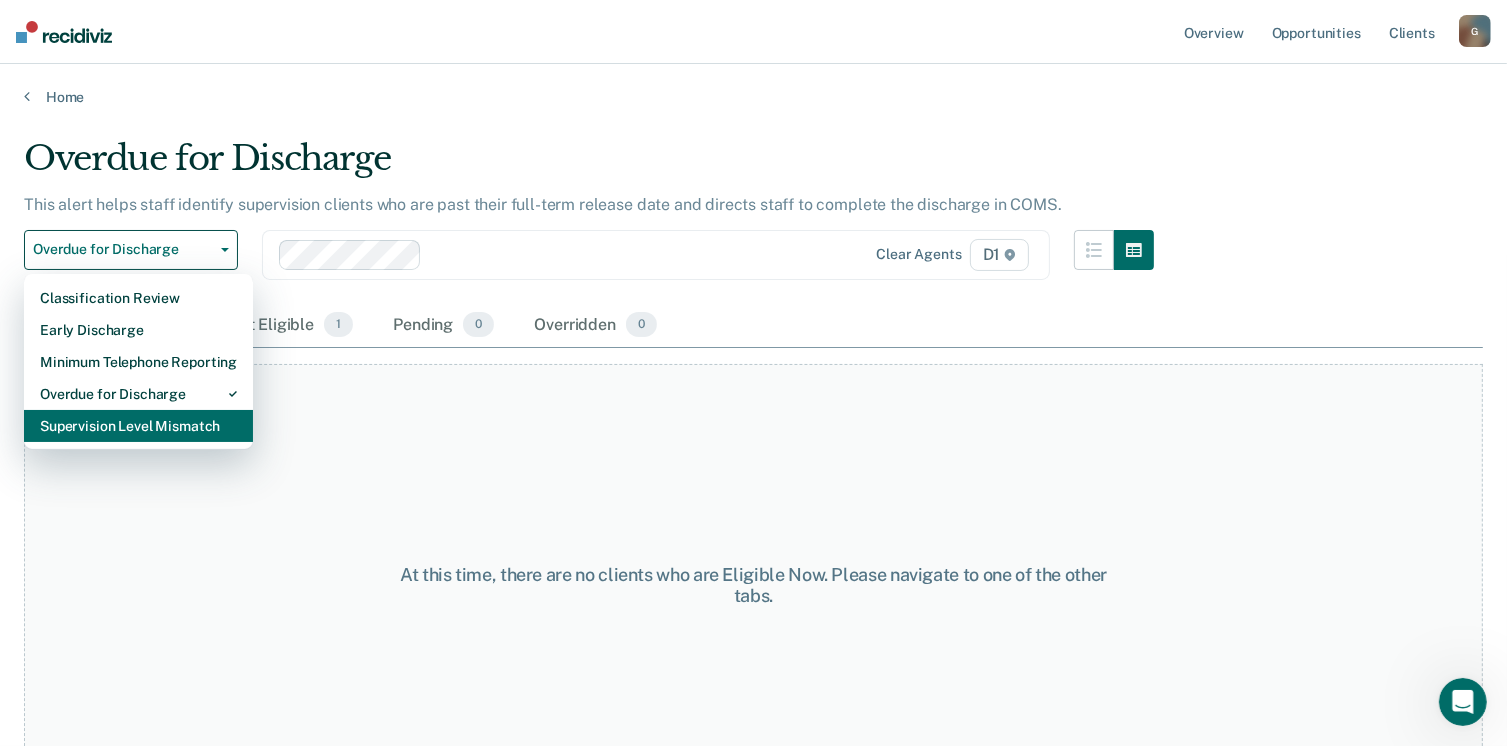 click on "Supervision Level Mismatch" at bounding box center (138, 426) 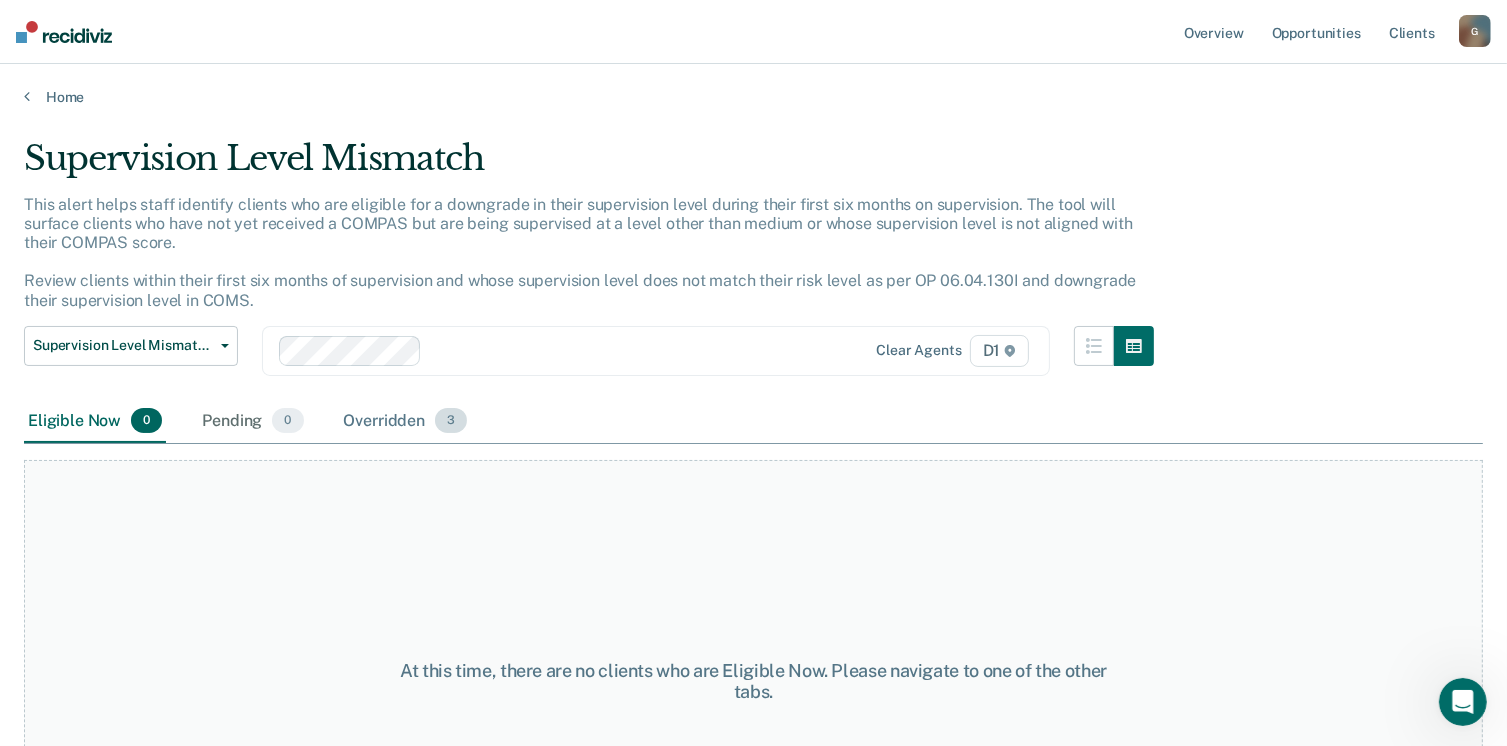 click on "Overridden 3" at bounding box center [406, 422] 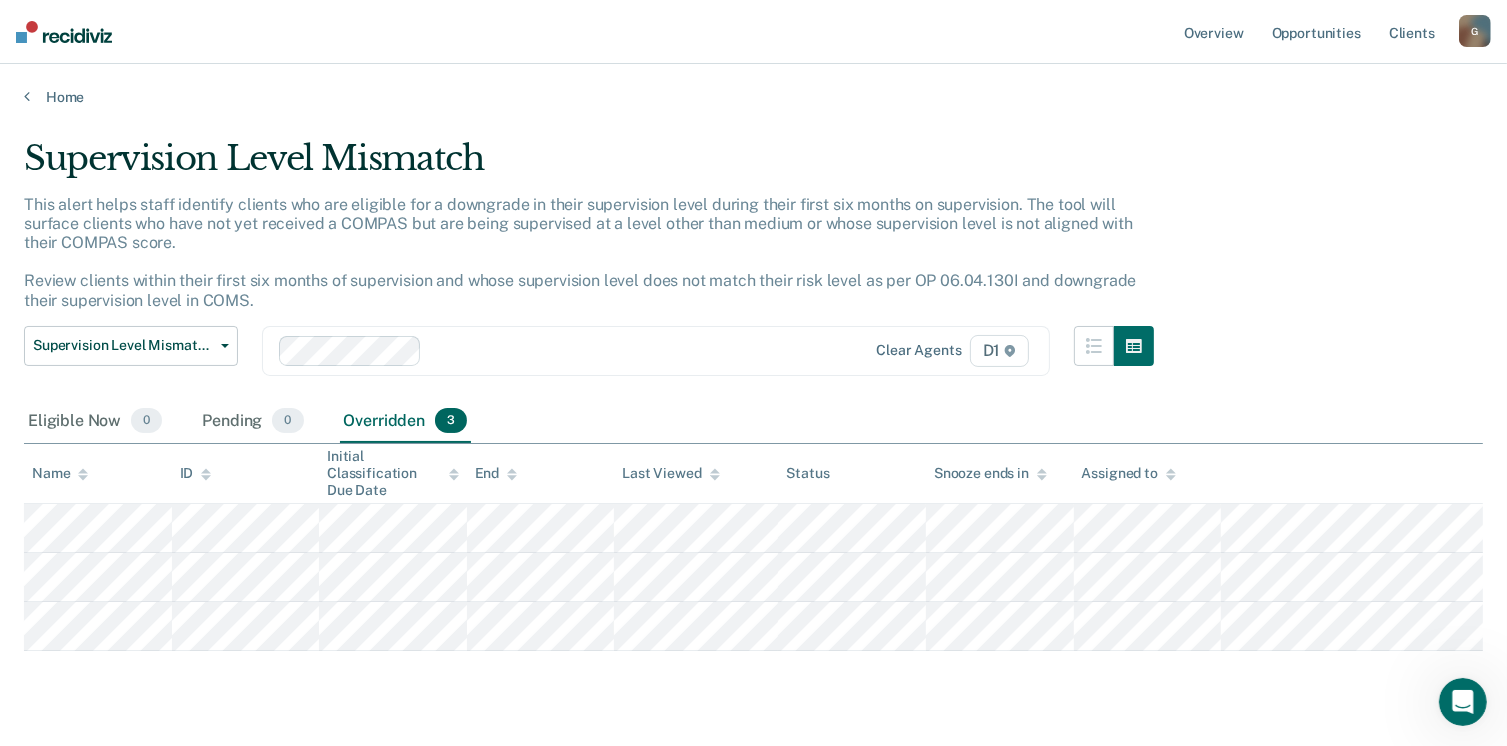 scroll, scrollTop: 3, scrollLeft: 0, axis: vertical 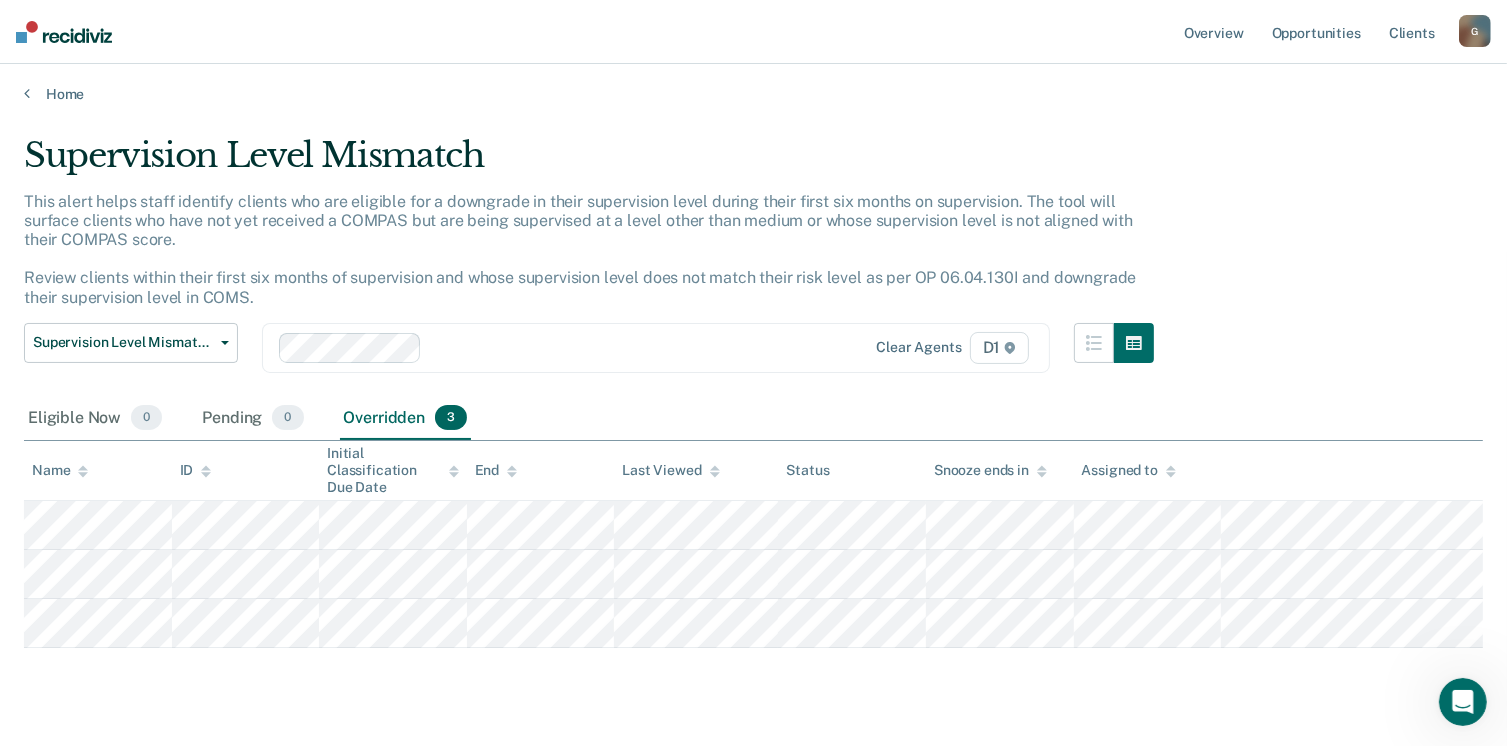 click on "Supervision Level Mismatch   This alert helps staff identify clients who are eligible for a downgrade in their supervision level during their first six months on supervision. The tool will surface clients who have not yet received a COMPAS but are being supervised at a level other than medium or whose supervision level is not aligned with their COMPAS score. Review clients within their first six months of supervision and whose supervision level does not match their risk level as per OP 06.04.130I and downgrade their supervision level in COMS. Supervision Level Mismatch Classification Review Early Discharge Minimum Telephone Reporting Overdue for Discharge Supervision Level Mismatch Clear   agents D1   Eligible Now 0 Pending 0 Overridden 3
To pick up a draggable item, press the space bar.
While dragging, use the arrow keys to move the item.
Press space again to drop the item in its new position, or press escape to cancel.
Name ID Initial Classification Due Date End Last Viewed Status" at bounding box center (753, 420) 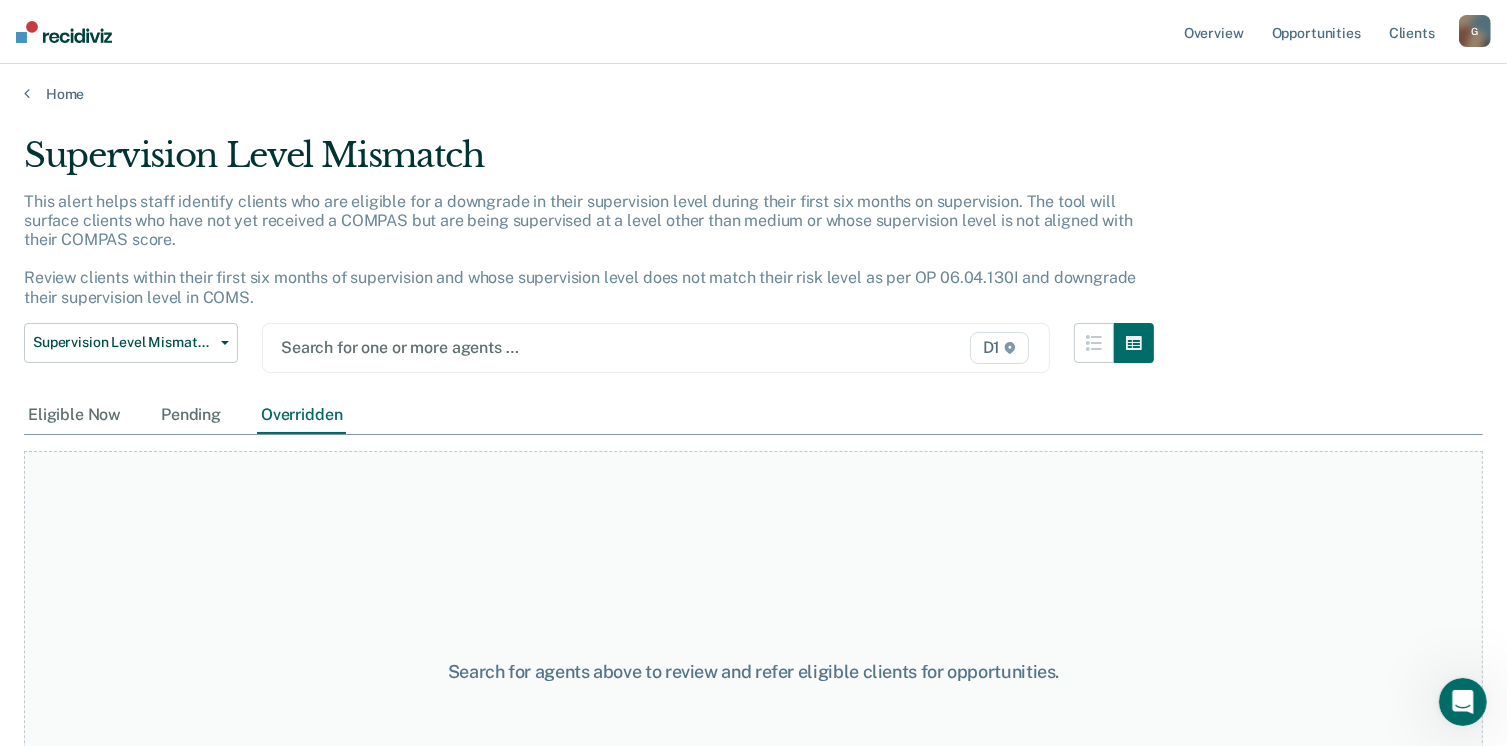 click 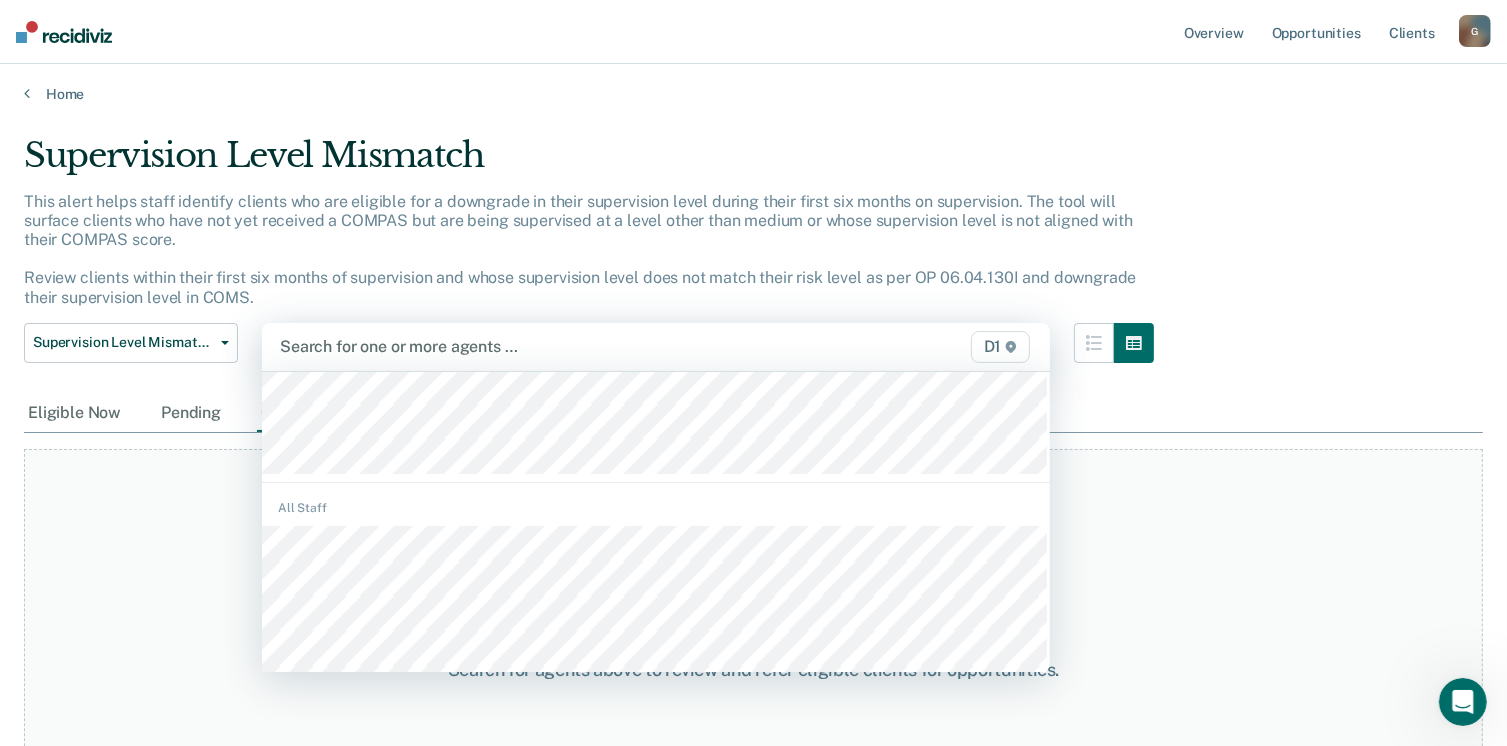 scroll, scrollTop: 289, scrollLeft: 0, axis: vertical 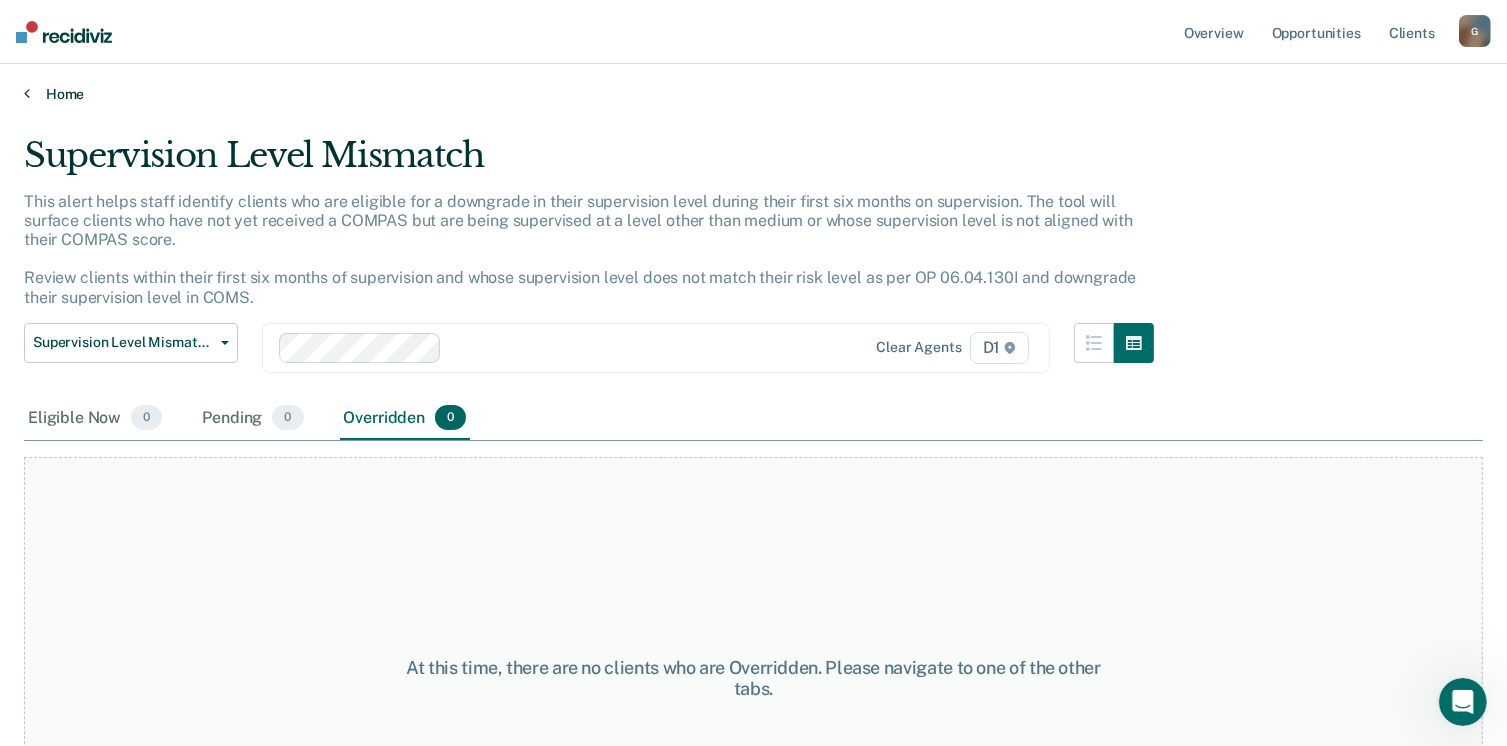 click on "Home" at bounding box center (753, 94) 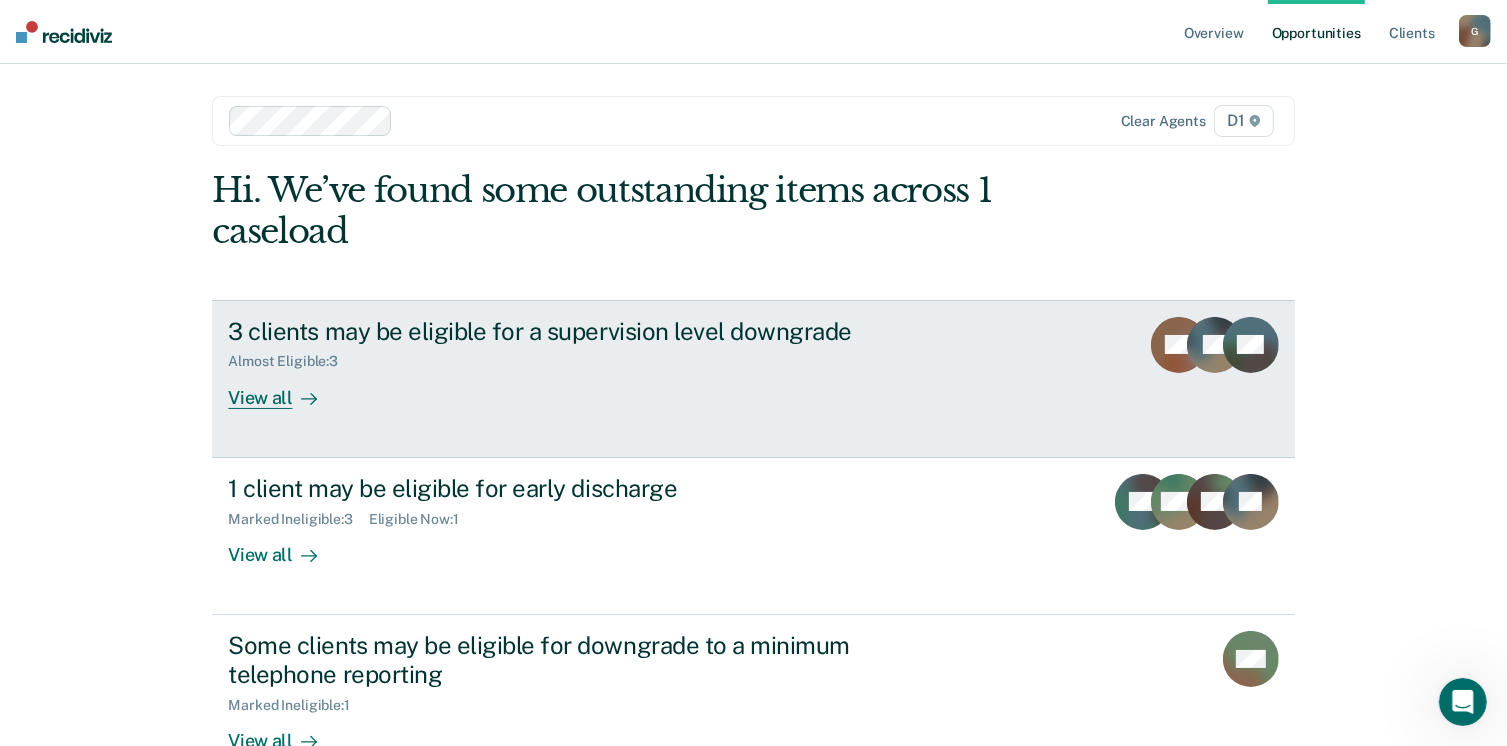 click on "View all" at bounding box center (284, 389) 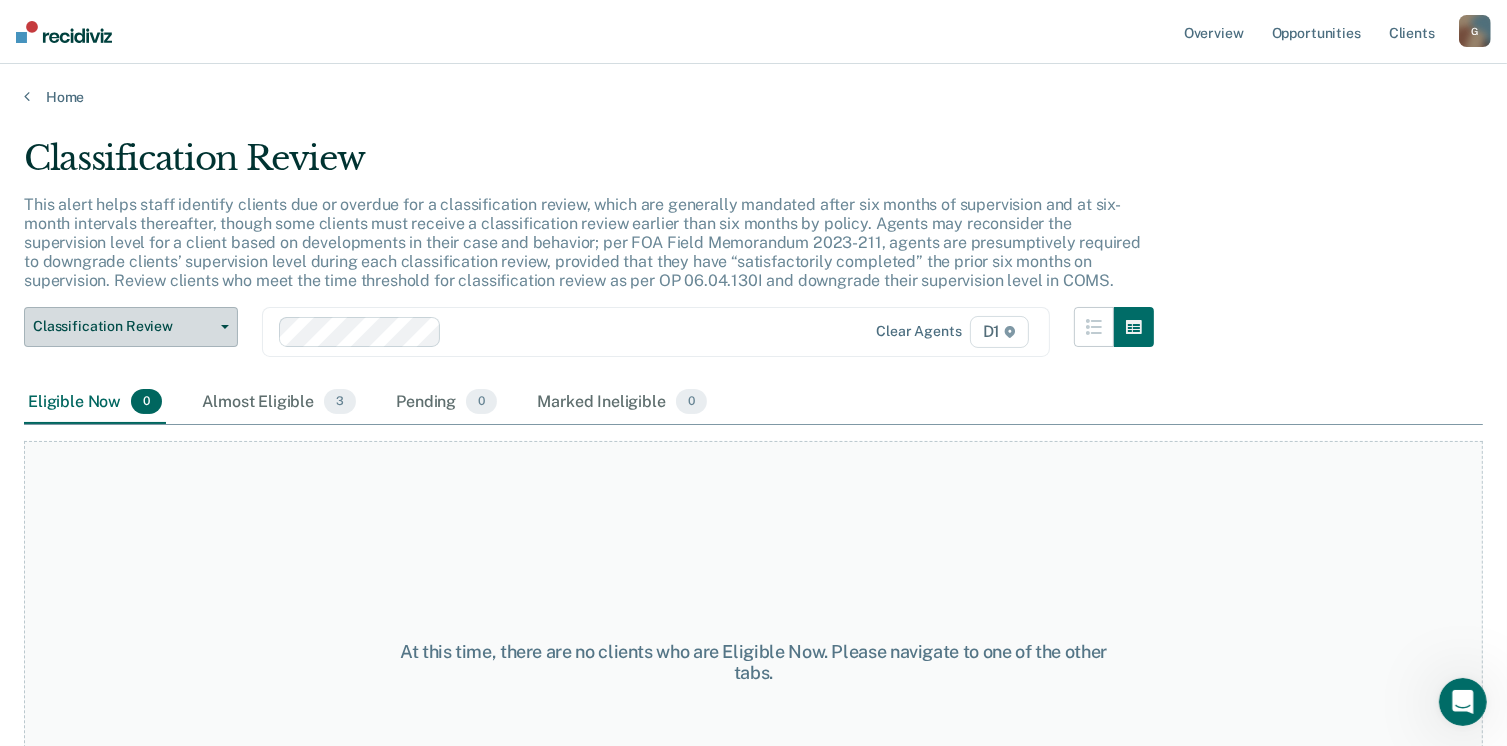 click at bounding box center (221, 327) 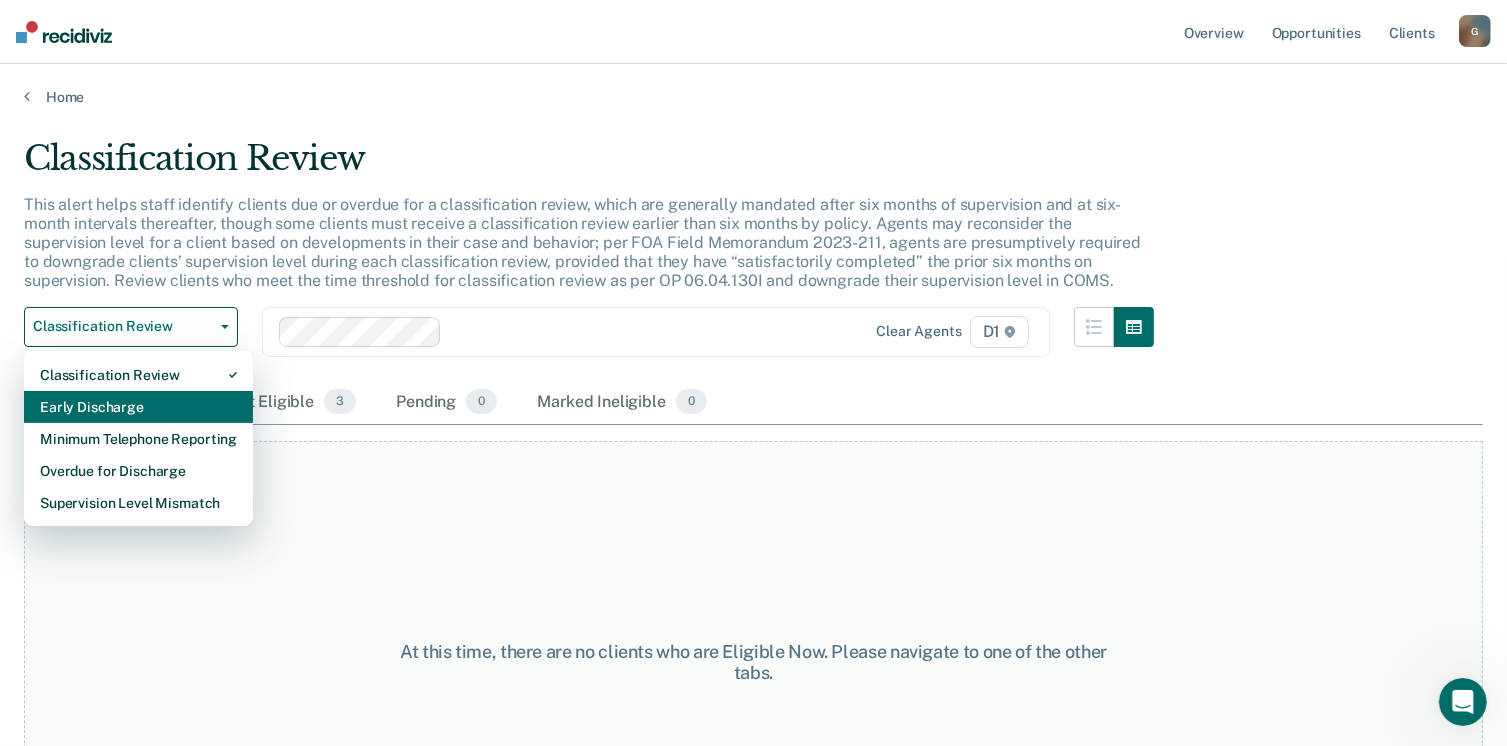 click on "Early Discharge" at bounding box center (138, 407) 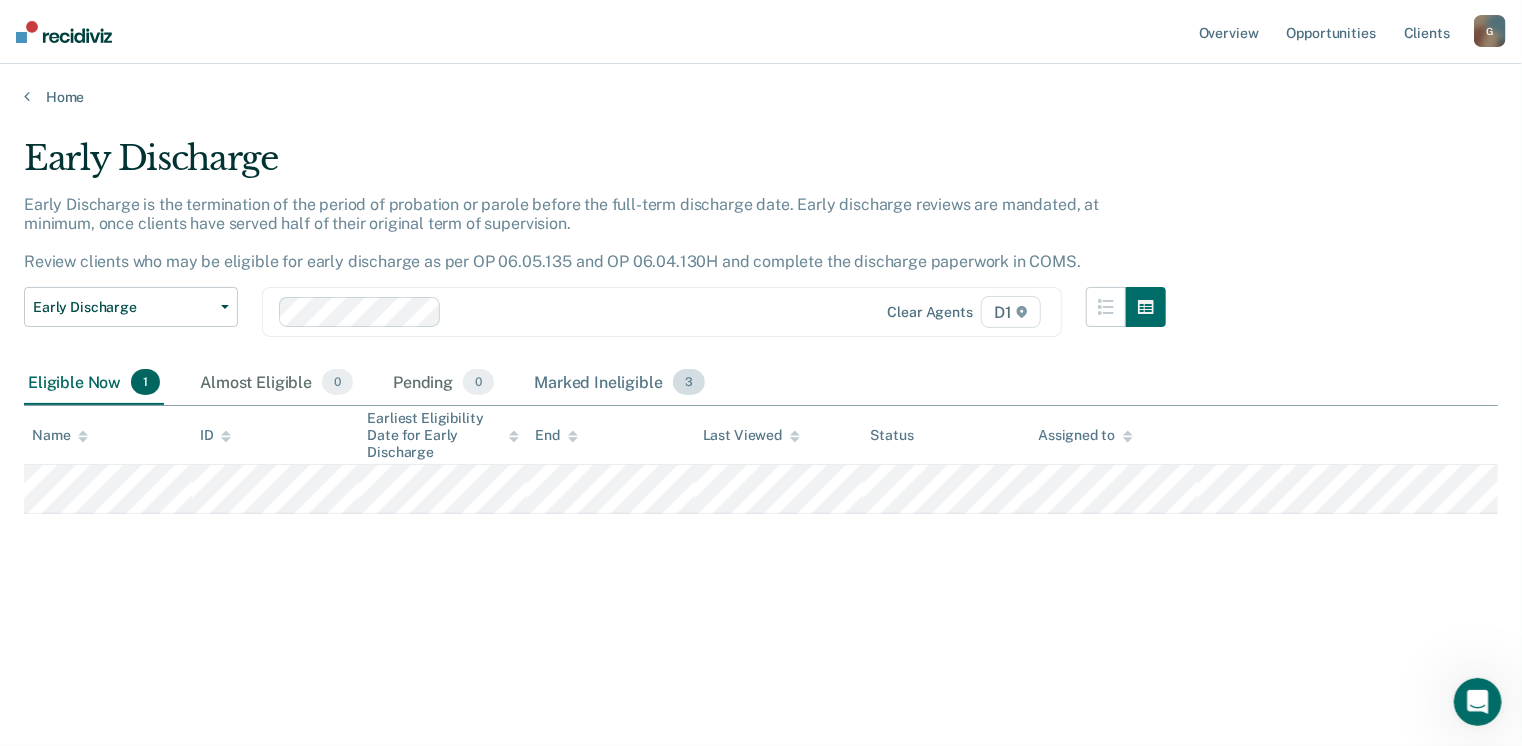 click on "Marked Ineligible 3" at bounding box center (619, 383) 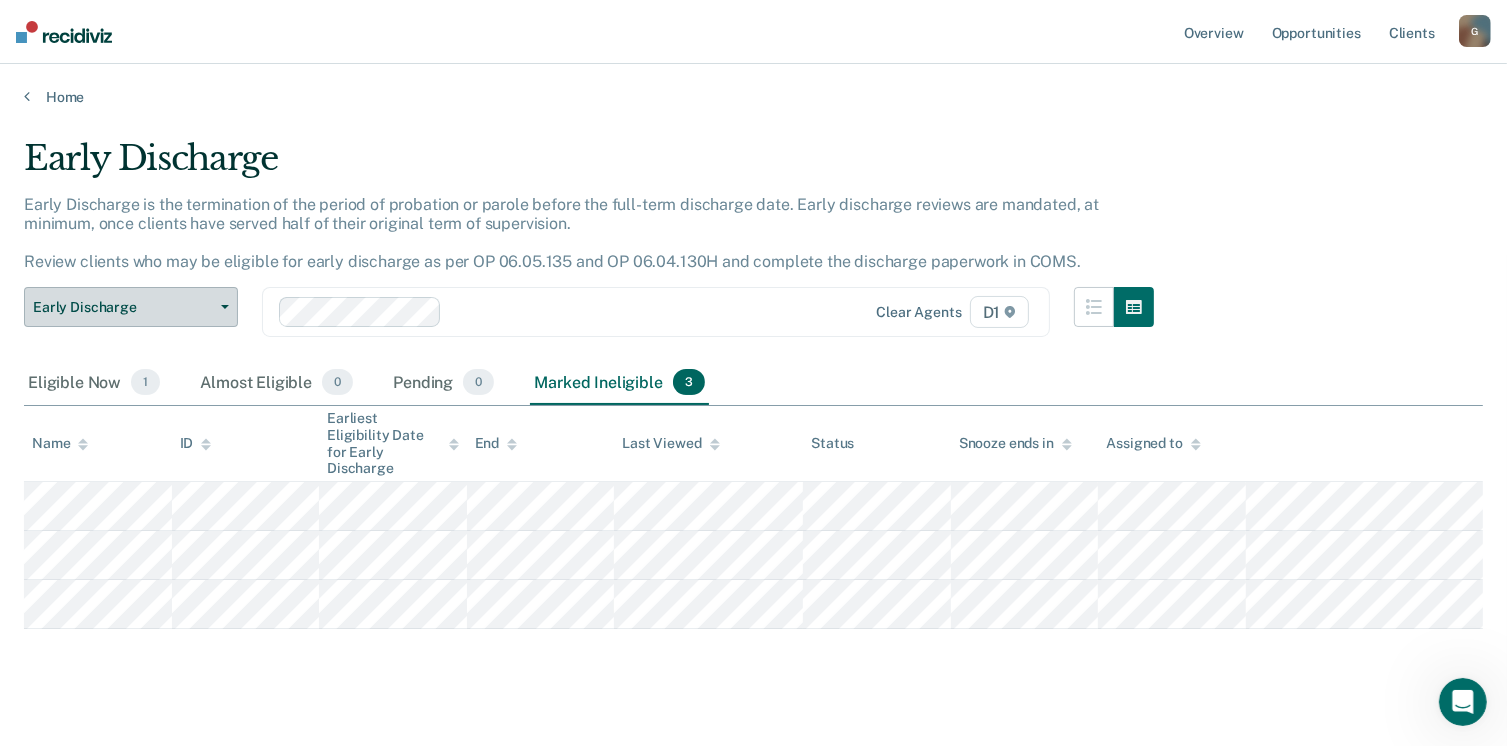 click on "Early Discharge" at bounding box center (131, 307) 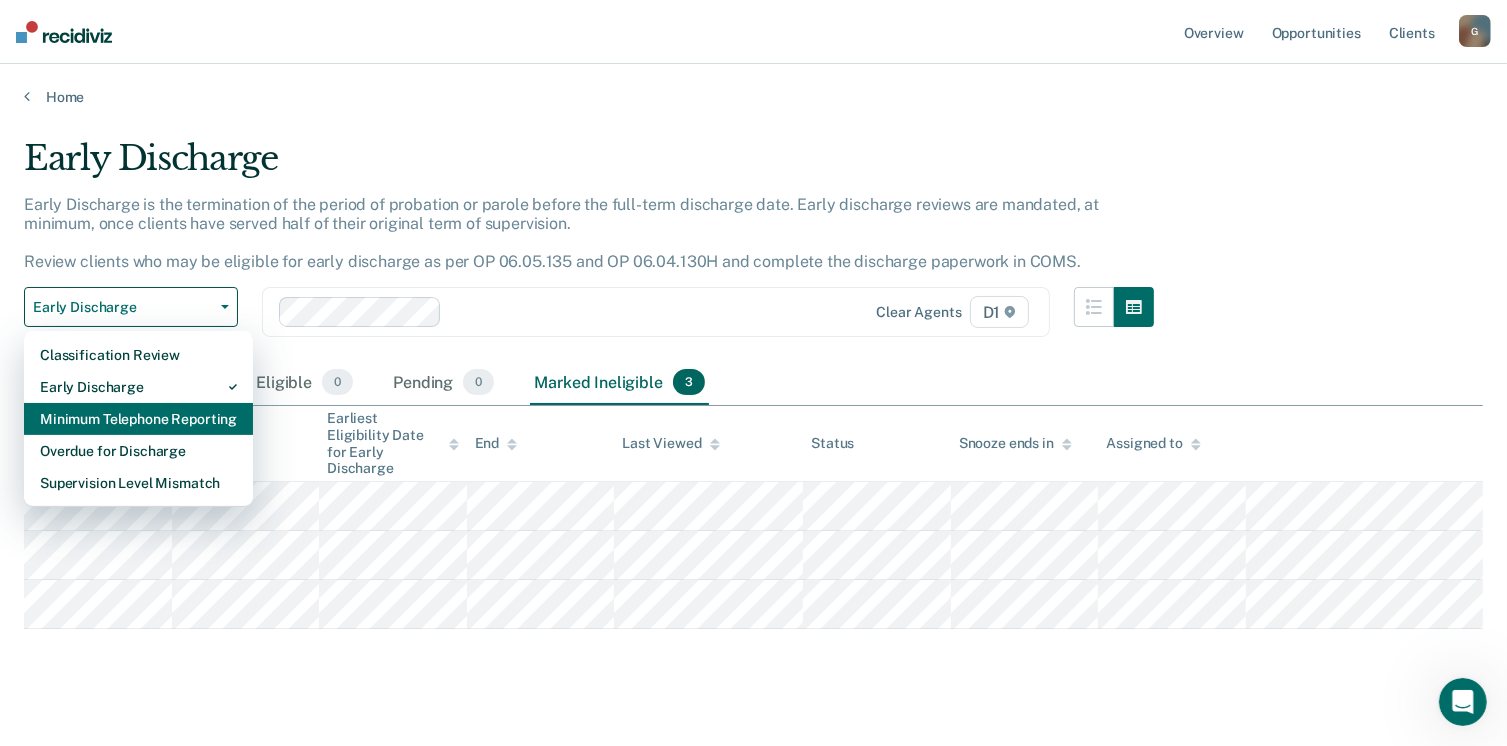 click on "Minimum Telephone Reporting" at bounding box center (138, 419) 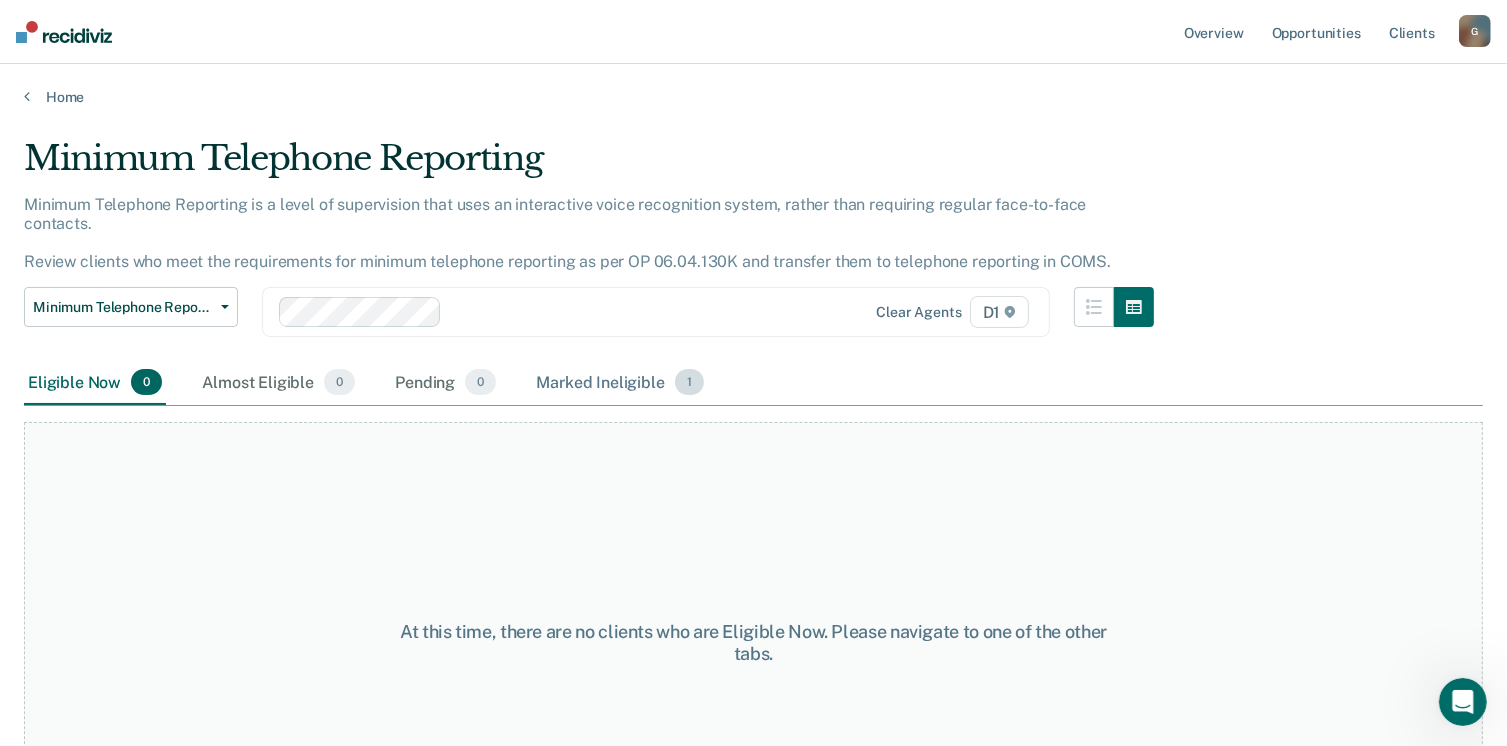 click on "Marked Ineligible 1" at bounding box center [620, 383] 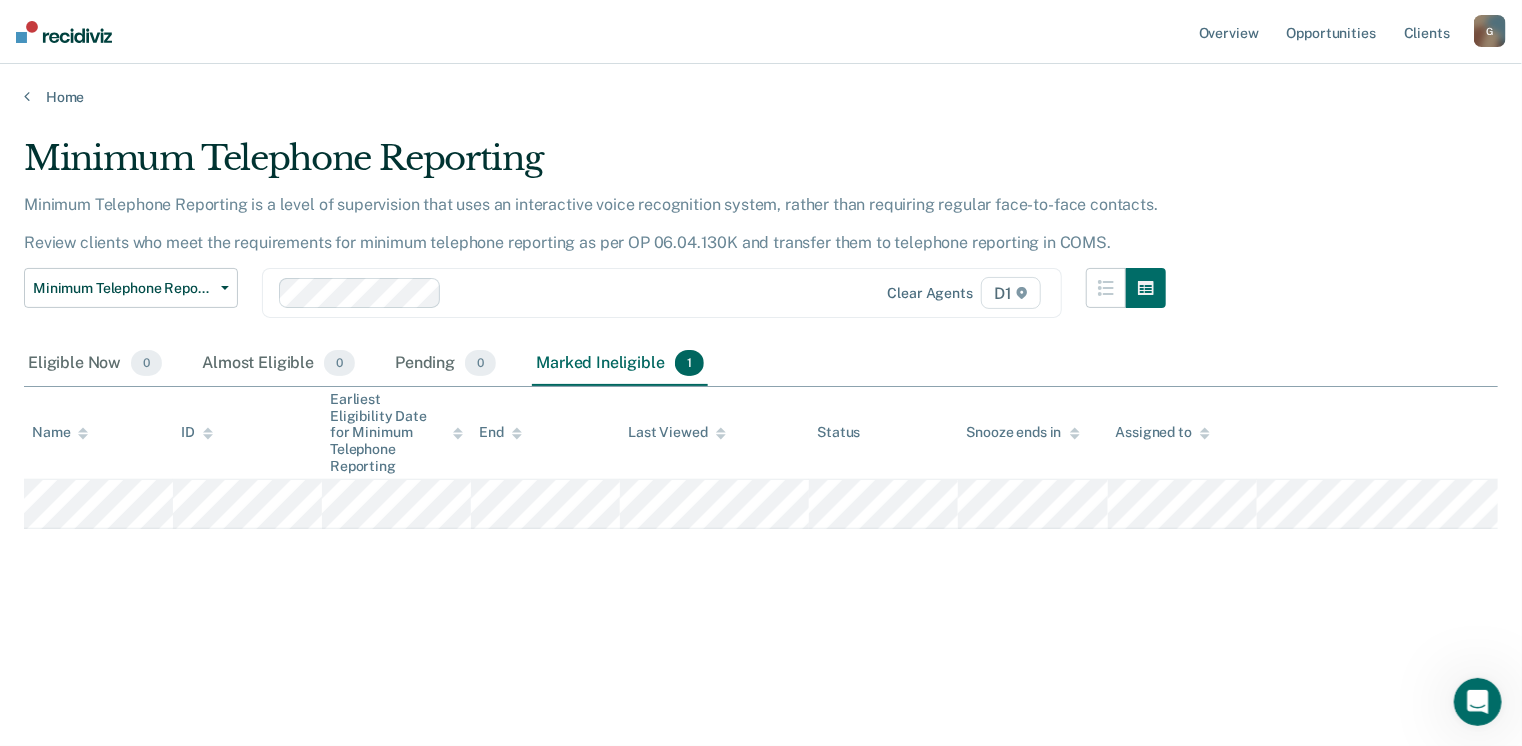 click on "Marked Ineligible 1" at bounding box center (620, 364) 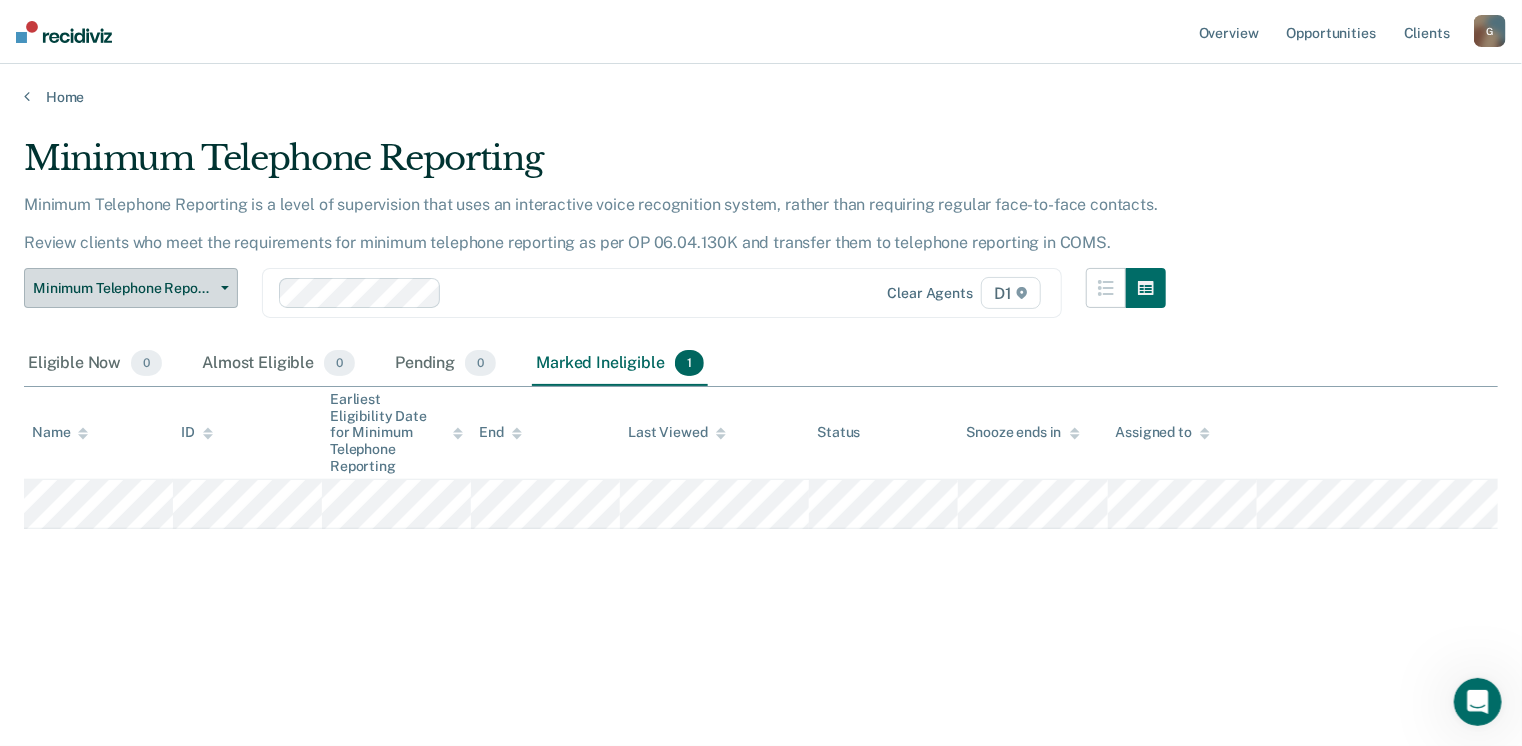 click on "Minimum Telephone Reporting" at bounding box center [131, 288] 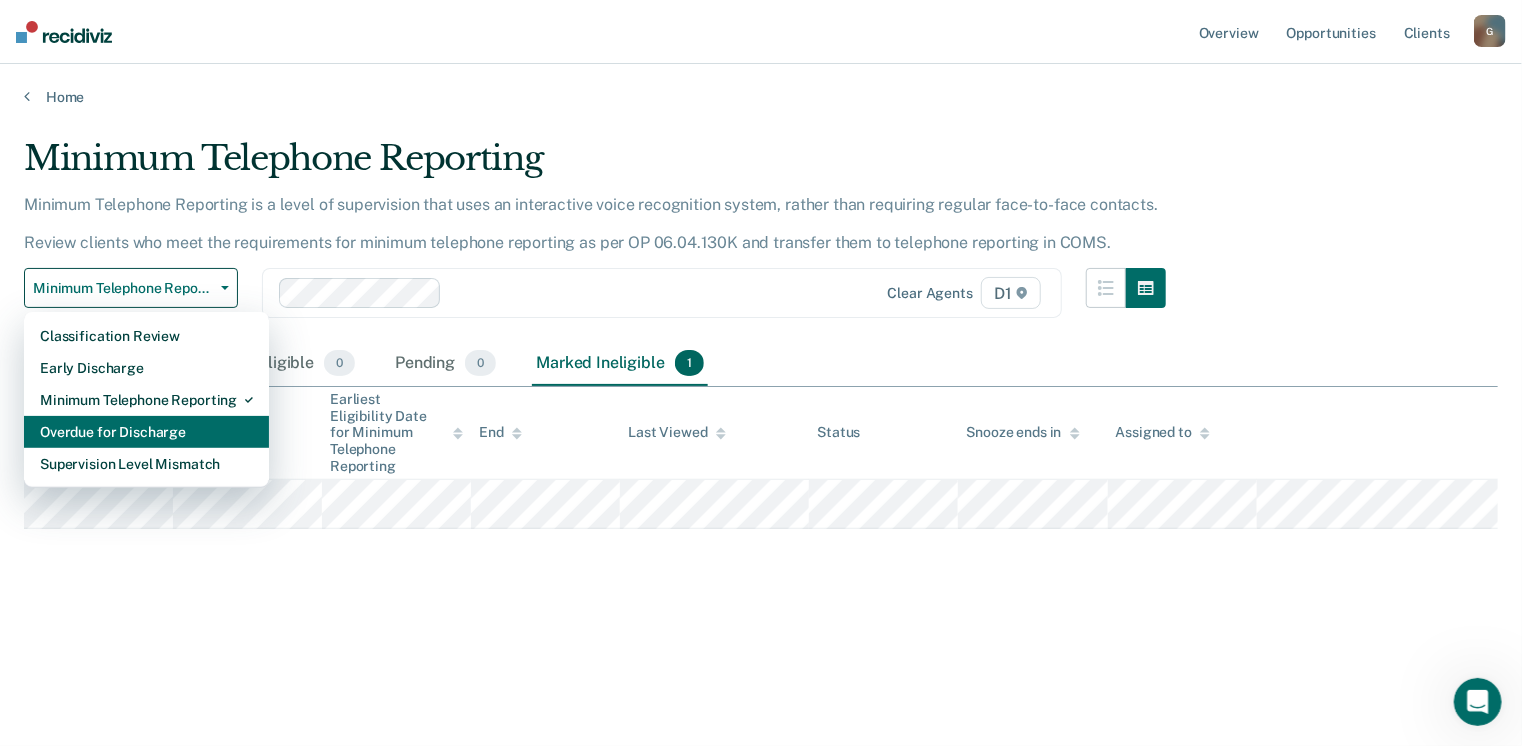 click on "Overdue for Discharge" at bounding box center [146, 432] 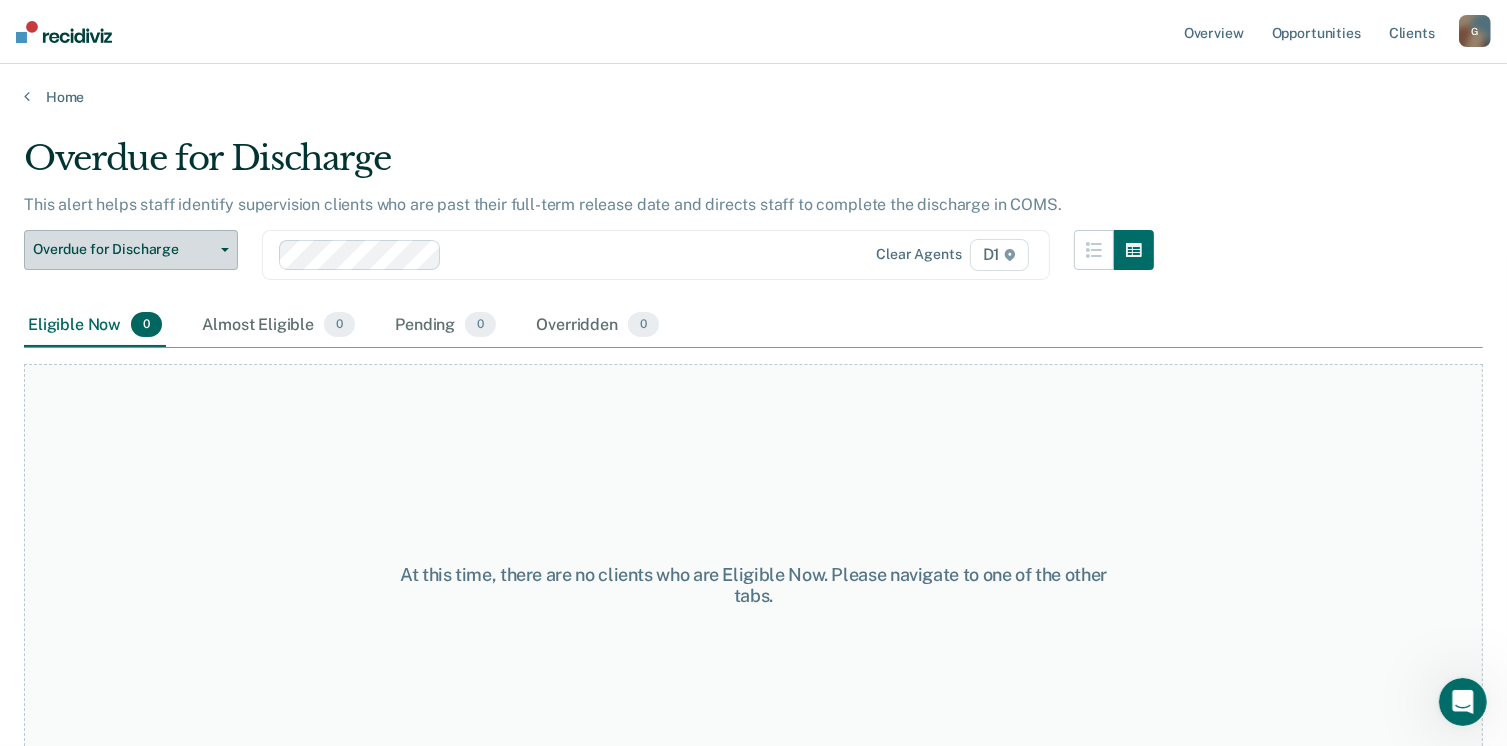 click 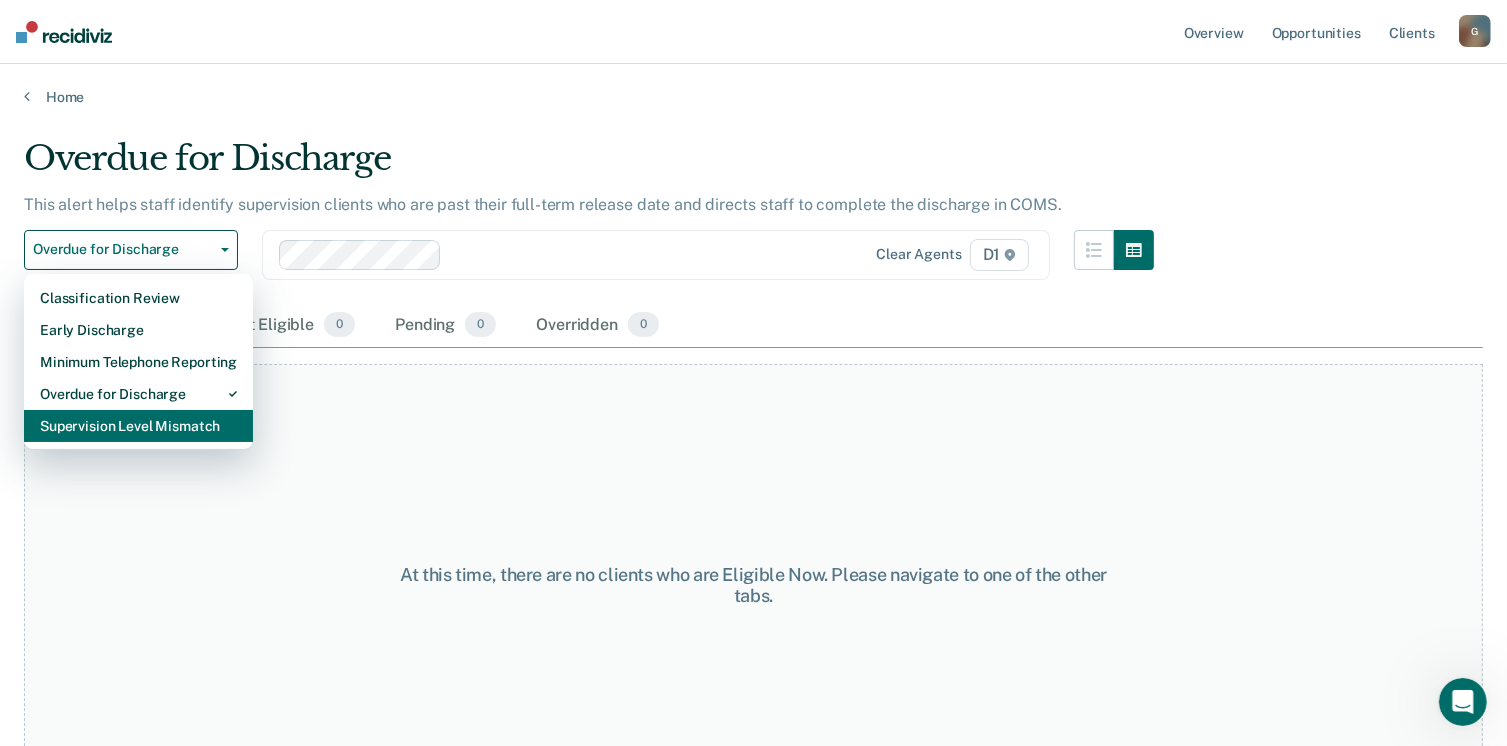 click on "Supervision Level Mismatch" at bounding box center (138, 426) 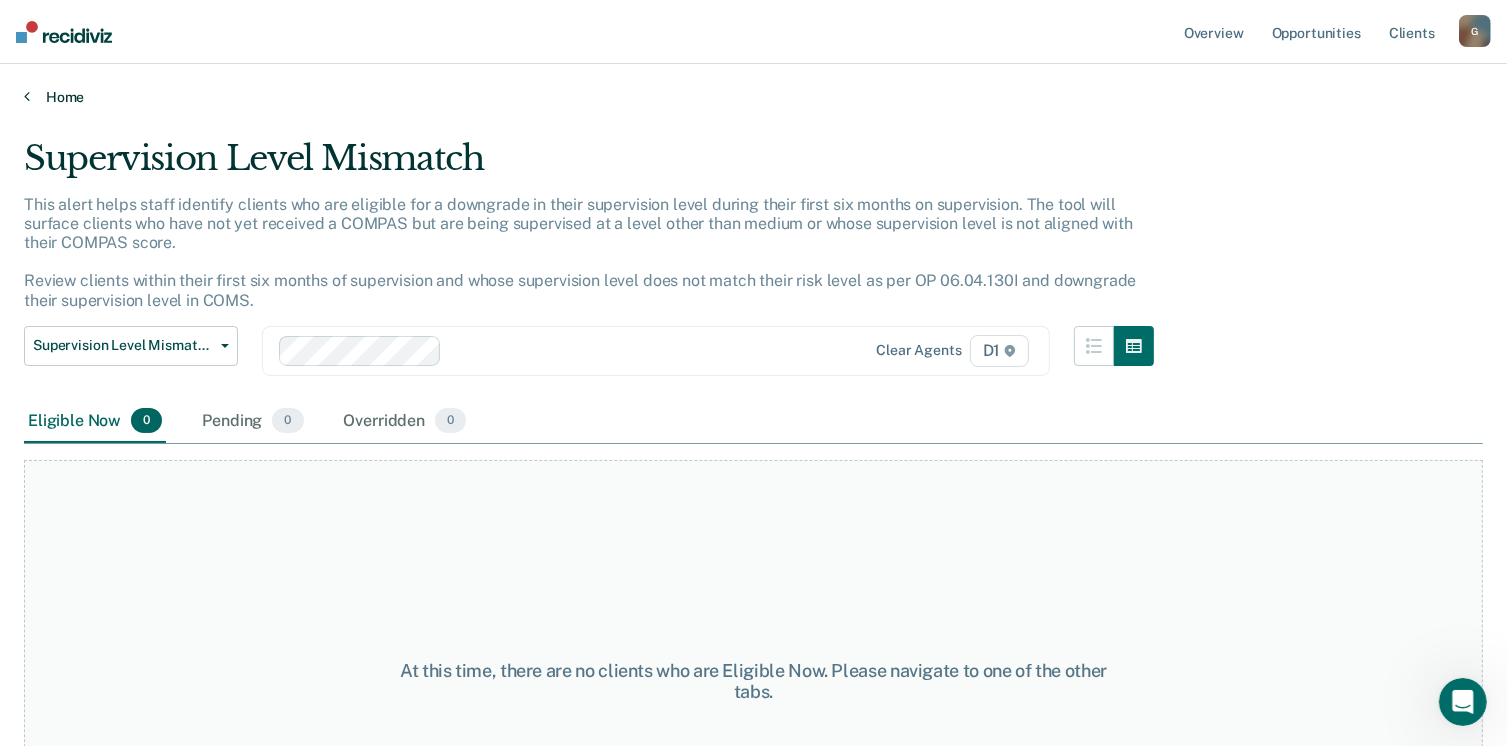 click on "Home" at bounding box center (753, 97) 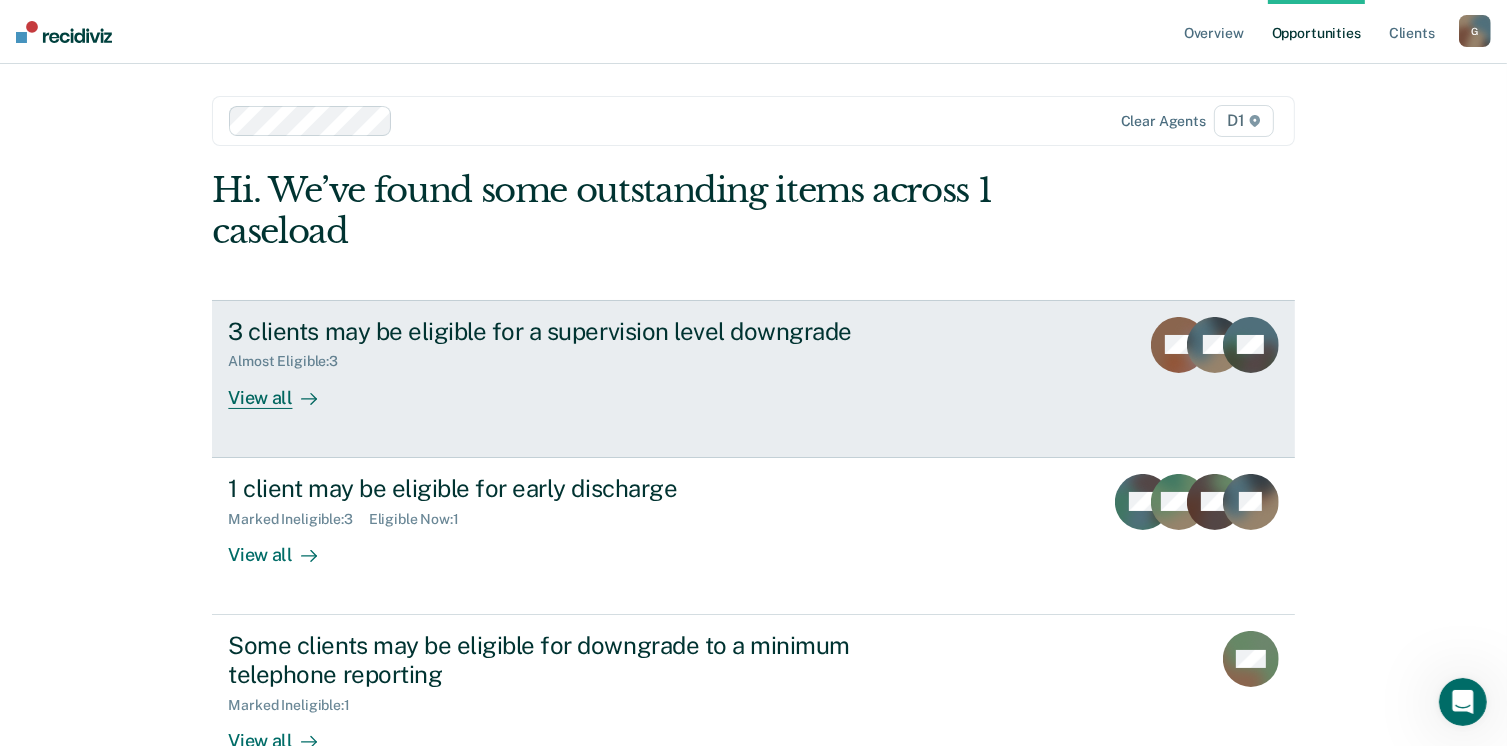 click on "View all" at bounding box center [284, 389] 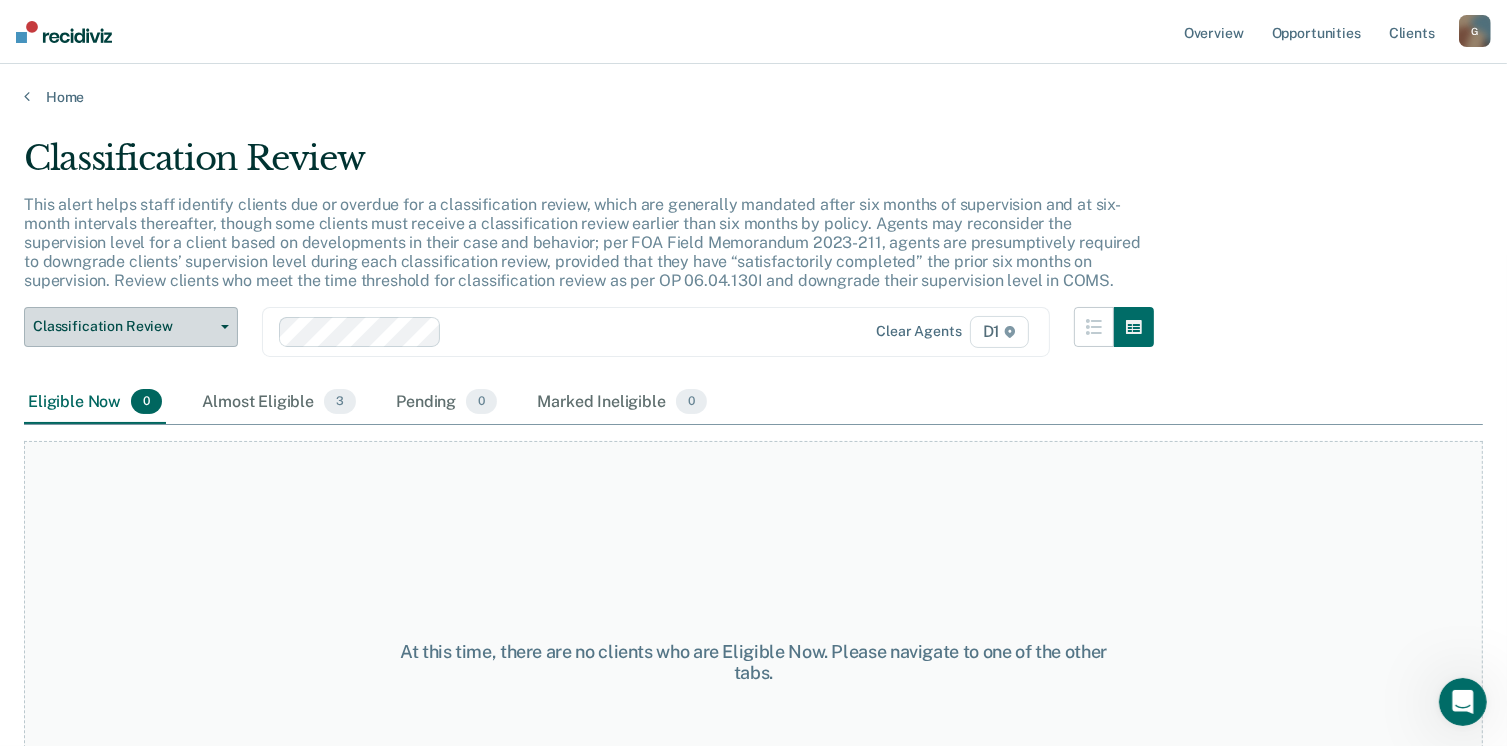 click on "Classification Review" at bounding box center (131, 327) 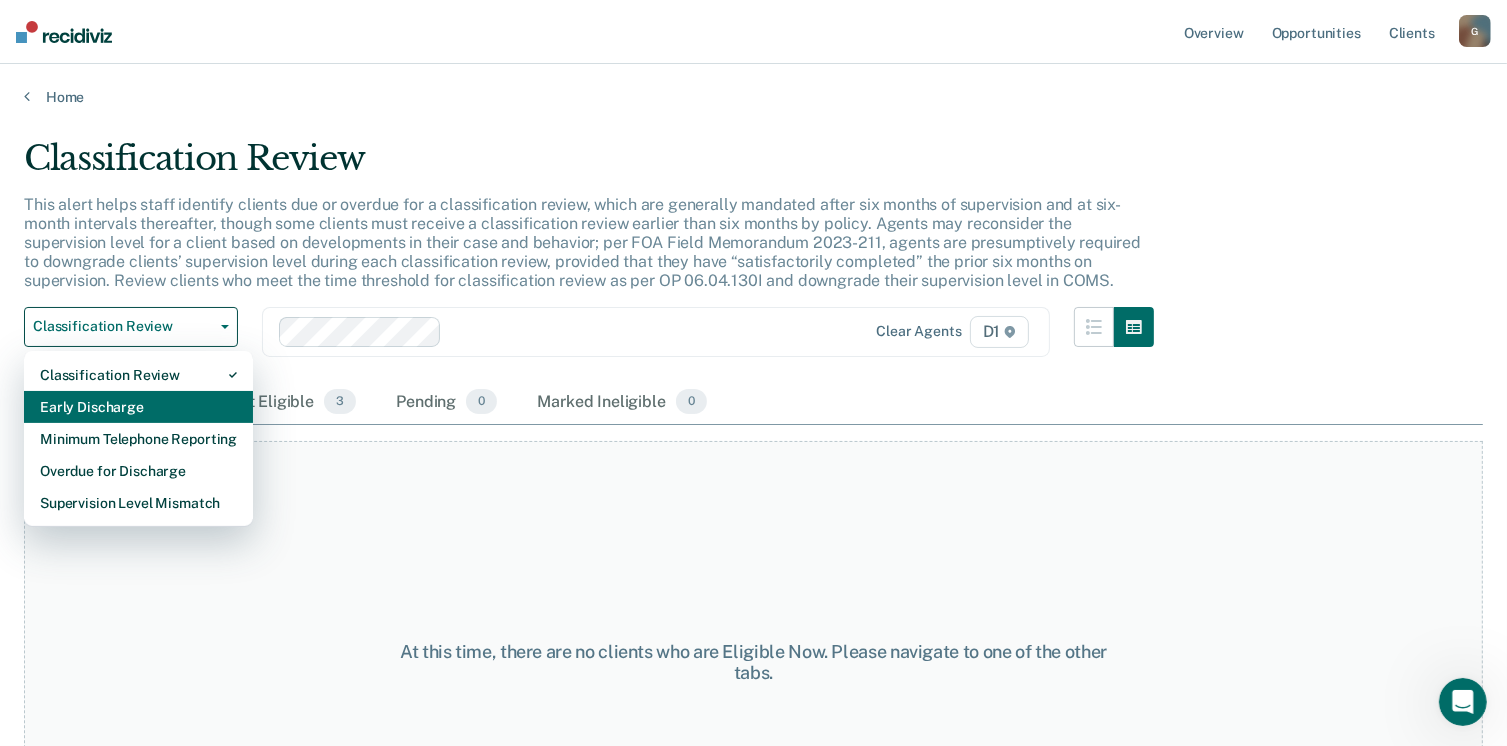 click on "Early Discharge" at bounding box center [138, 407] 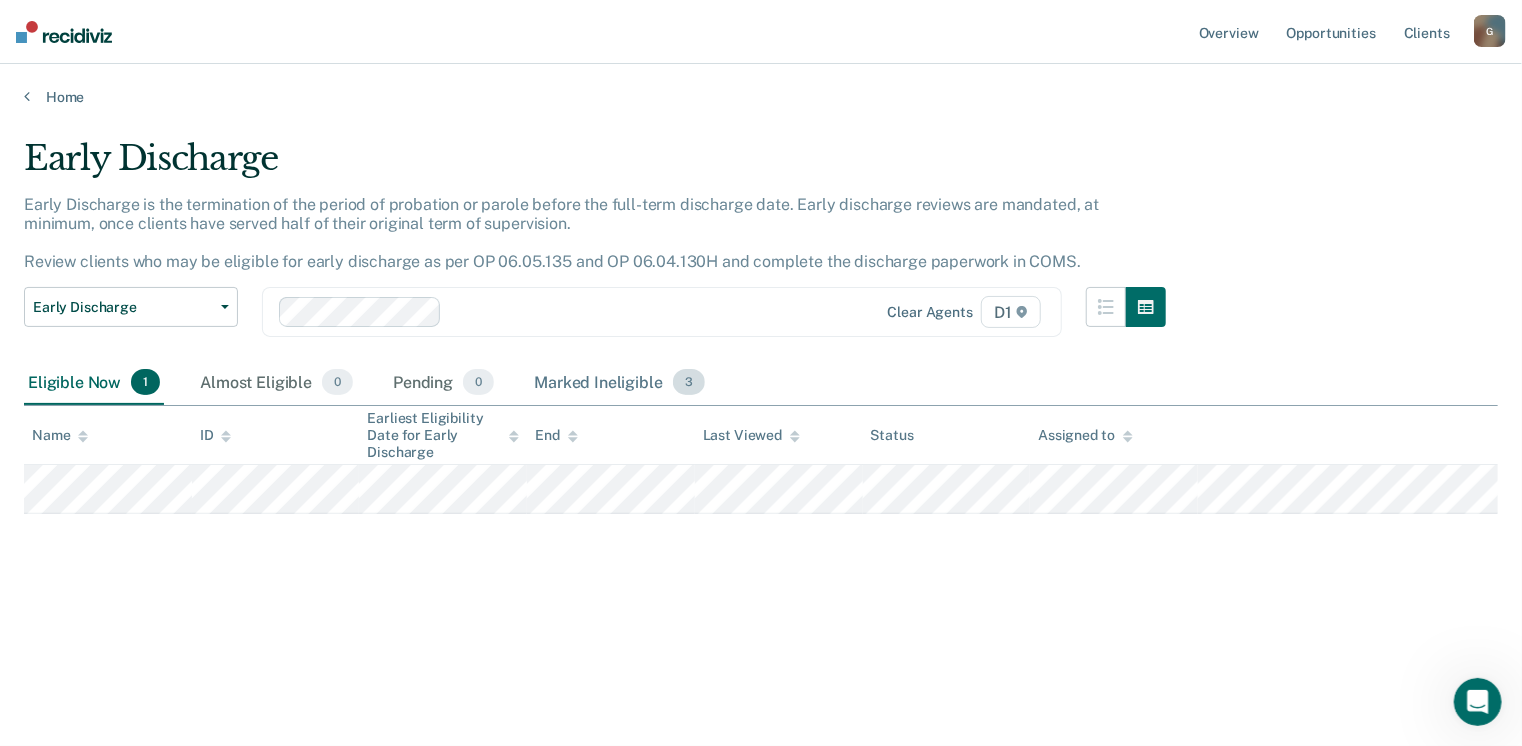 click on "Marked Ineligible 3" at bounding box center (619, 383) 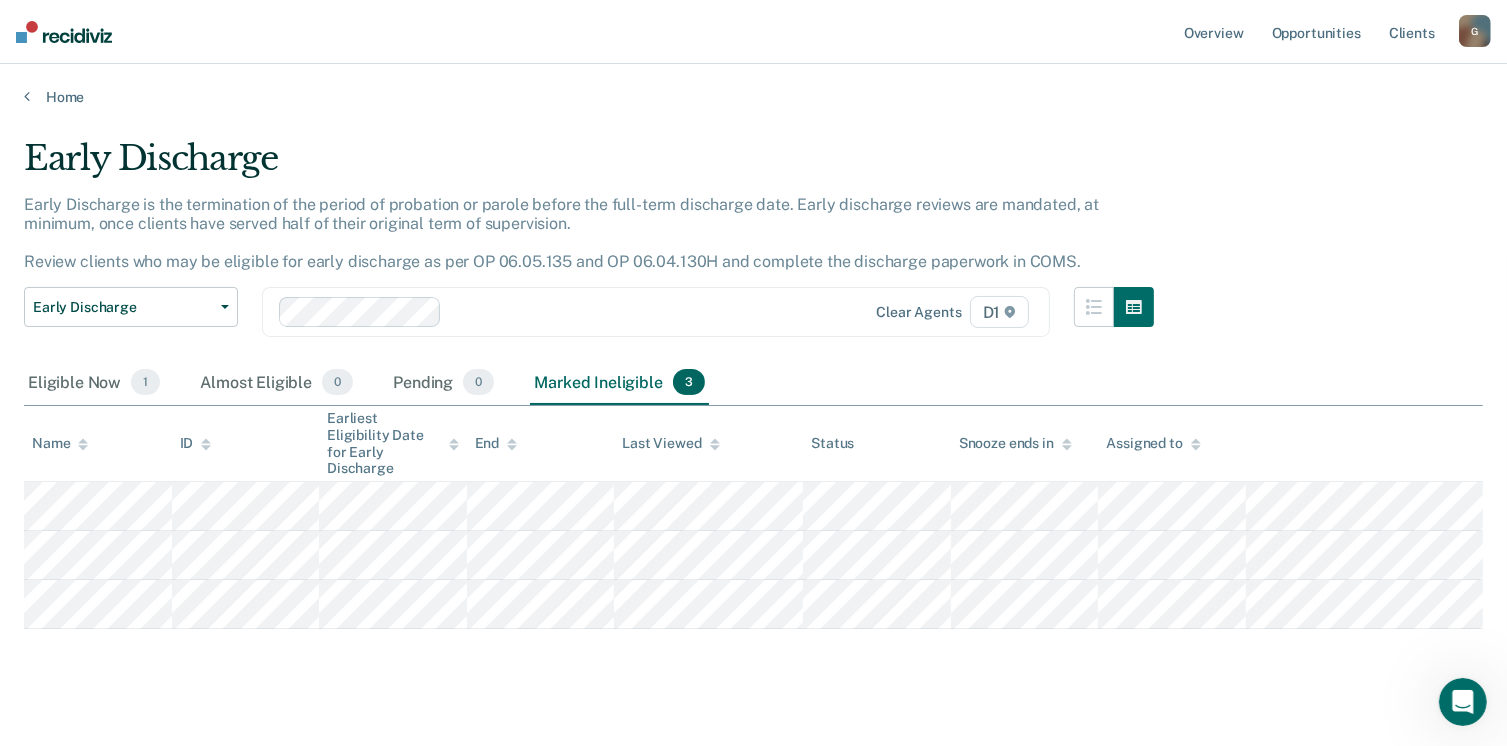 click on "Early Discharge   Early Discharge is the termination of the period of probation or parole before the full-term discharge date. Early discharge reviews are mandated, at minimum, once clients have served half of their original term of supervision. Review clients who may be eligible for early discharge as per OP 06.05.135 and OP 06.04.130H and complete the discharge paperwork in COMS. Early Discharge Classification Review Early Discharge Minimum Telephone Reporting Overdue for Discharge Supervision Level Mismatch Clear   agents D1   Eligible Now 1 Almost Eligible 0 Pending 0 Marked Ineligible 3
To pick up a draggable item, press the space bar.
While dragging, use the arrow keys to move the item.
Press space again to drop the item in its new position, or press escape to cancel.
Name ID Earliest Eligibility Date for Early Discharge End Last Viewed Status Snooze ends in Assigned to" at bounding box center (753, 380) 